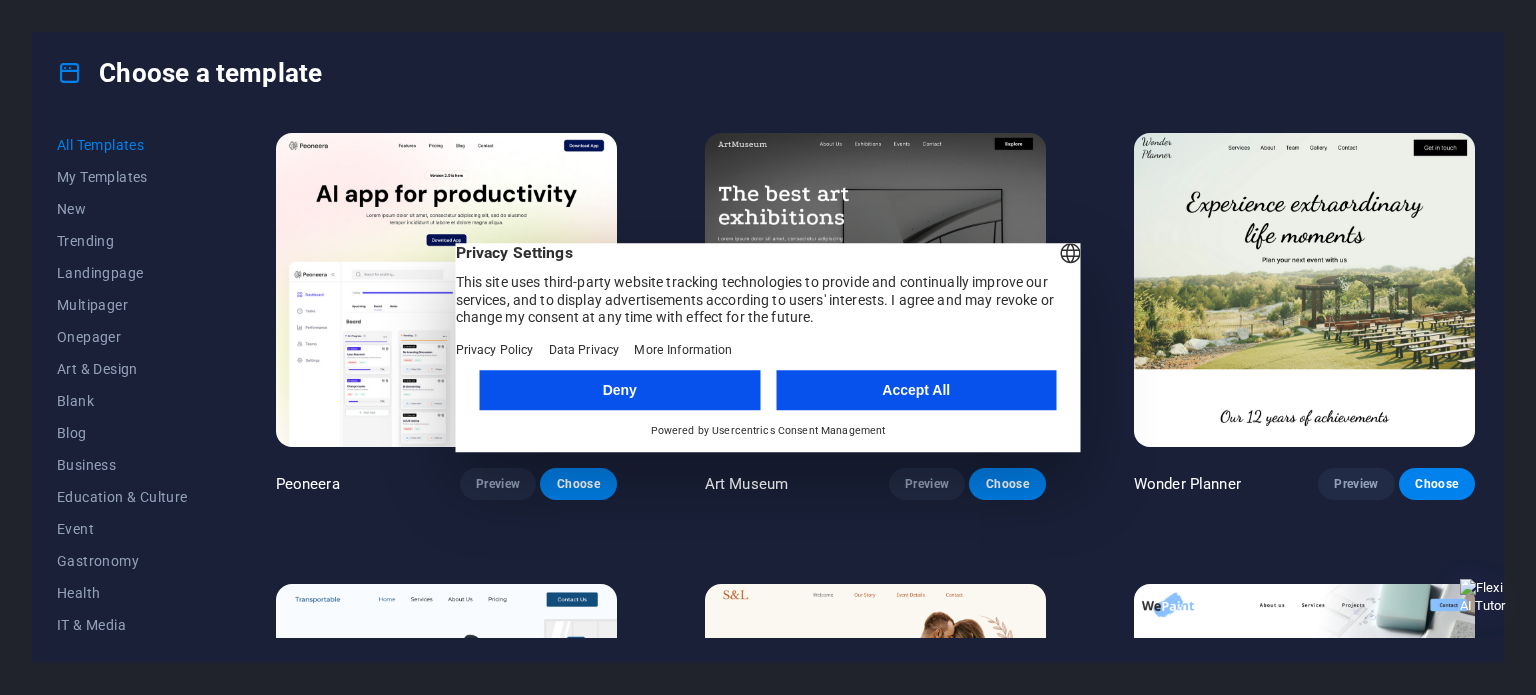 scroll, scrollTop: 0, scrollLeft: 0, axis: both 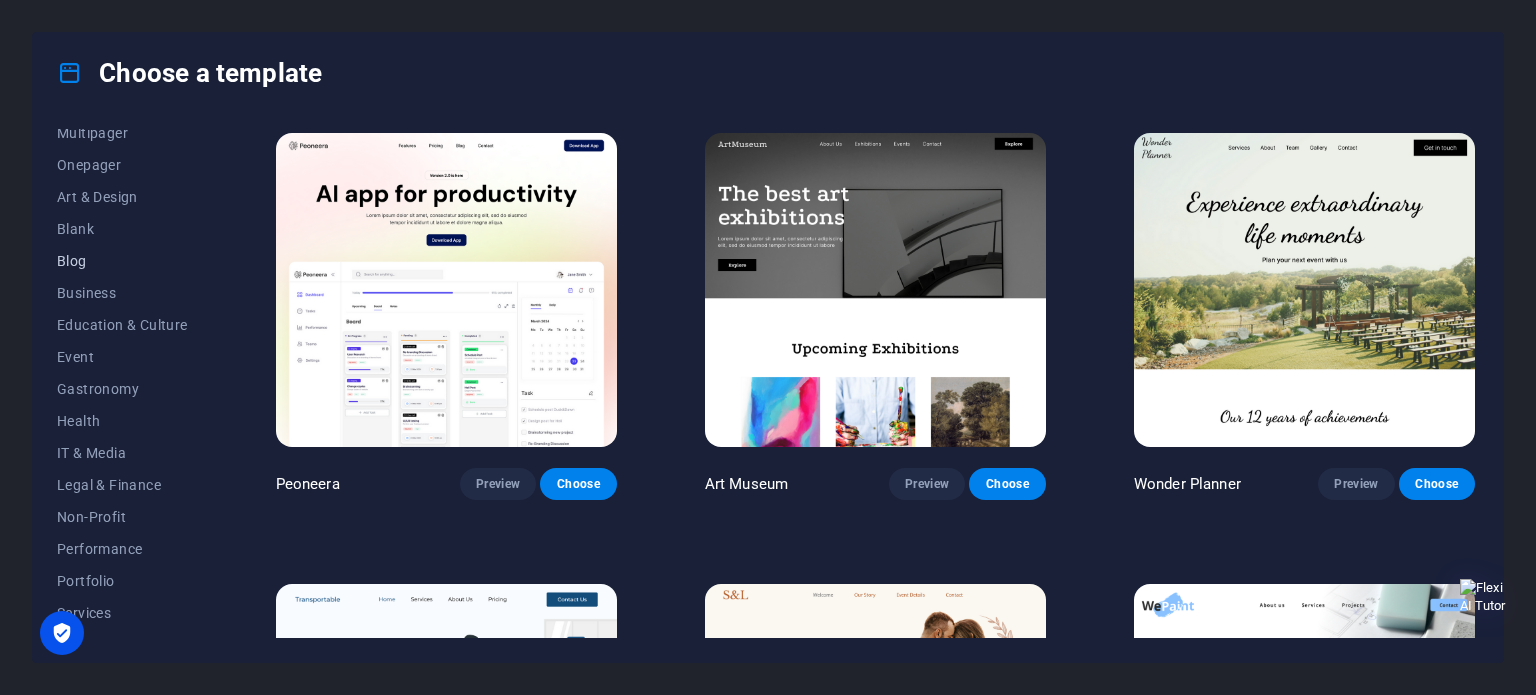 click on "Blog" at bounding box center [122, 261] 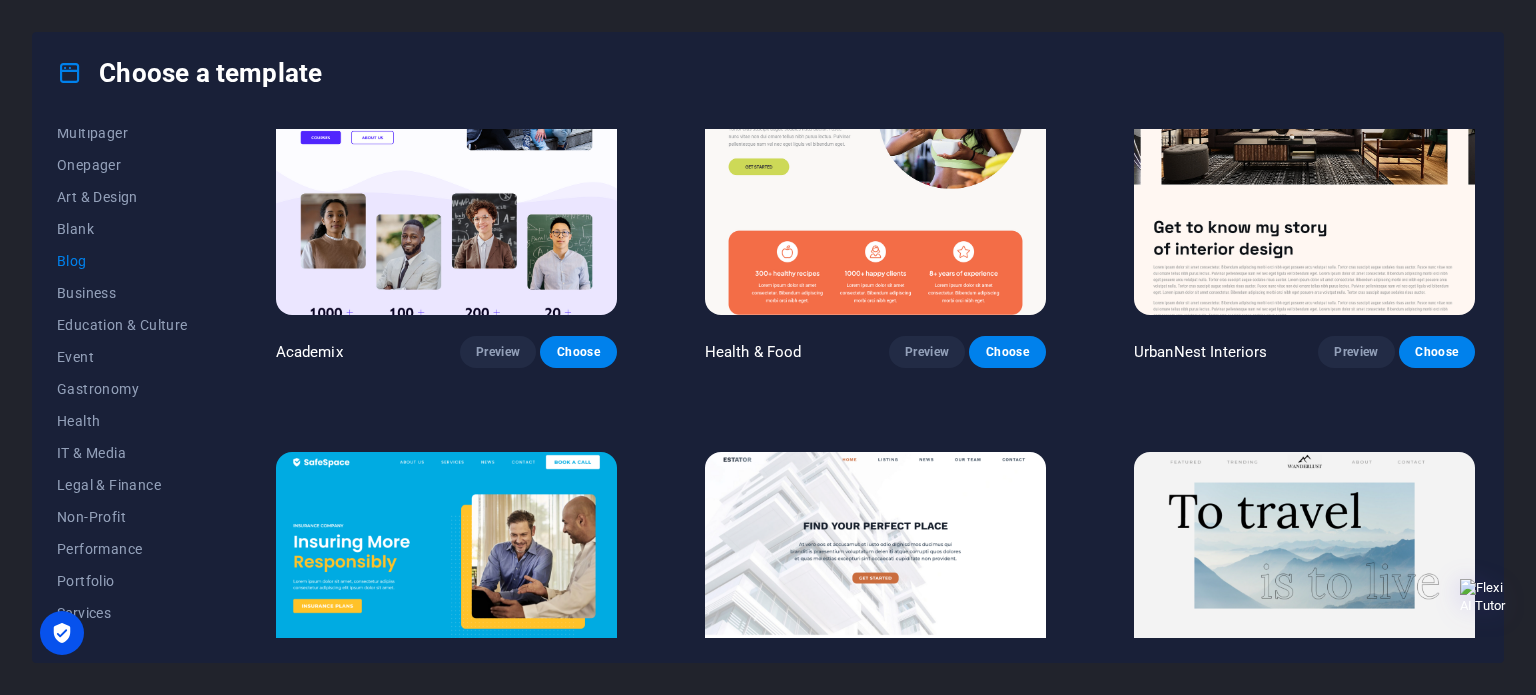 scroll, scrollTop: 564, scrollLeft: 0, axis: vertical 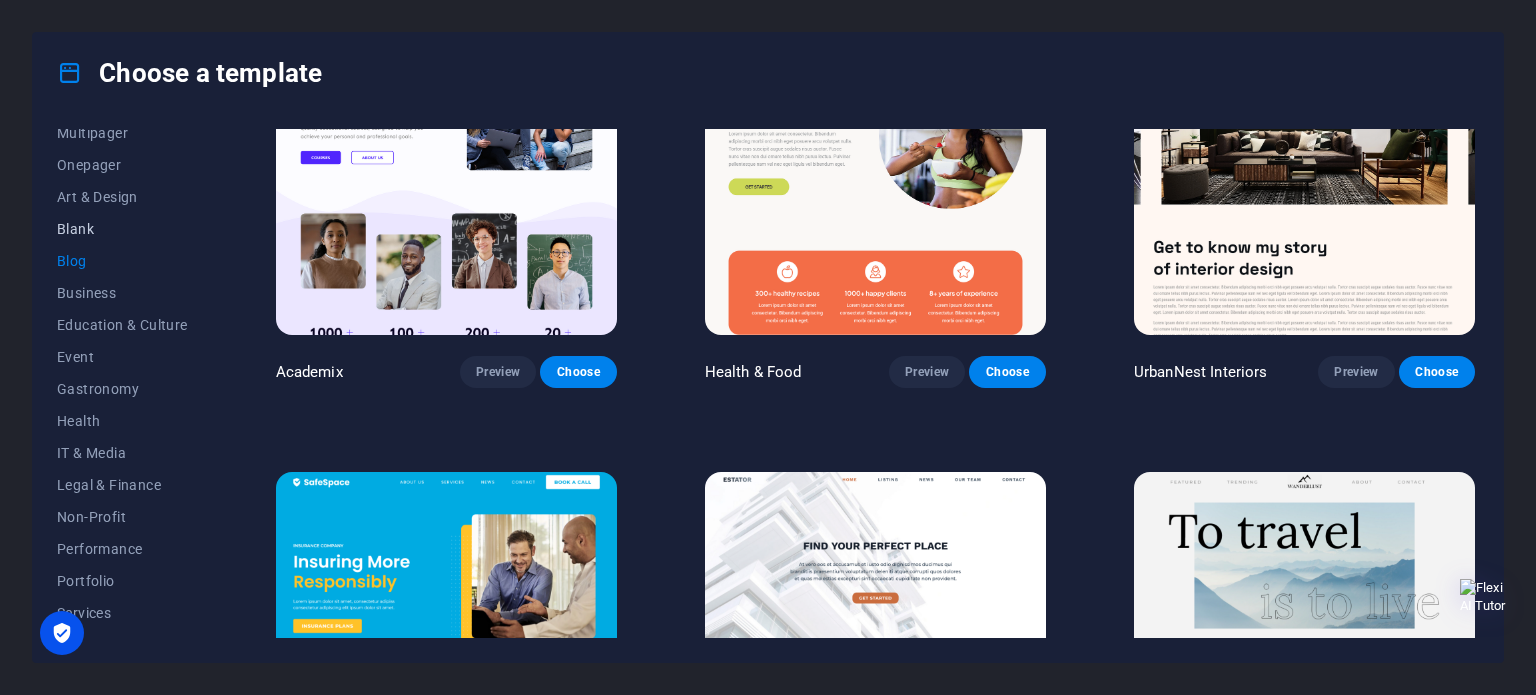 click on "Blank" at bounding box center [122, 229] 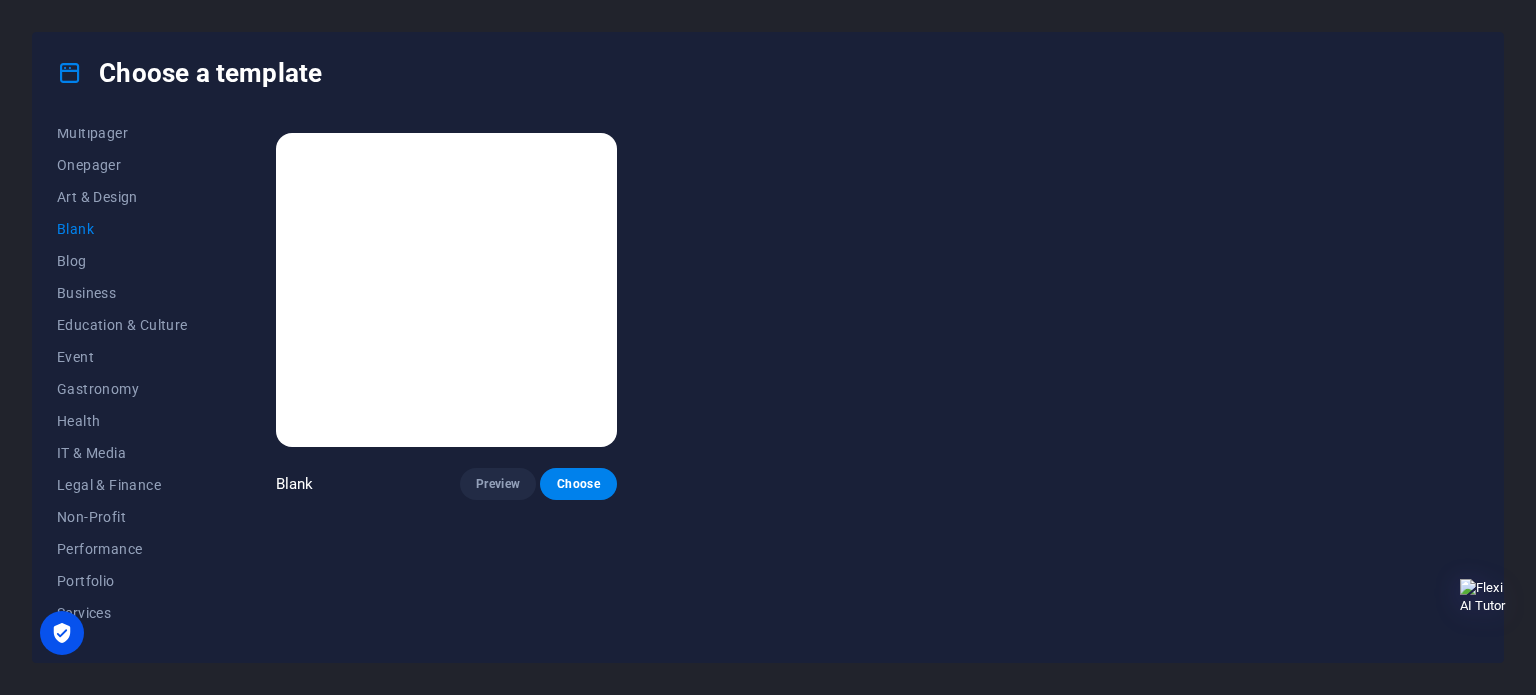 scroll, scrollTop: 0, scrollLeft: 0, axis: both 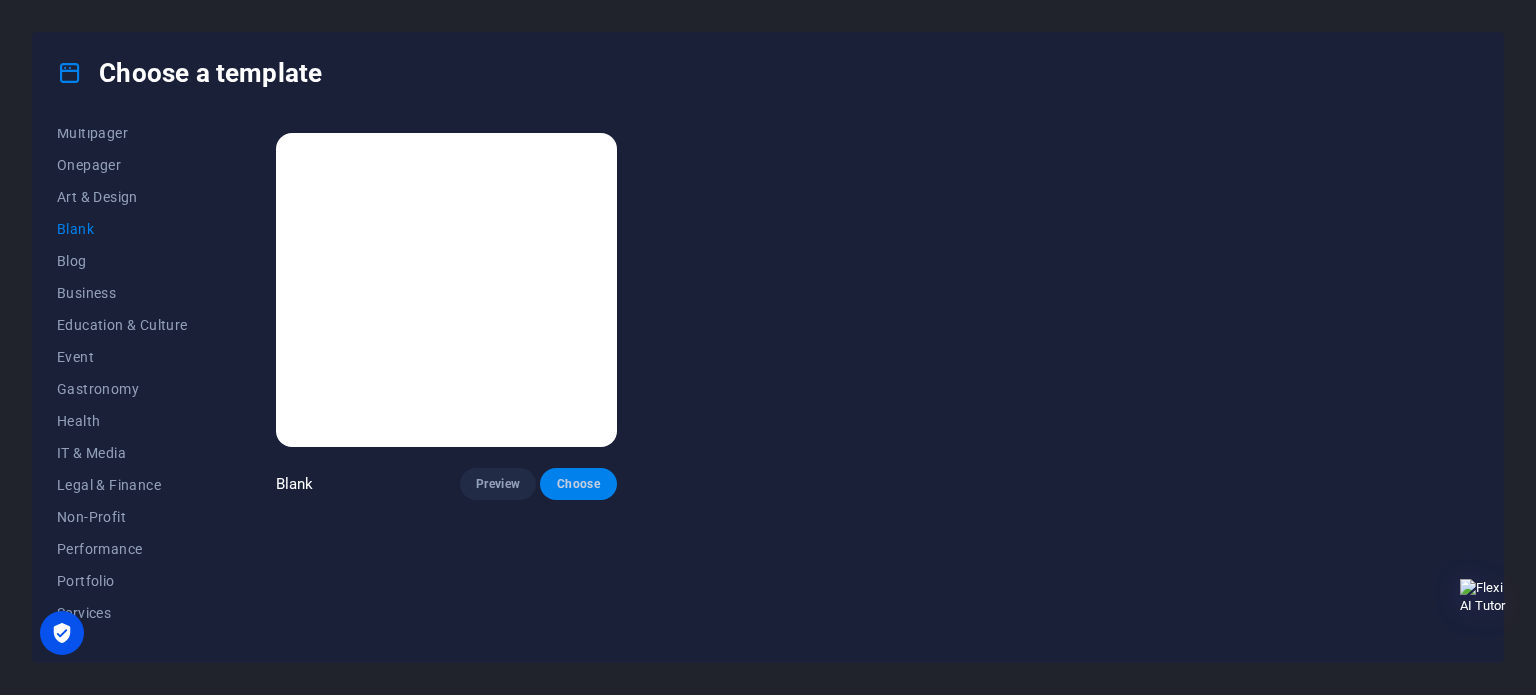 click on "Choose" at bounding box center [578, 484] 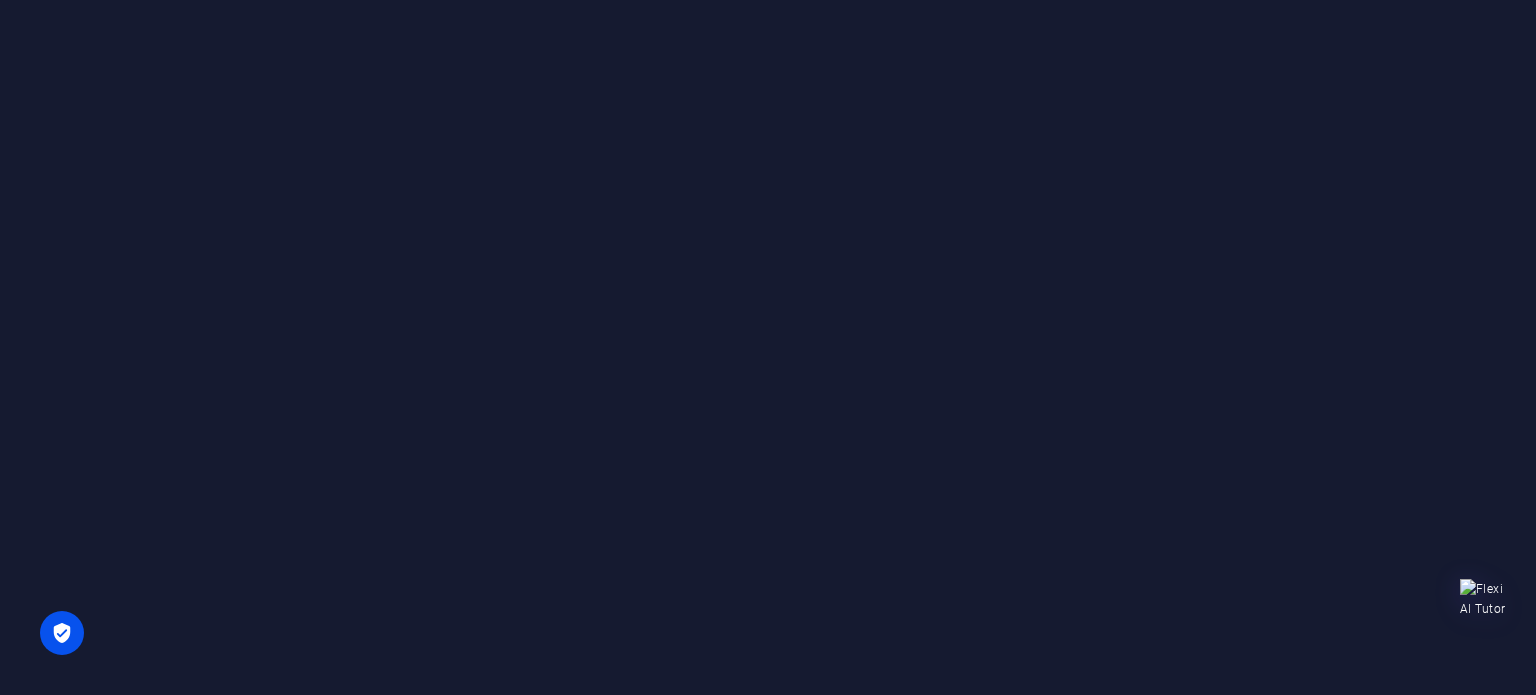 scroll, scrollTop: 0, scrollLeft: 0, axis: both 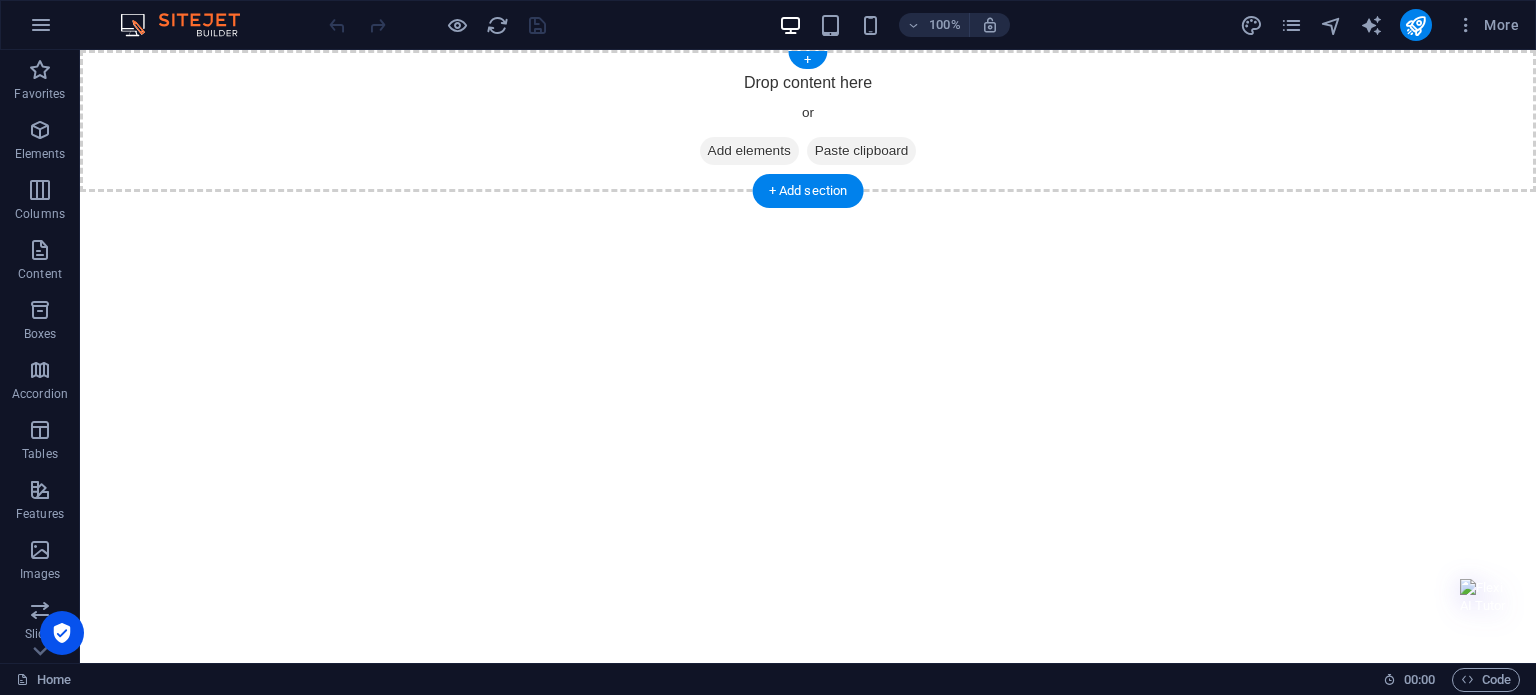 click on "Add elements" at bounding box center (749, 151) 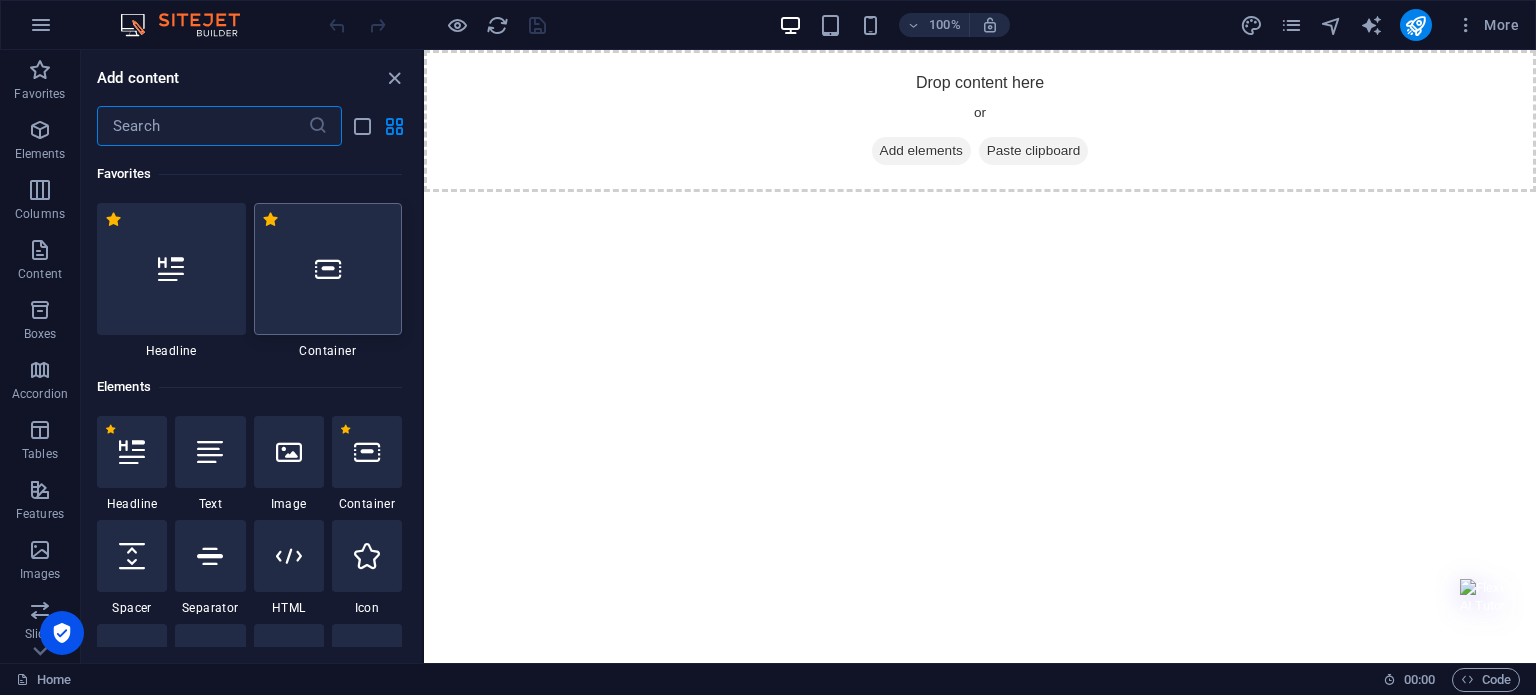 click at bounding box center [328, 269] 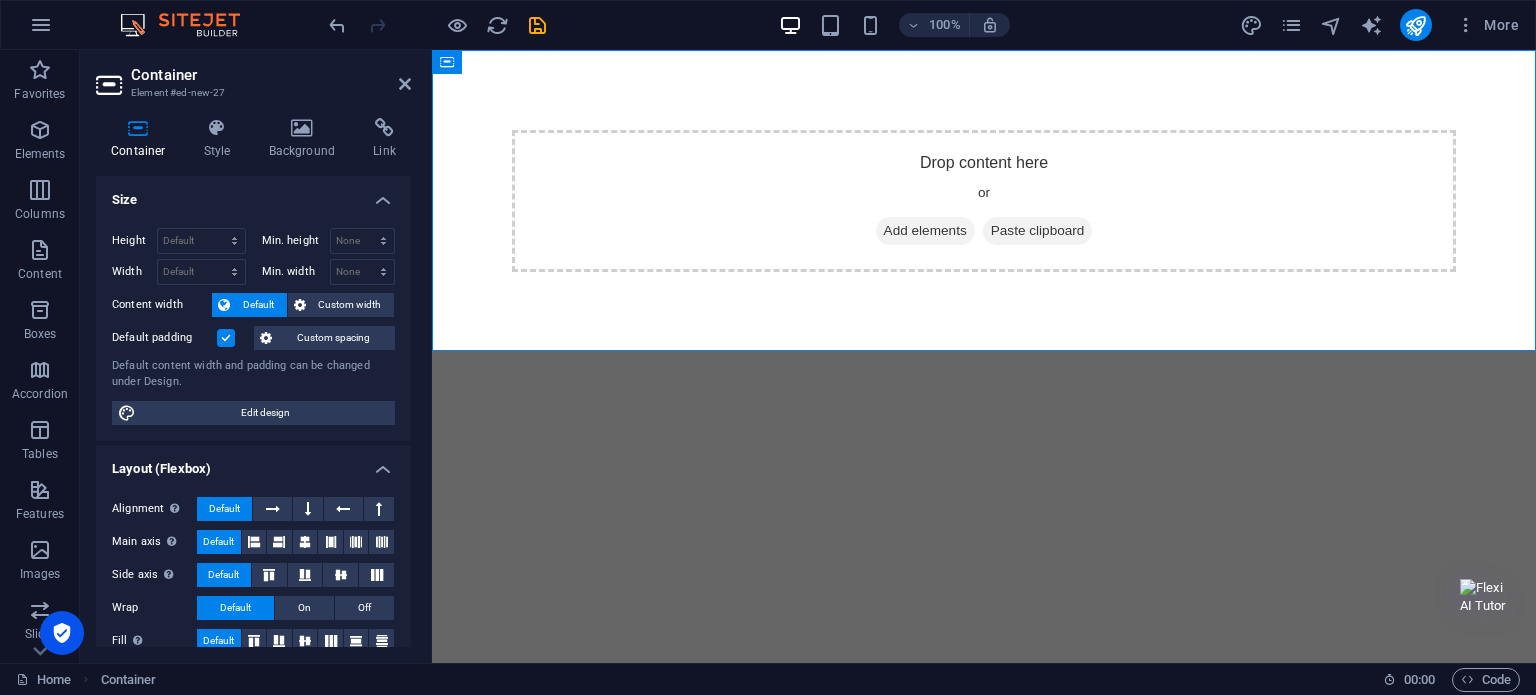 click on "Custom width" at bounding box center (350, 305) 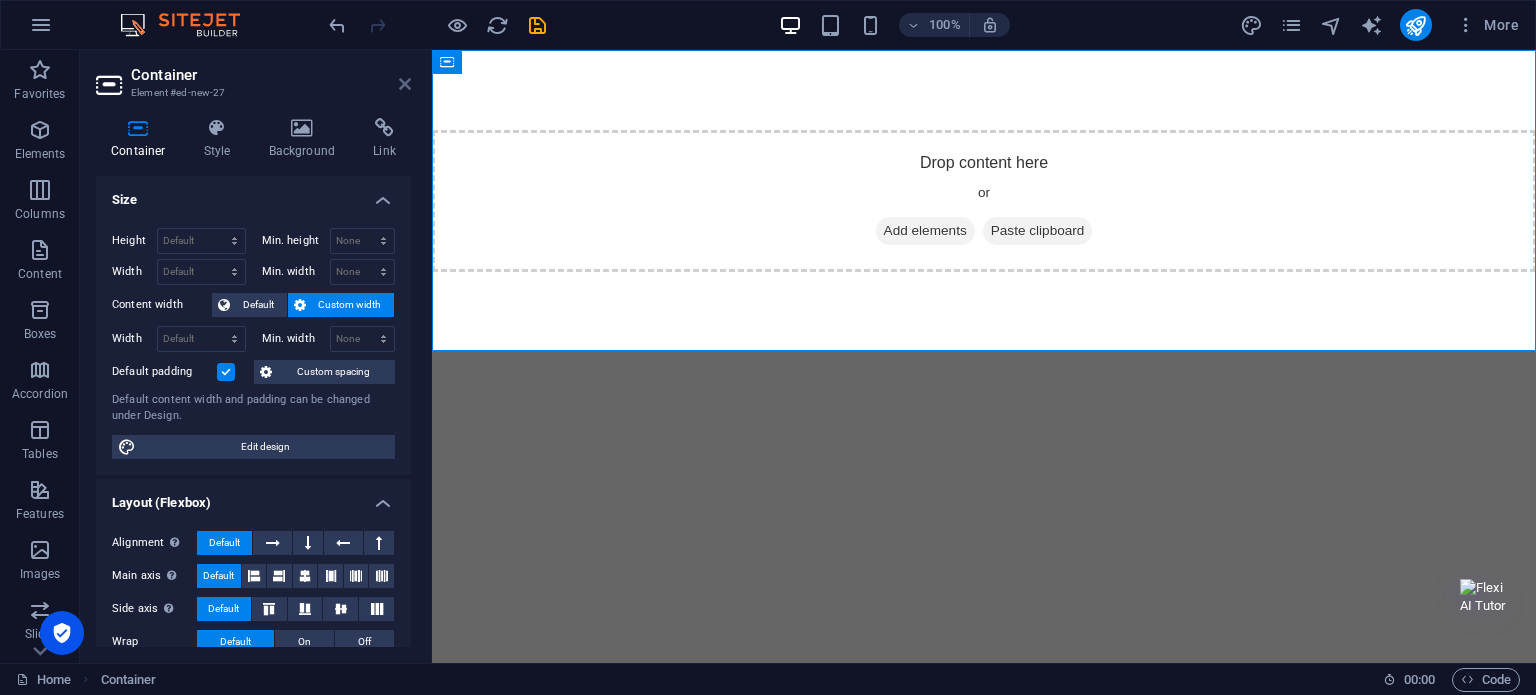 click at bounding box center (405, 84) 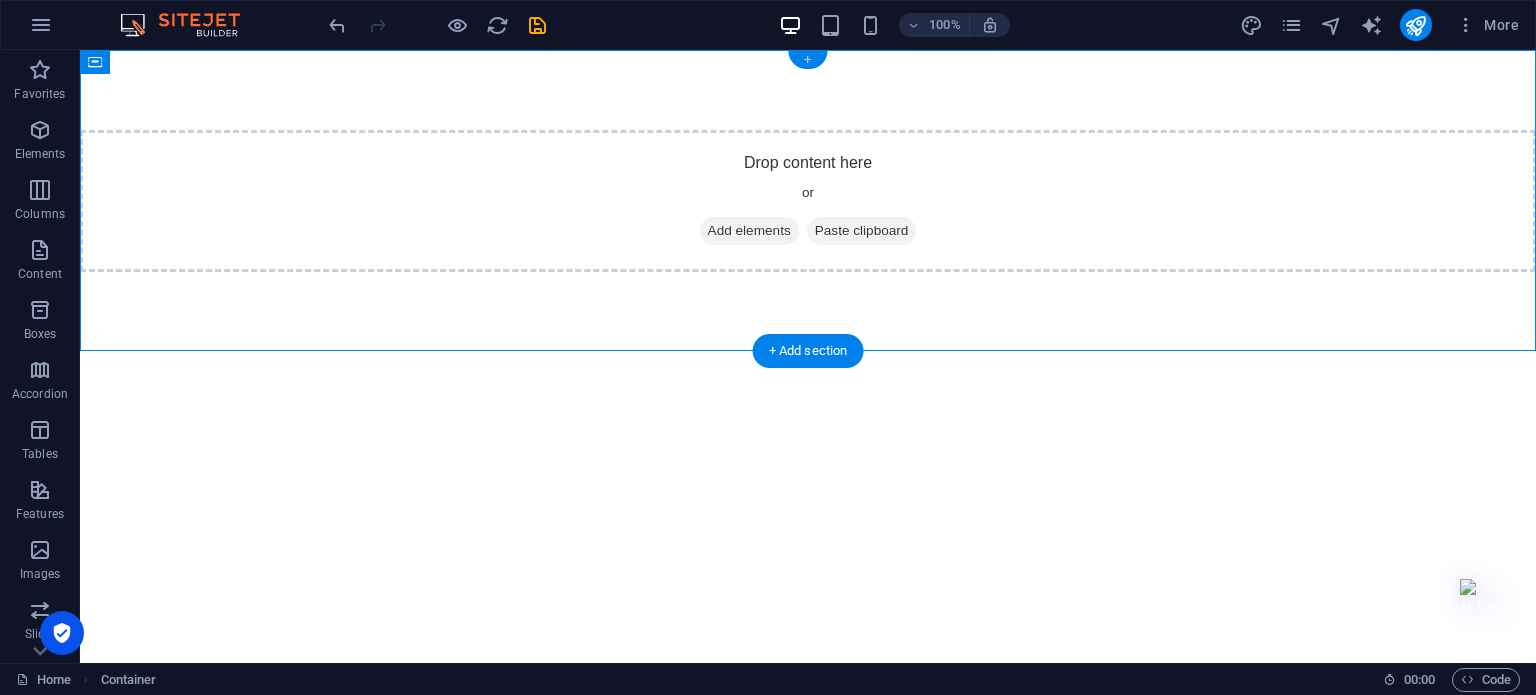 click on "+" at bounding box center (807, 60) 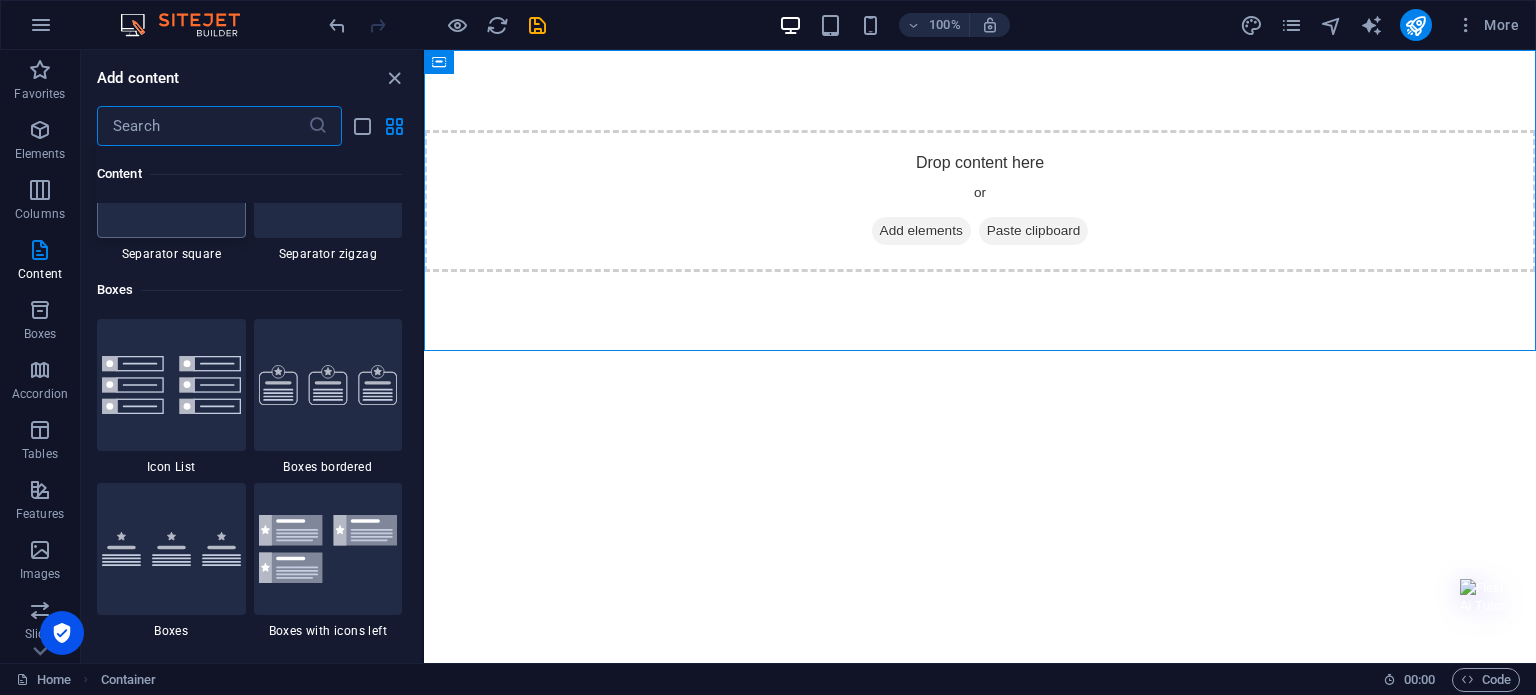 scroll, scrollTop: 5235, scrollLeft: 0, axis: vertical 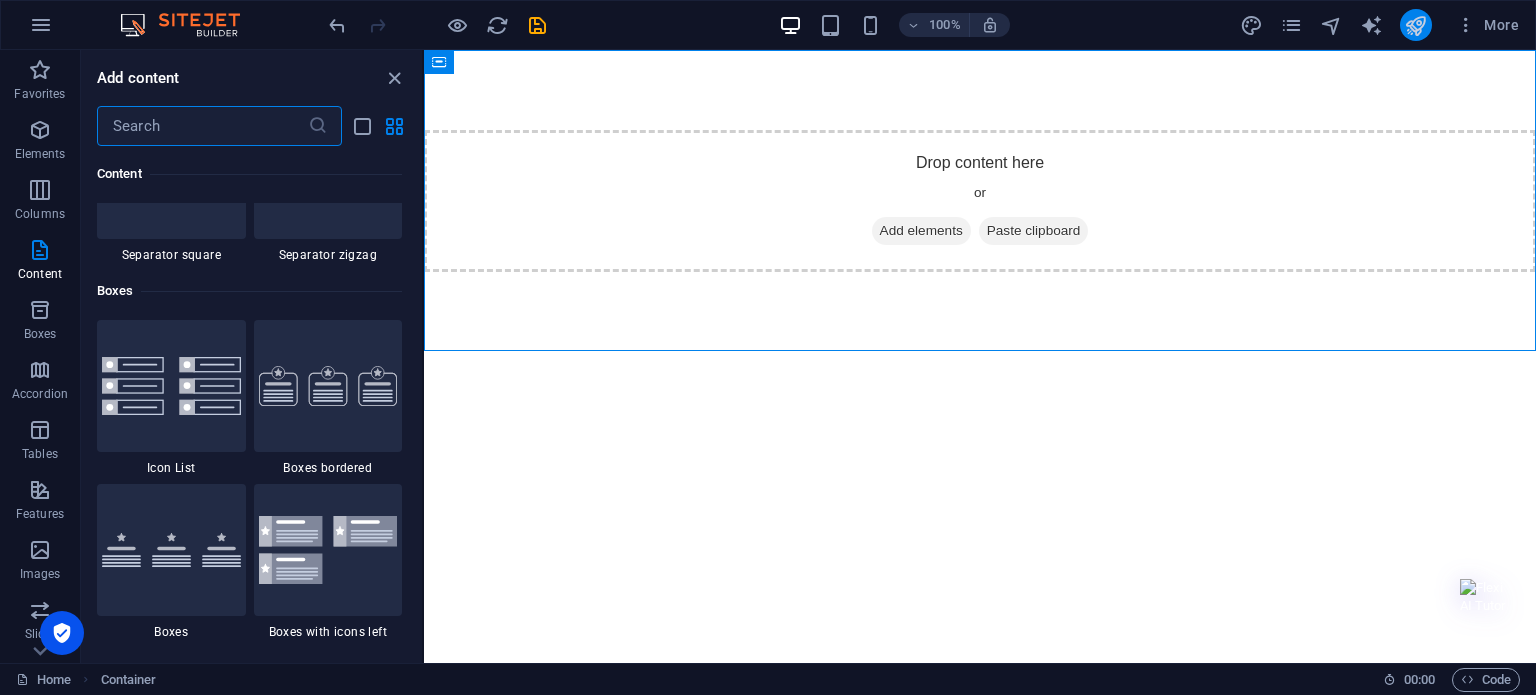 click at bounding box center (1415, 25) 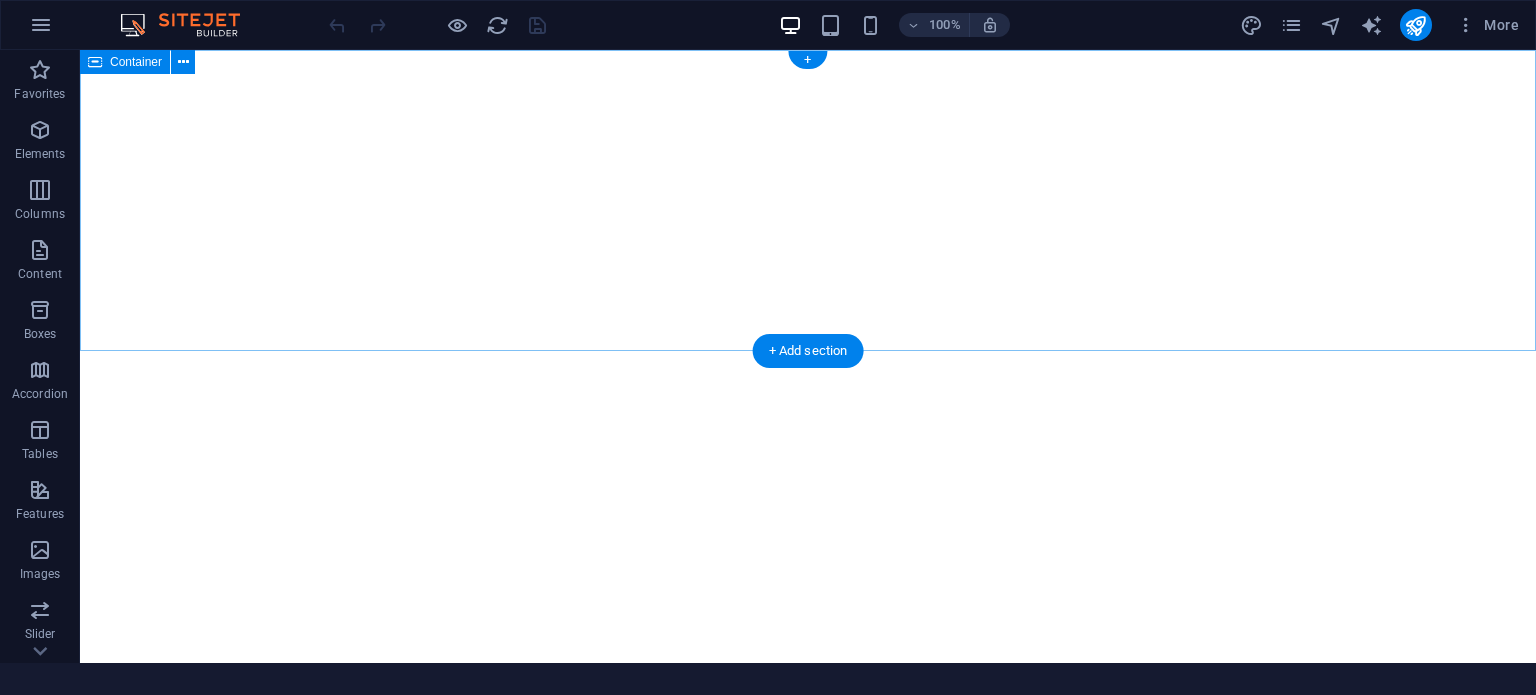 scroll, scrollTop: 0, scrollLeft: 0, axis: both 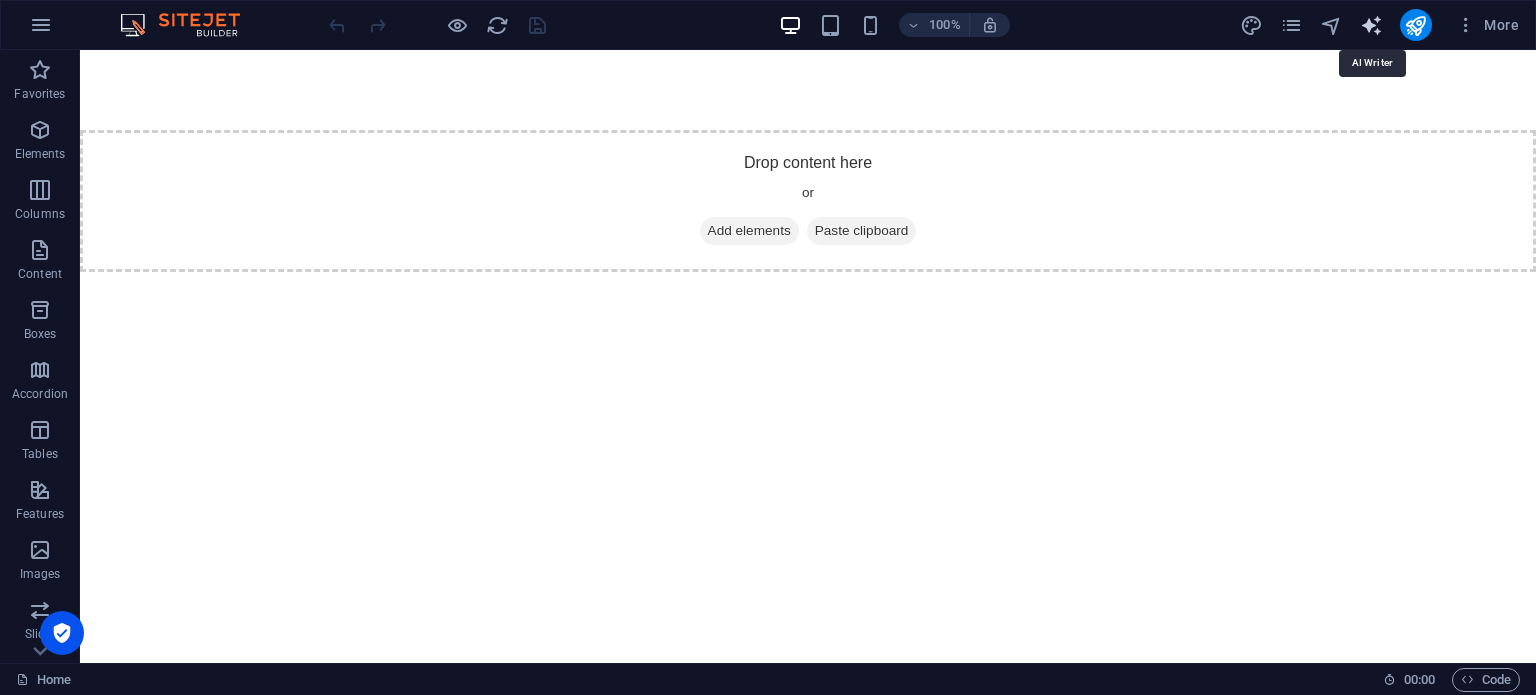 click at bounding box center (1371, 25) 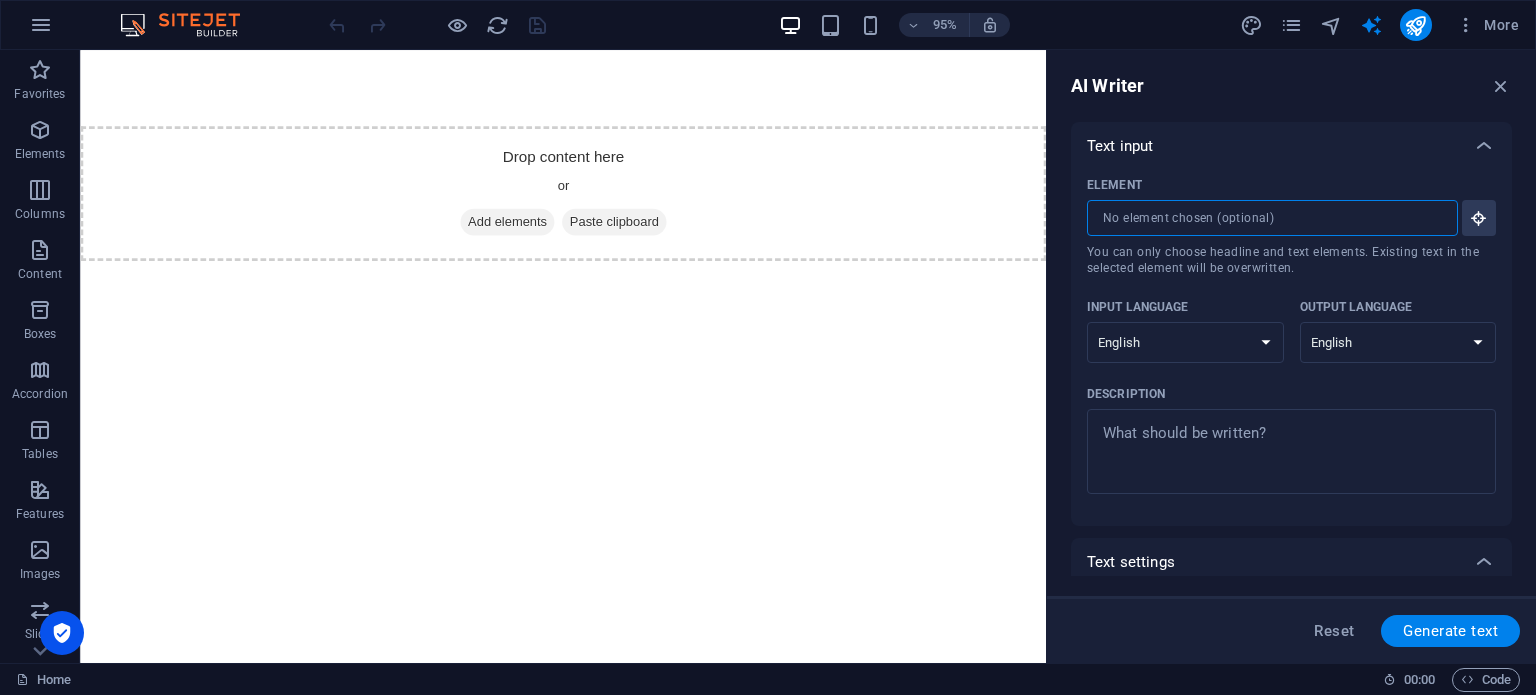 click on "Element ​ You can only choose headline and text elements. Existing text in the selected element will be overwritten." at bounding box center (1265, 218) 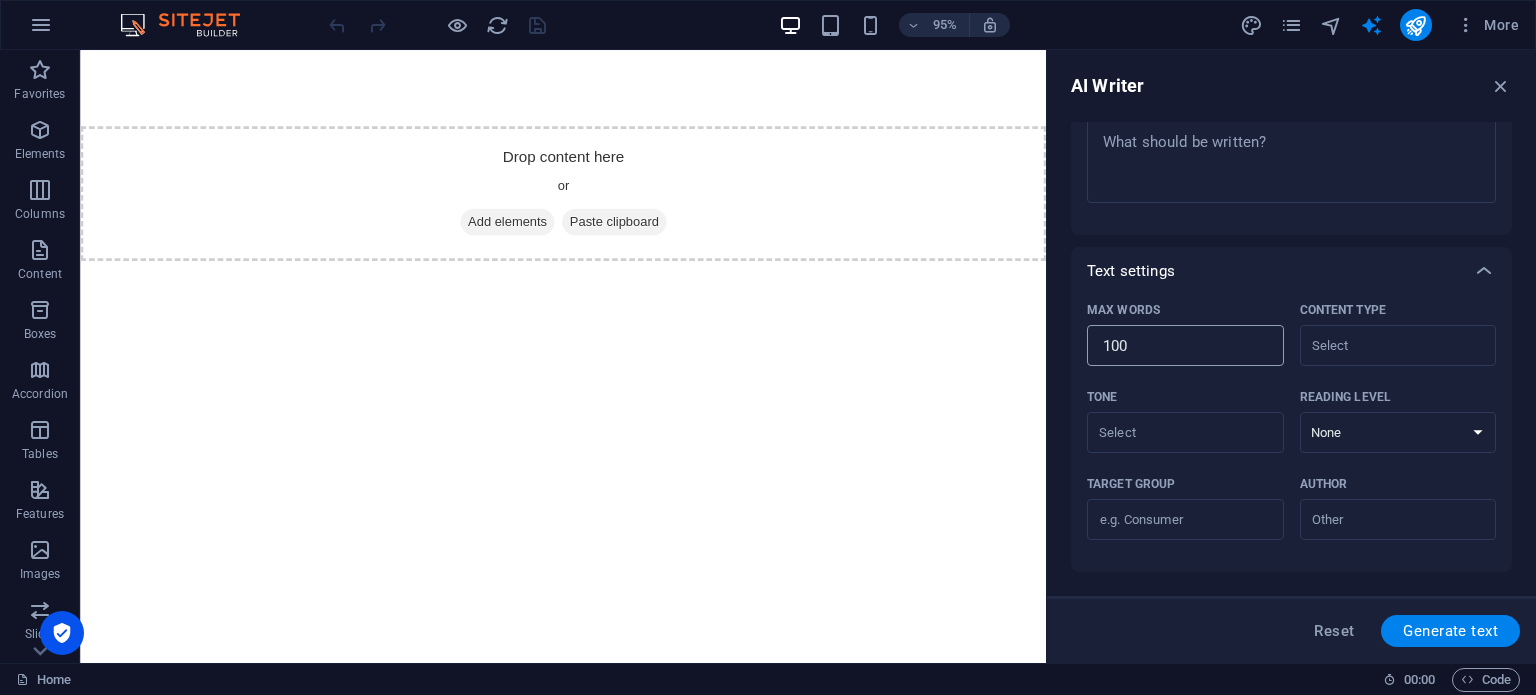 scroll, scrollTop: 460, scrollLeft: 0, axis: vertical 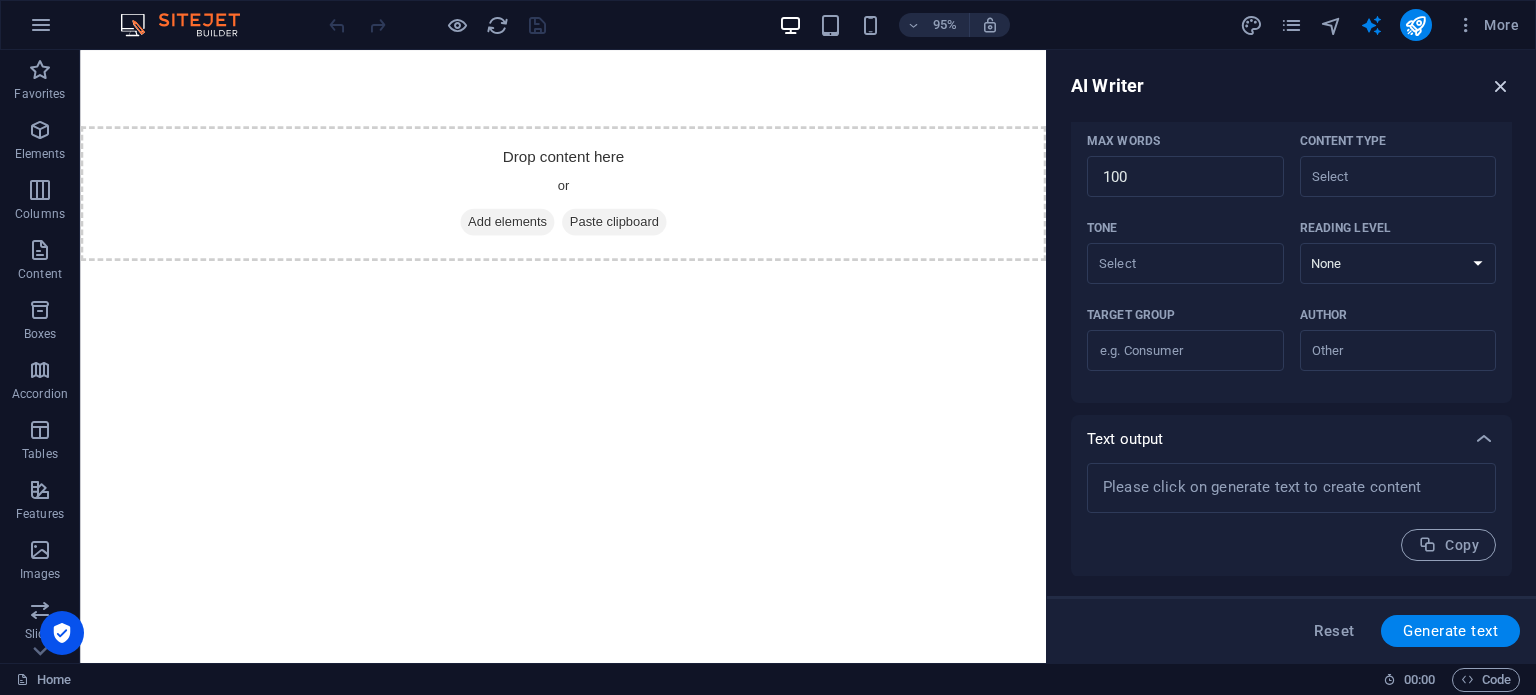 click at bounding box center [1501, 86] 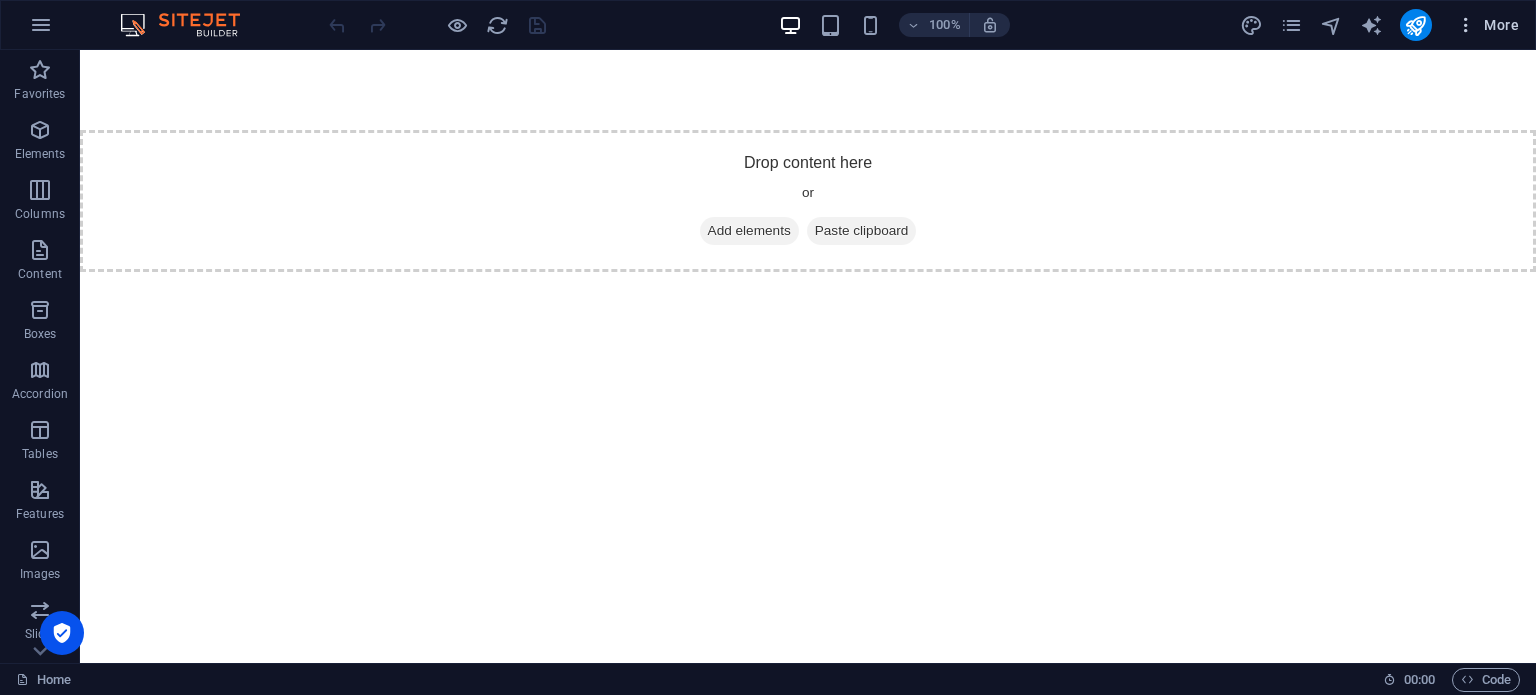 click at bounding box center (1466, 25) 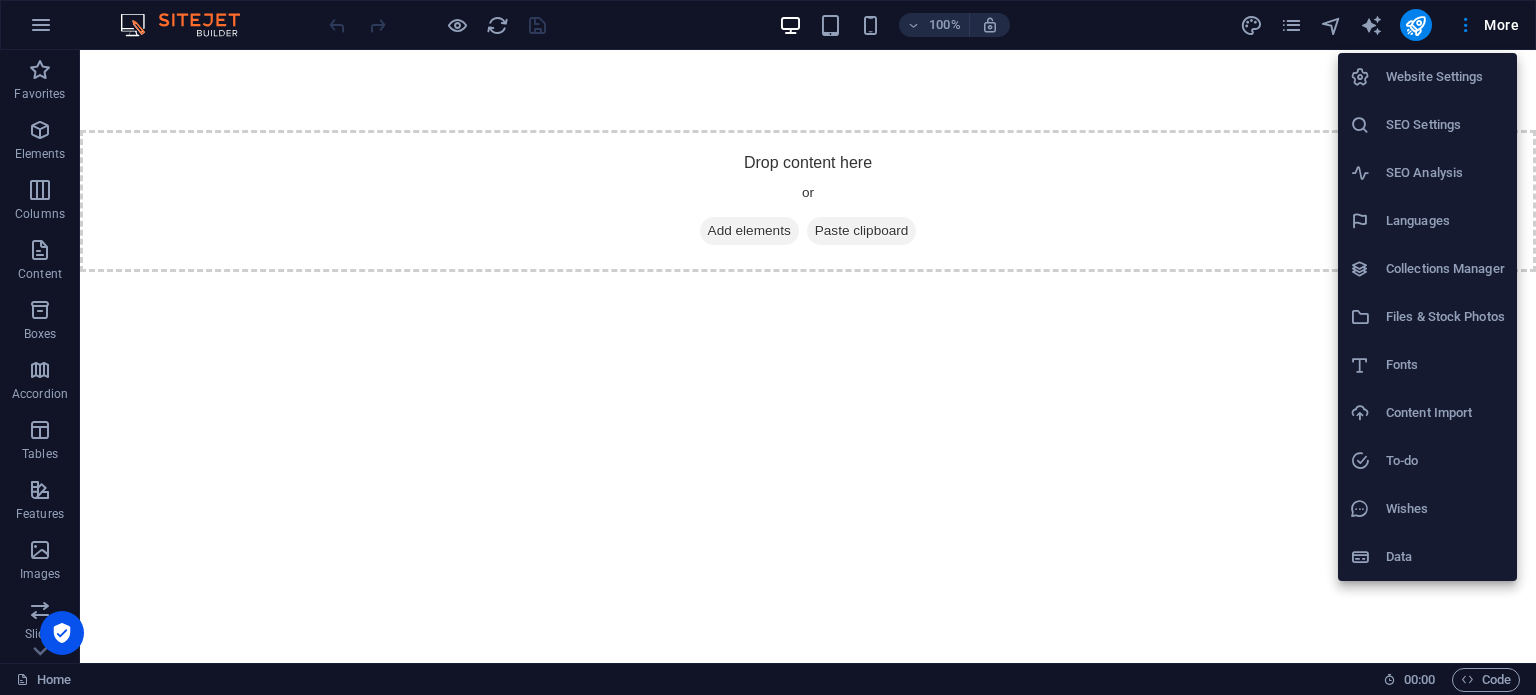 click on "Website Settings" at bounding box center [1427, 77] 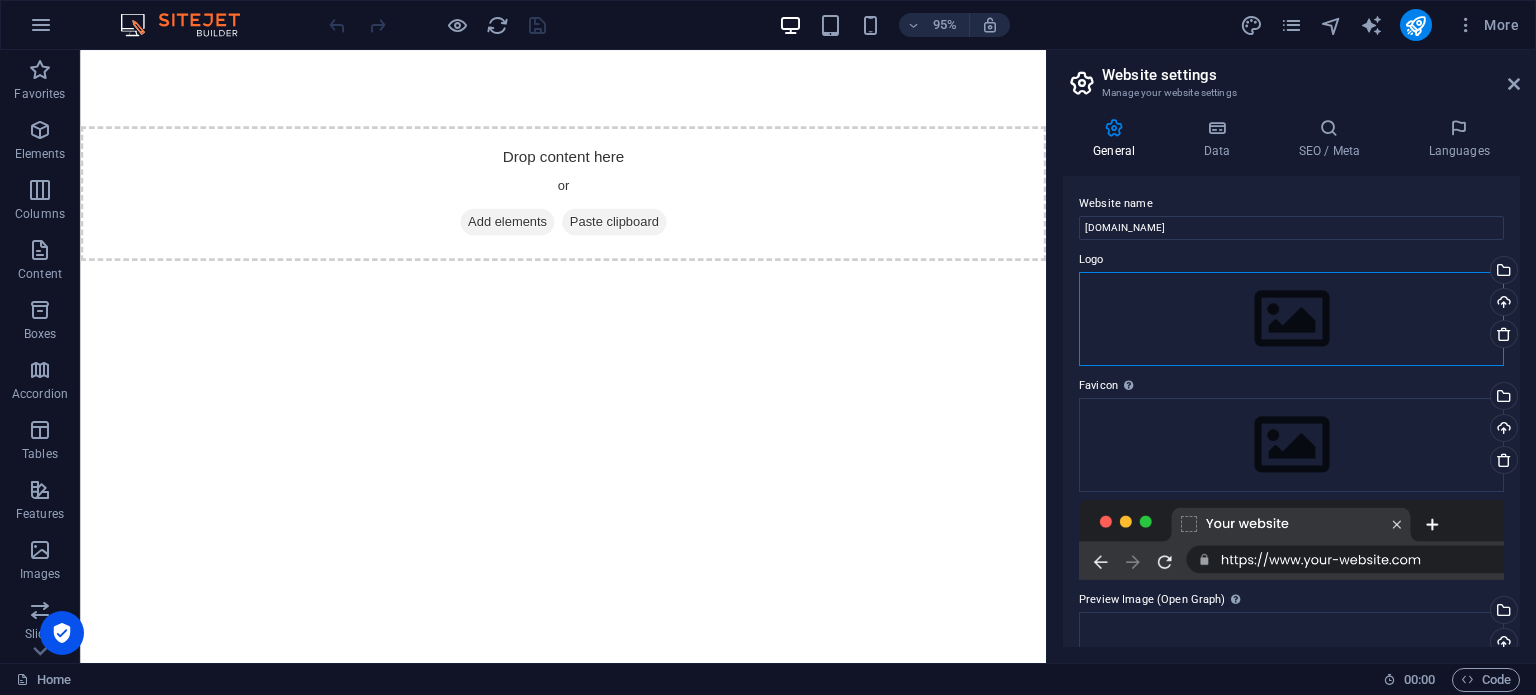 click on "Drag files here, click to choose files or select files from Files or our free stock photos & videos" at bounding box center (1291, 319) 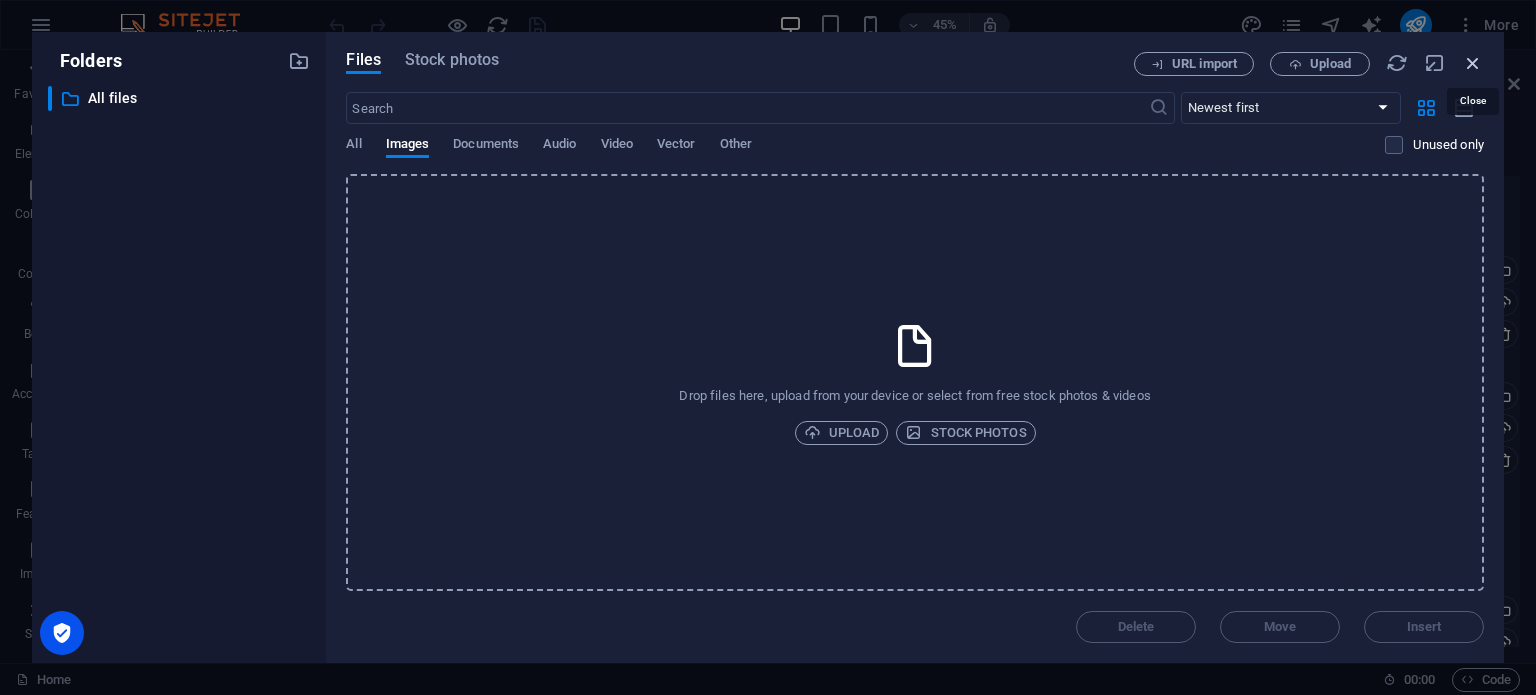 click at bounding box center (1473, 63) 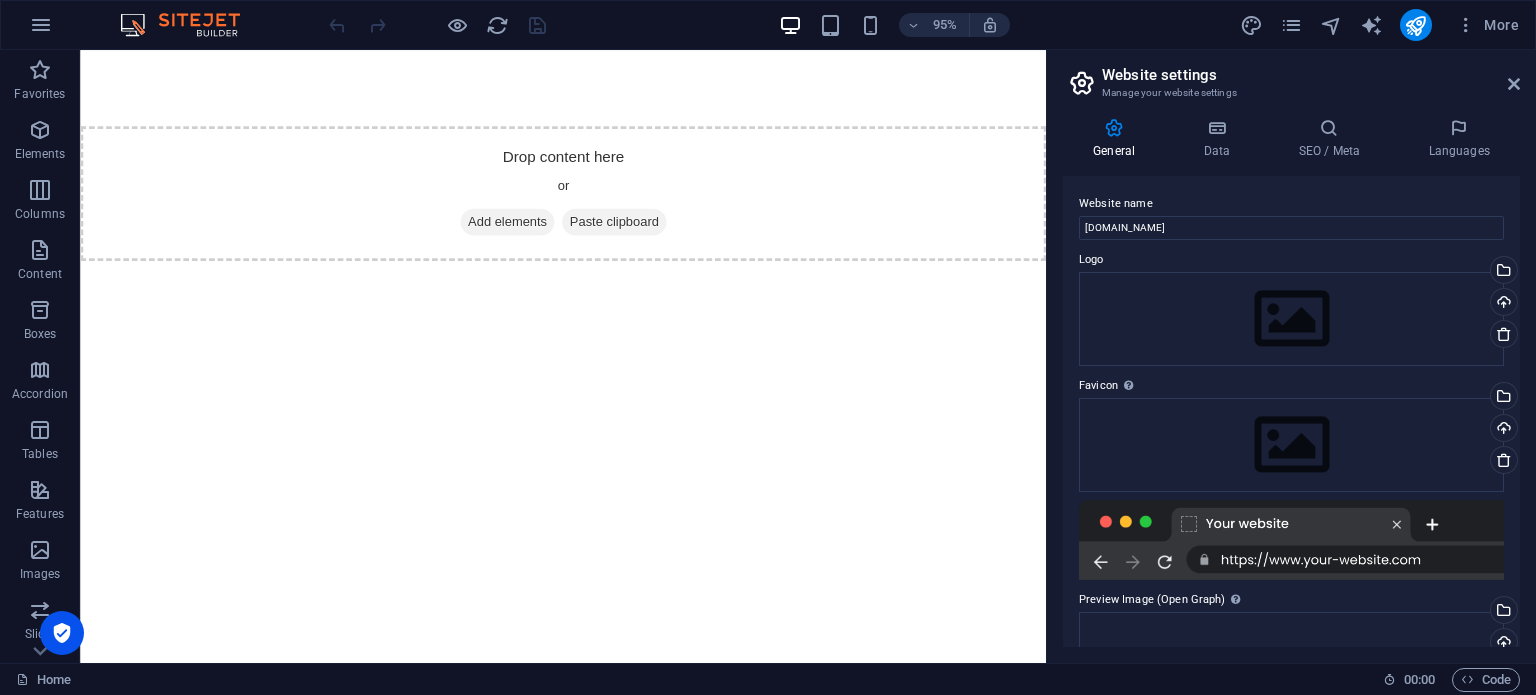 scroll, scrollTop: 0, scrollLeft: 0, axis: both 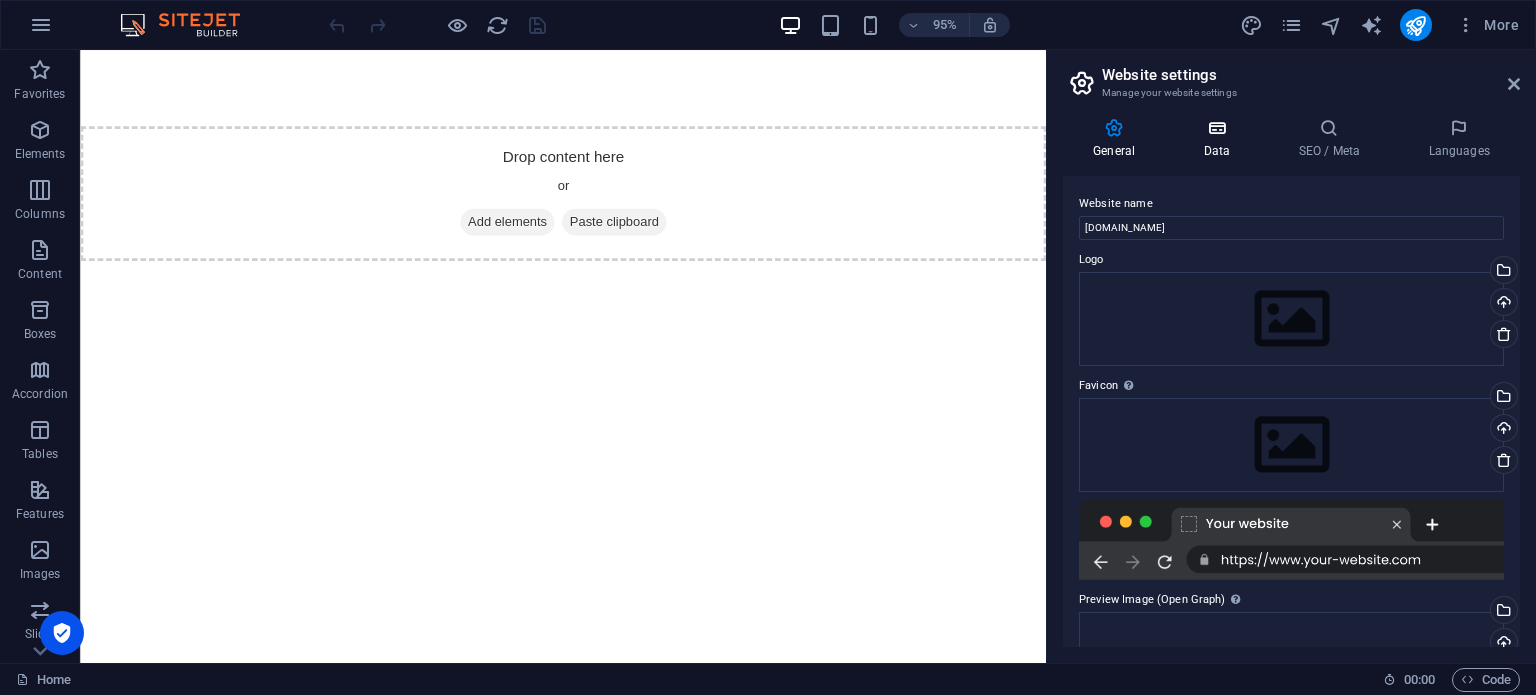 click on "Data" at bounding box center (1220, 139) 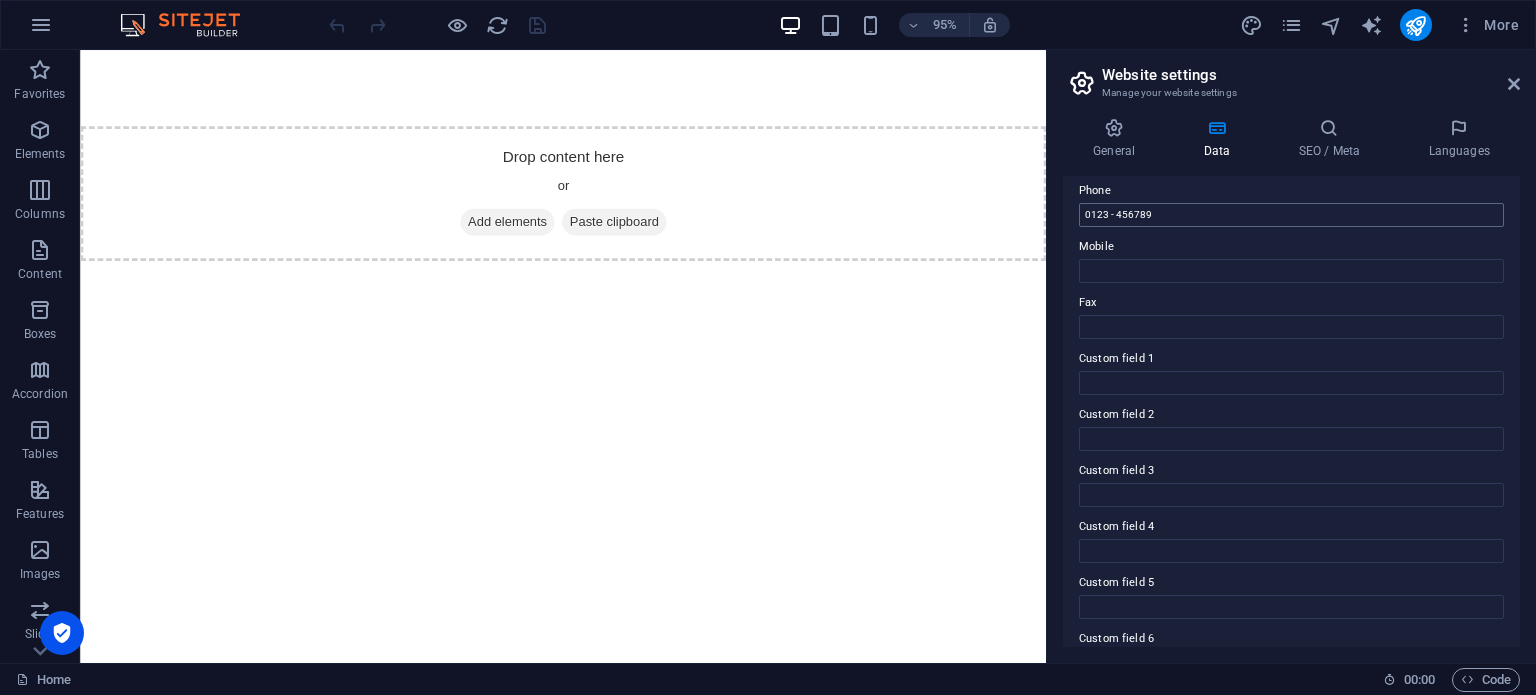 scroll, scrollTop: 488, scrollLeft: 0, axis: vertical 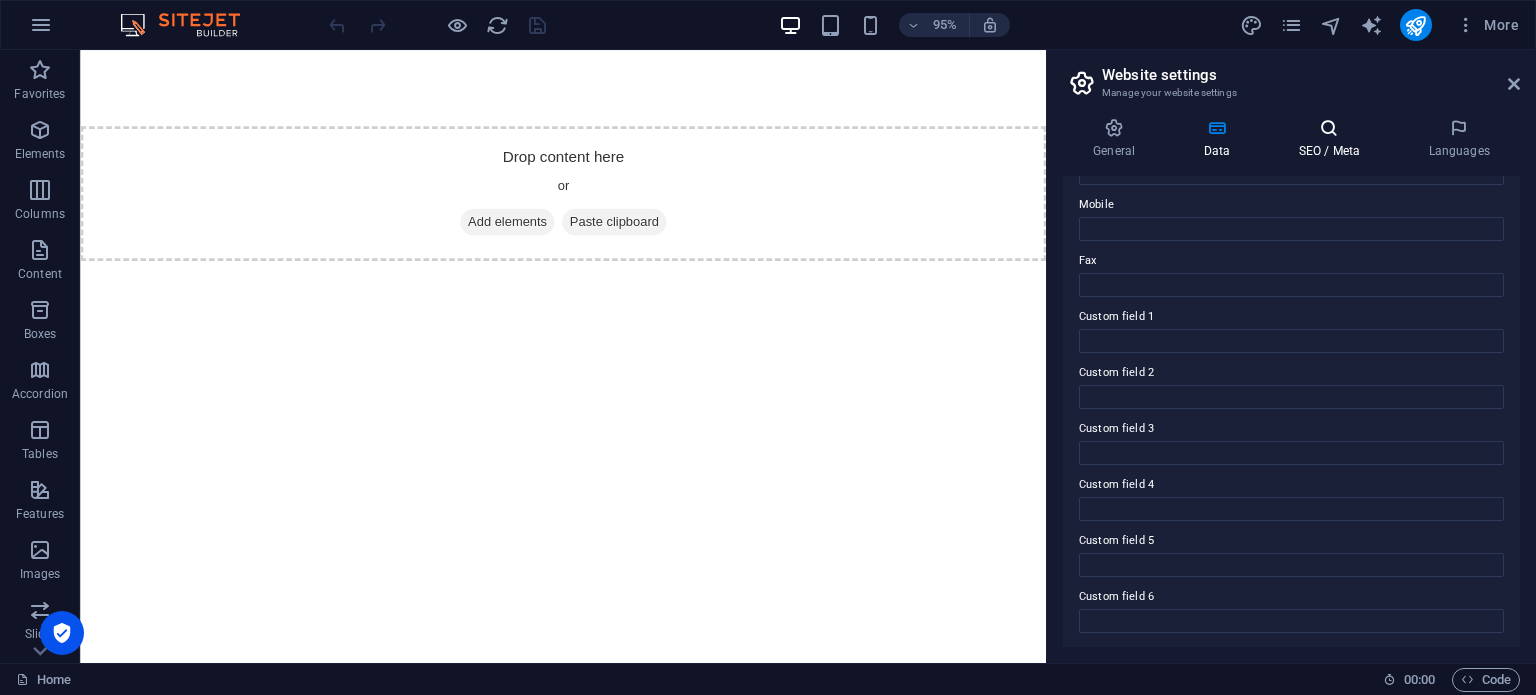 click at bounding box center (1329, 128) 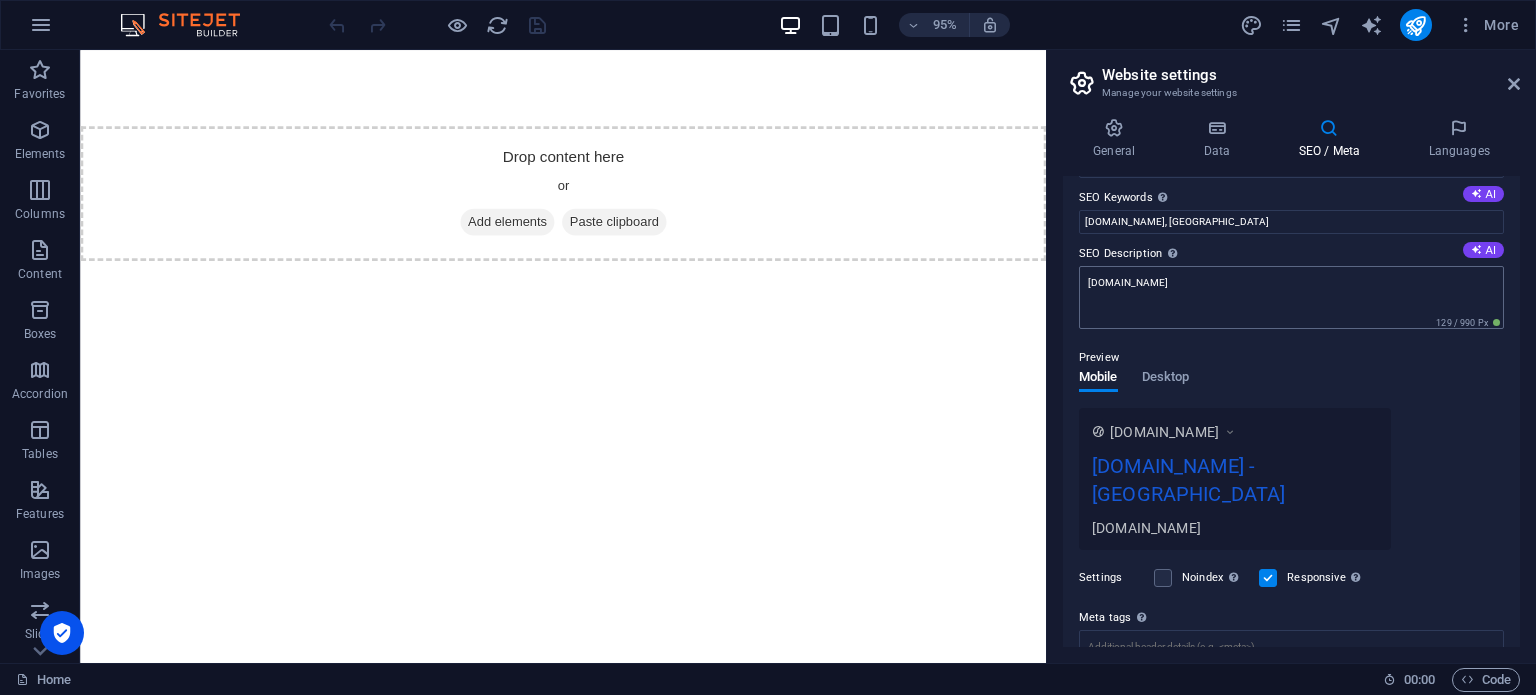 scroll, scrollTop: 140, scrollLeft: 0, axis: vertical 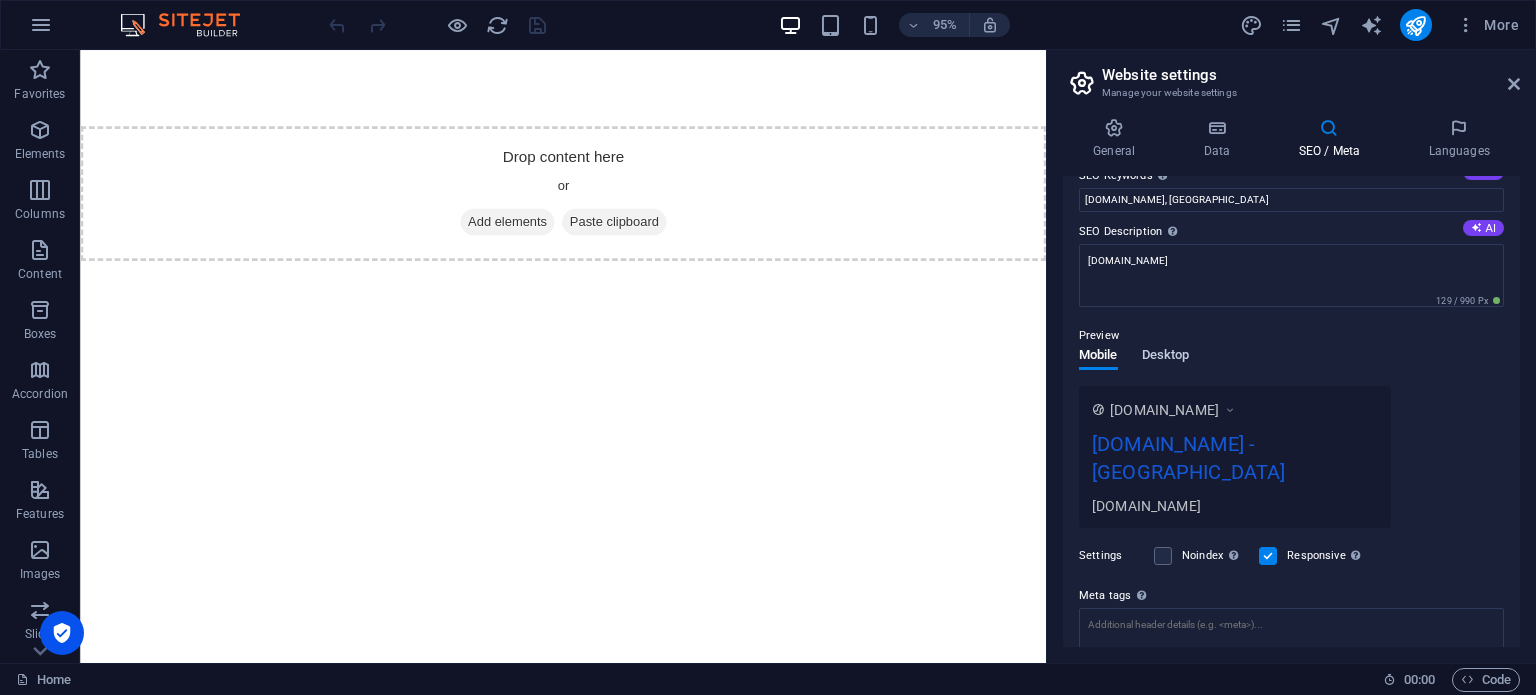 click on "Desktop" at bounding box center [1166, 357] 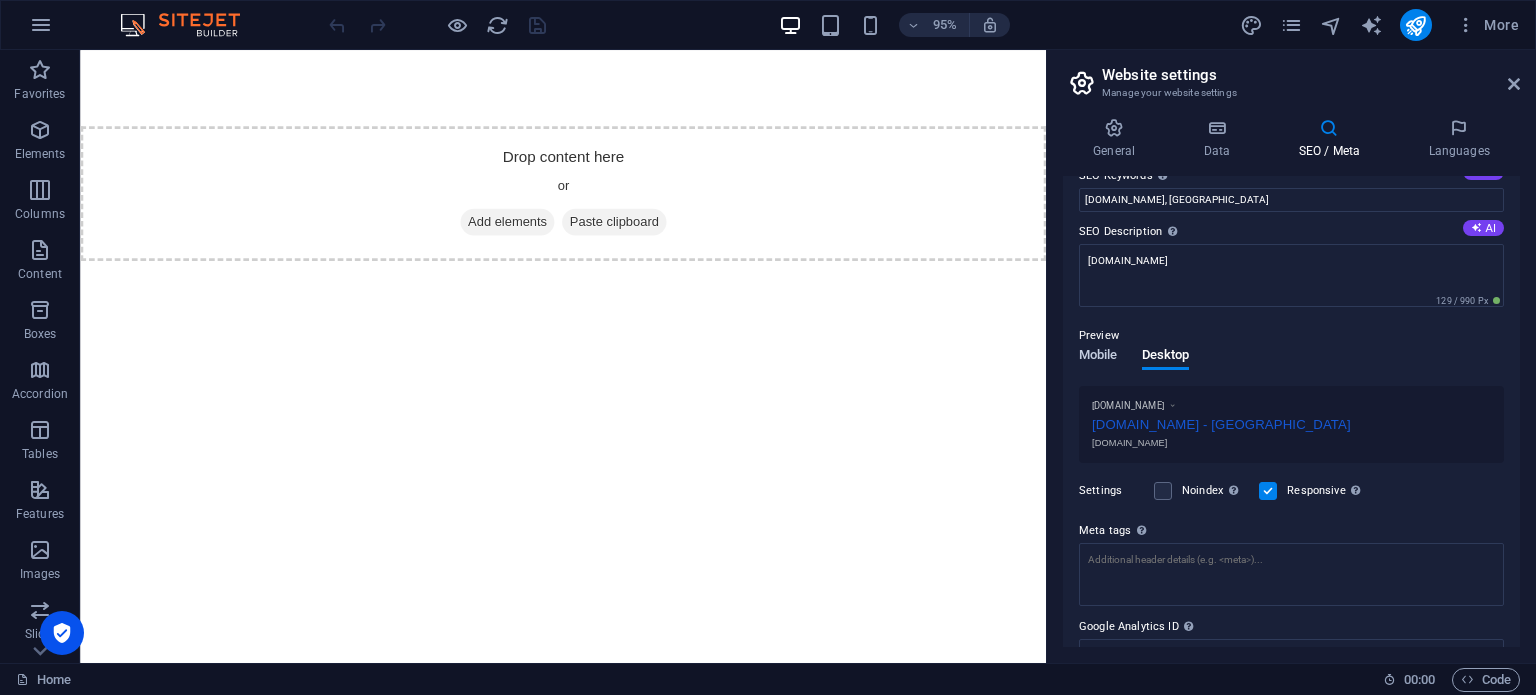 click on "Mobile" at bounding box center [1098, 357] 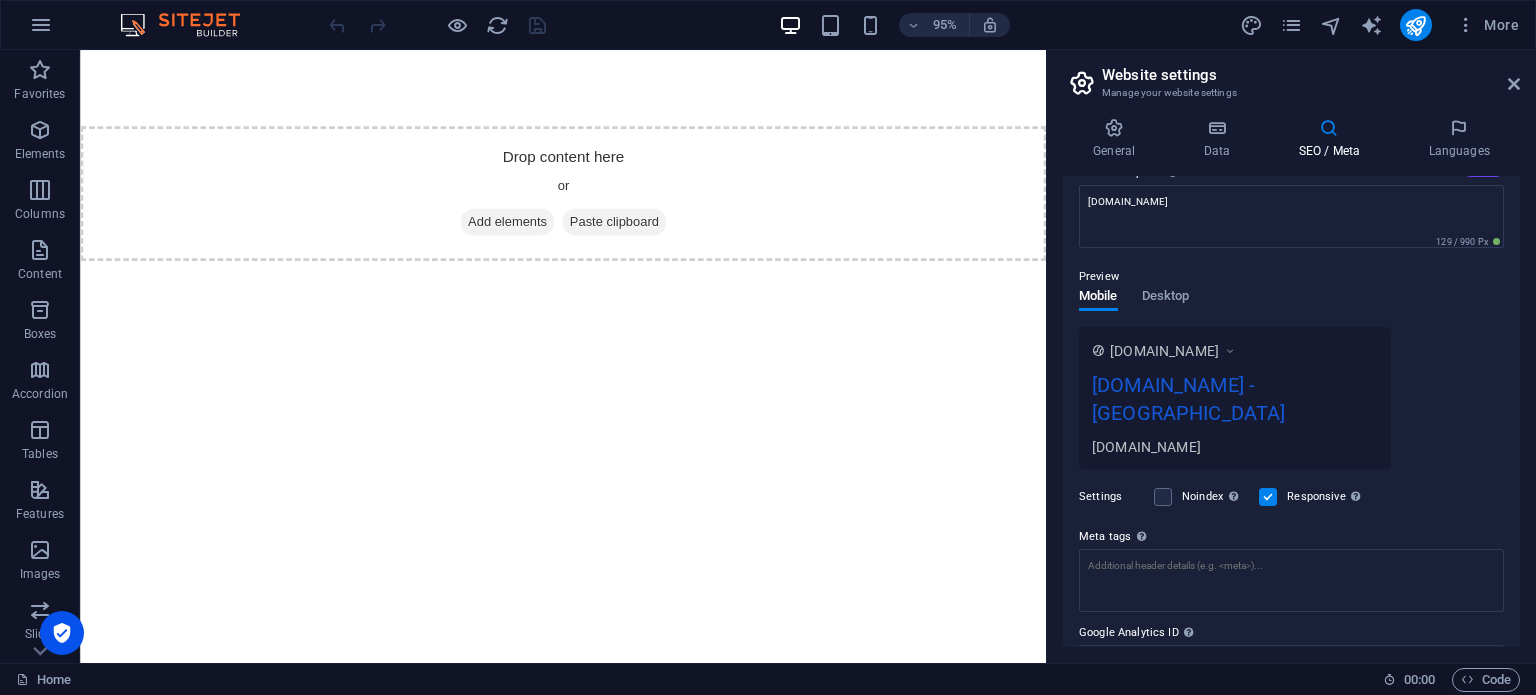 scroll, scrollTop: 236, scrollLeft: 0, axis: vertical 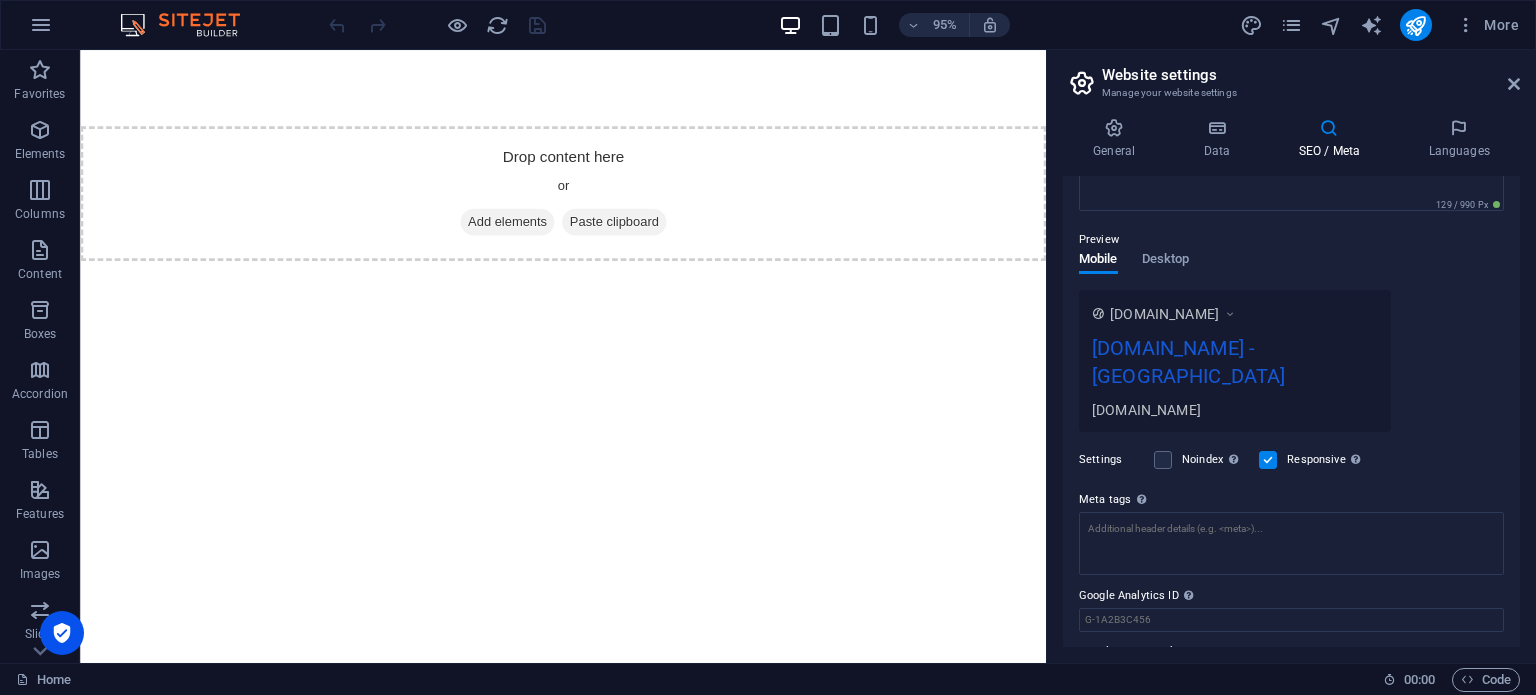 click on "Noindex Instruct search engines to exclude this website from search results." at bounding box center [1198, 460] 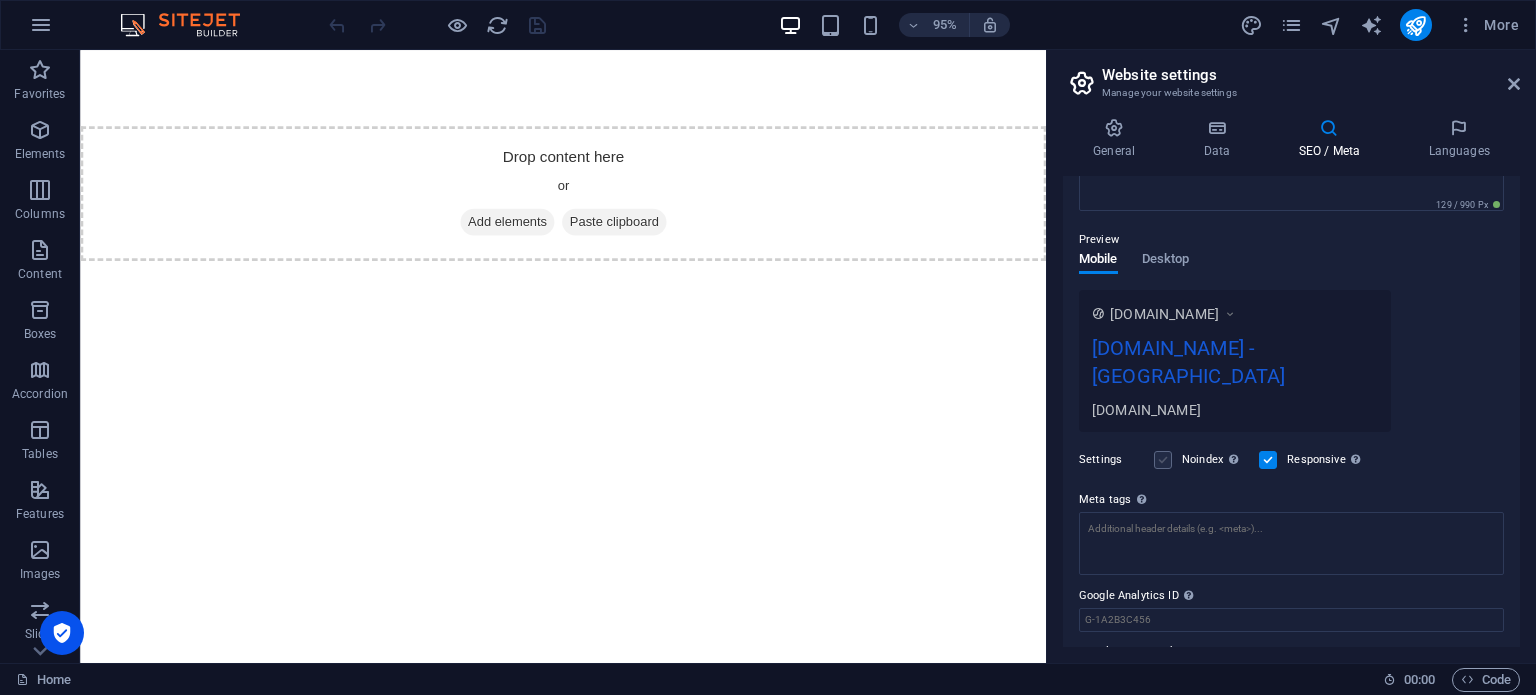 click at bounding box center (1163, 460) 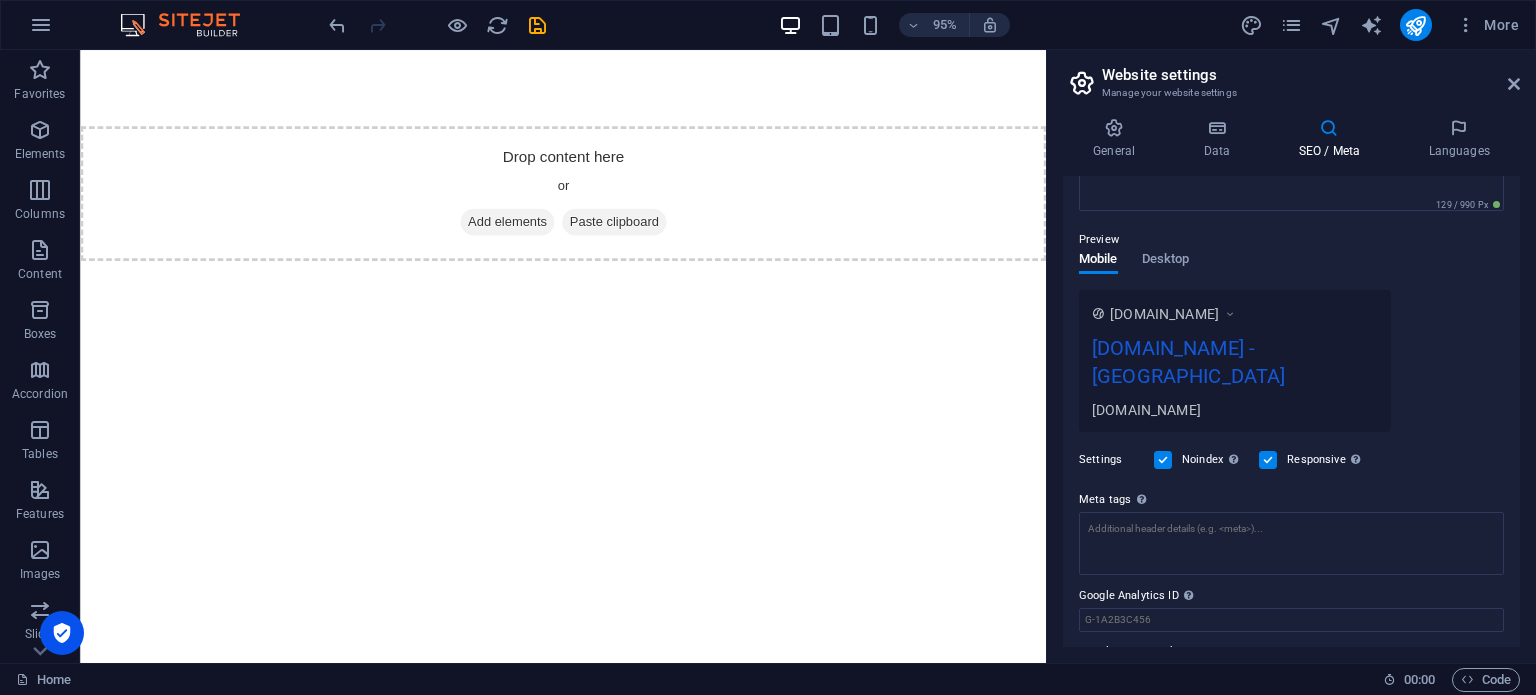click at bounding box center (1163, 460) 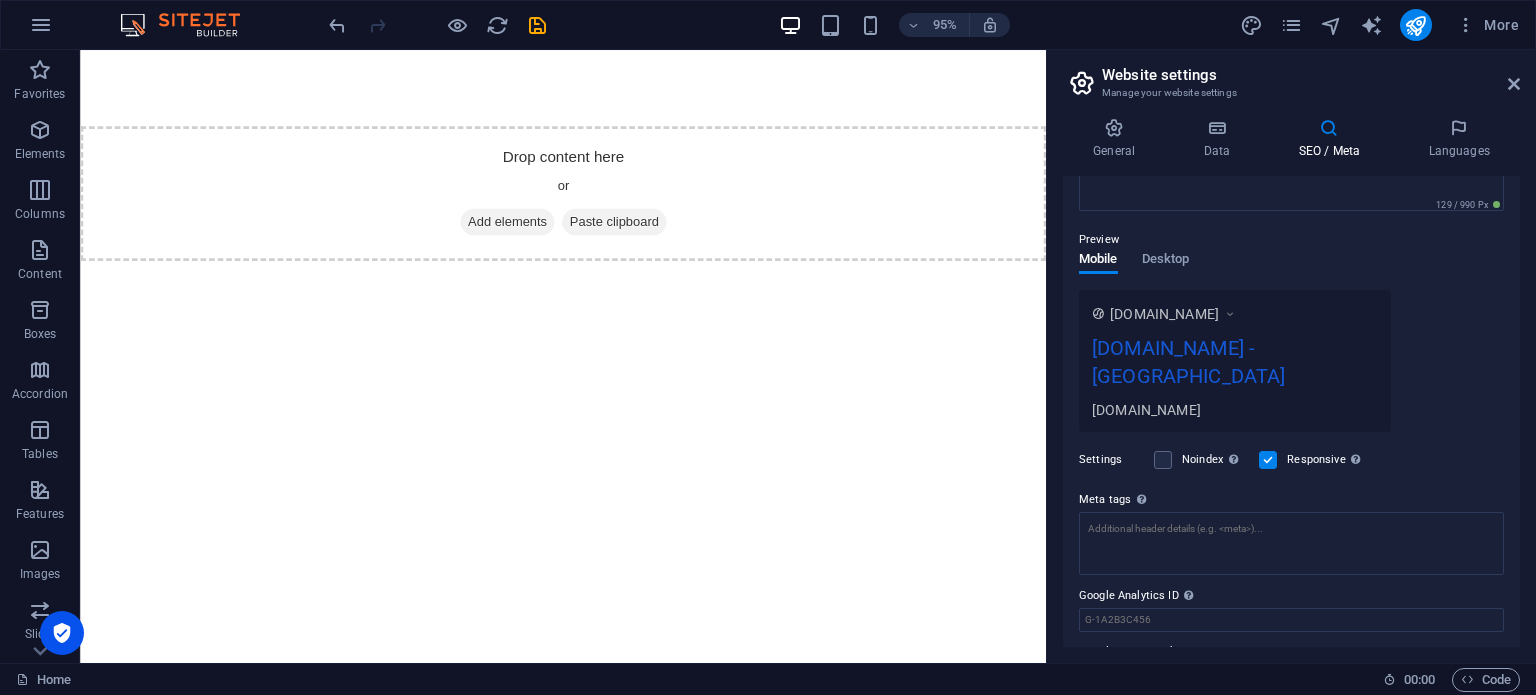 scroll, scrollTop: 263, scrollLeft: 0, axis: vertical 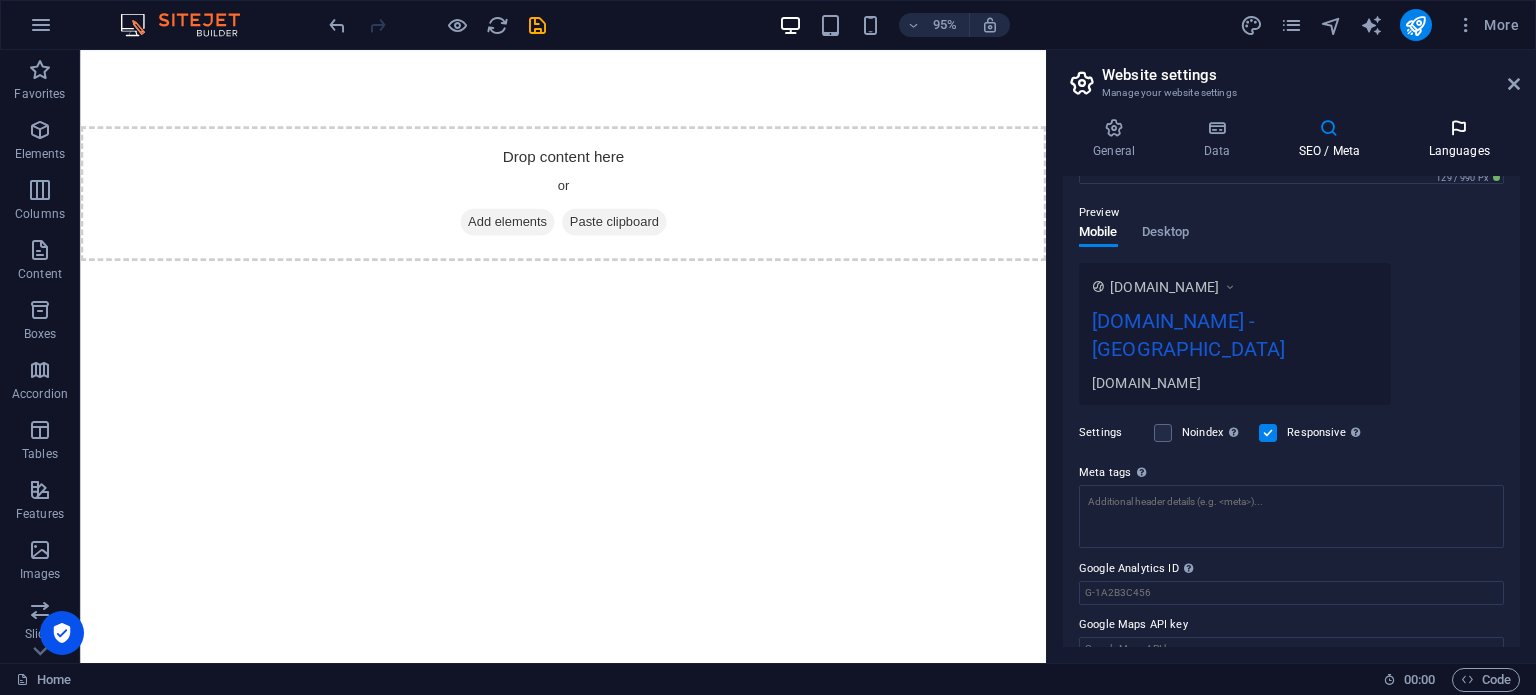 click on "Languages" at bounding box center [1459, 139] 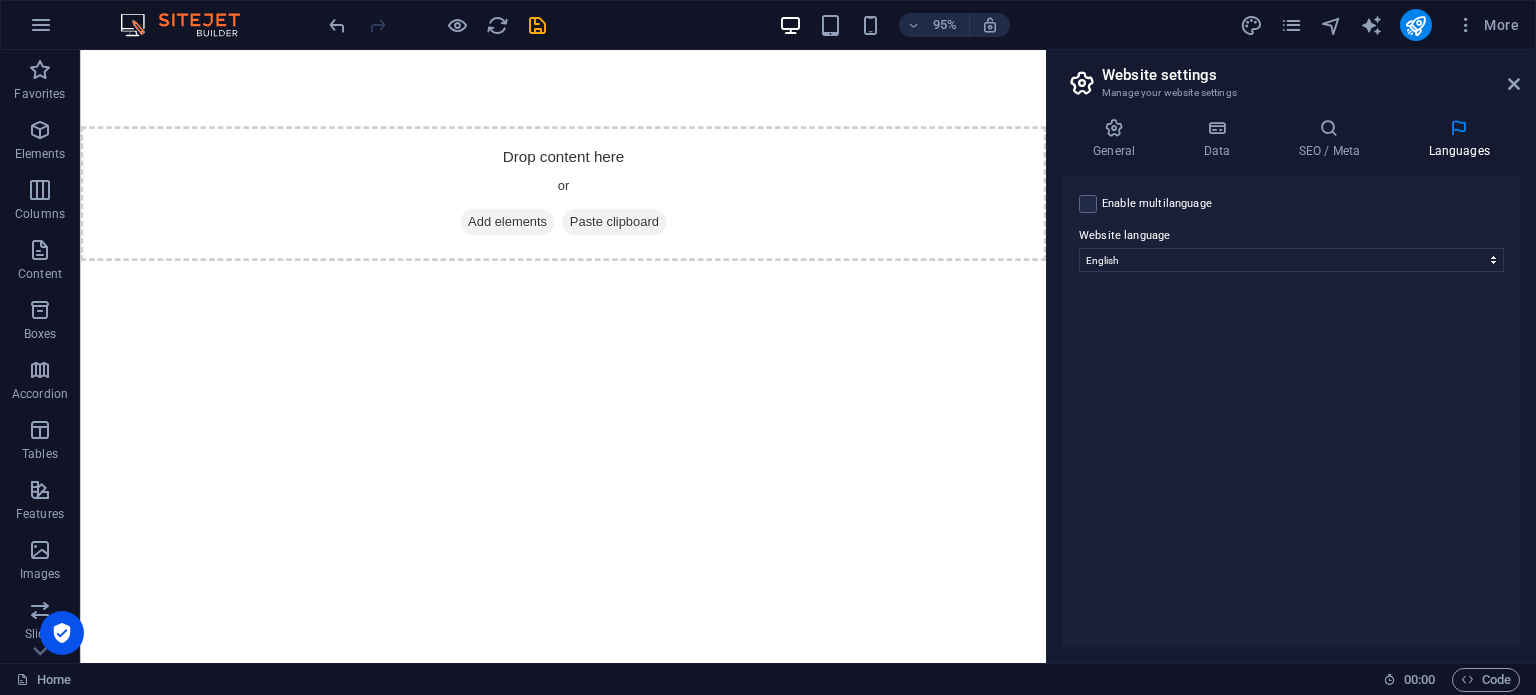 click on "Enable multilanguage To disable multilanguage delete all languages until only one language remains." at bounding box center (1157, 204) 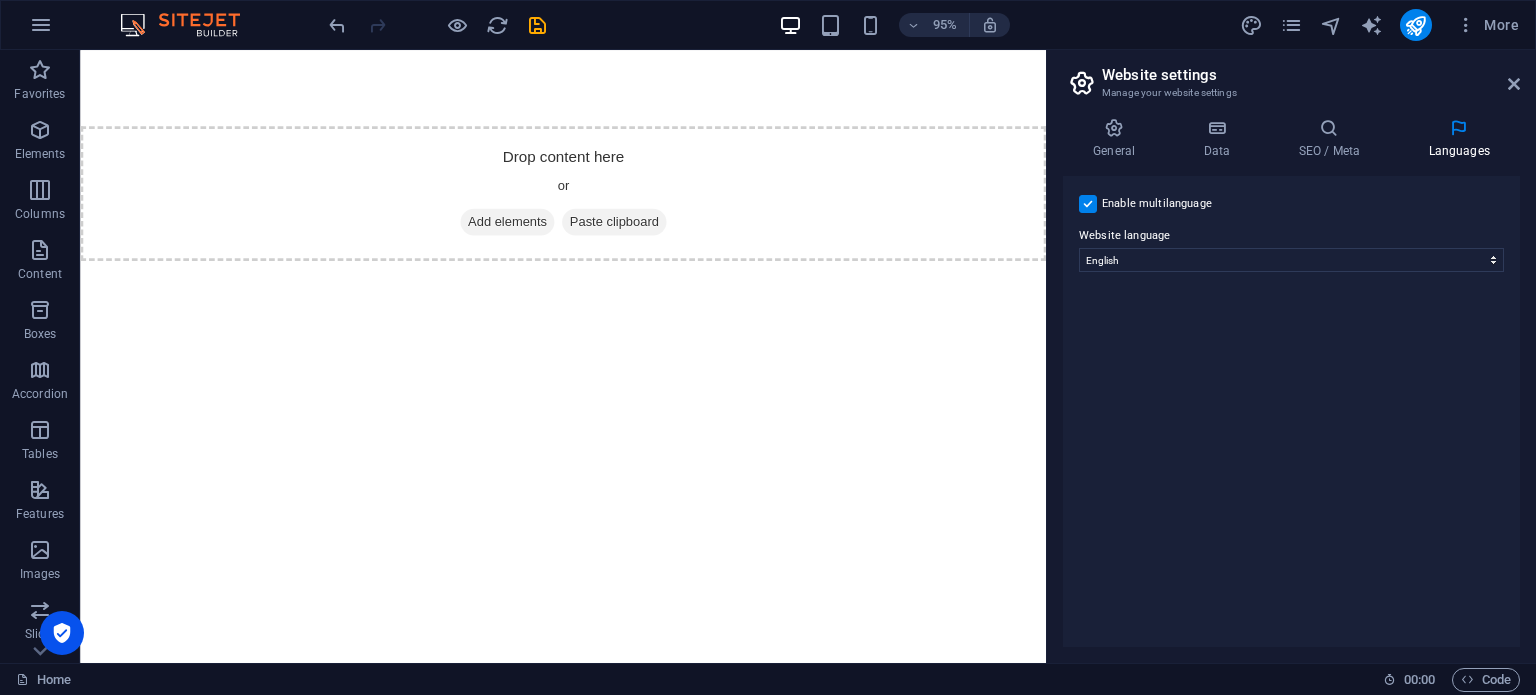 click on "Enable multilanguage To disable multilanguage delete all languages until only one language remains." at bounding box center [1157, 204] 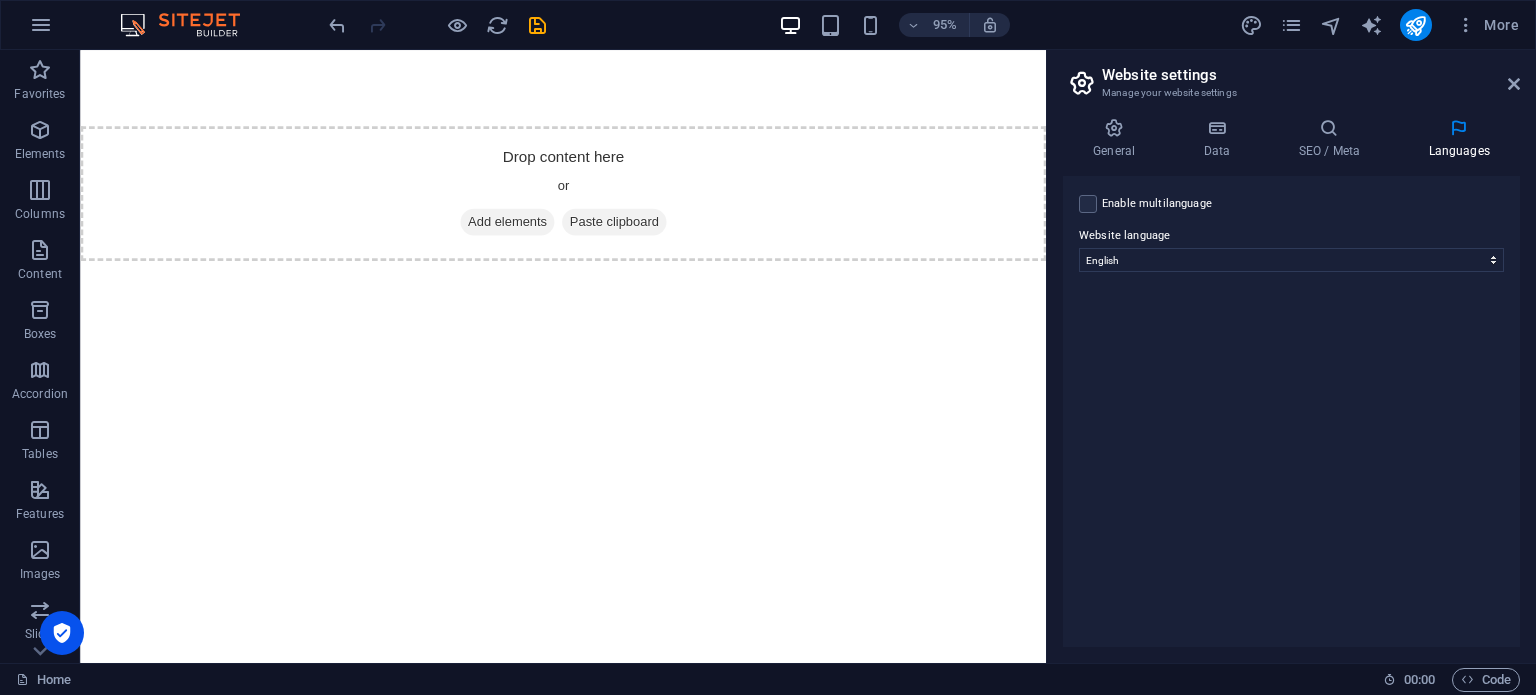 select 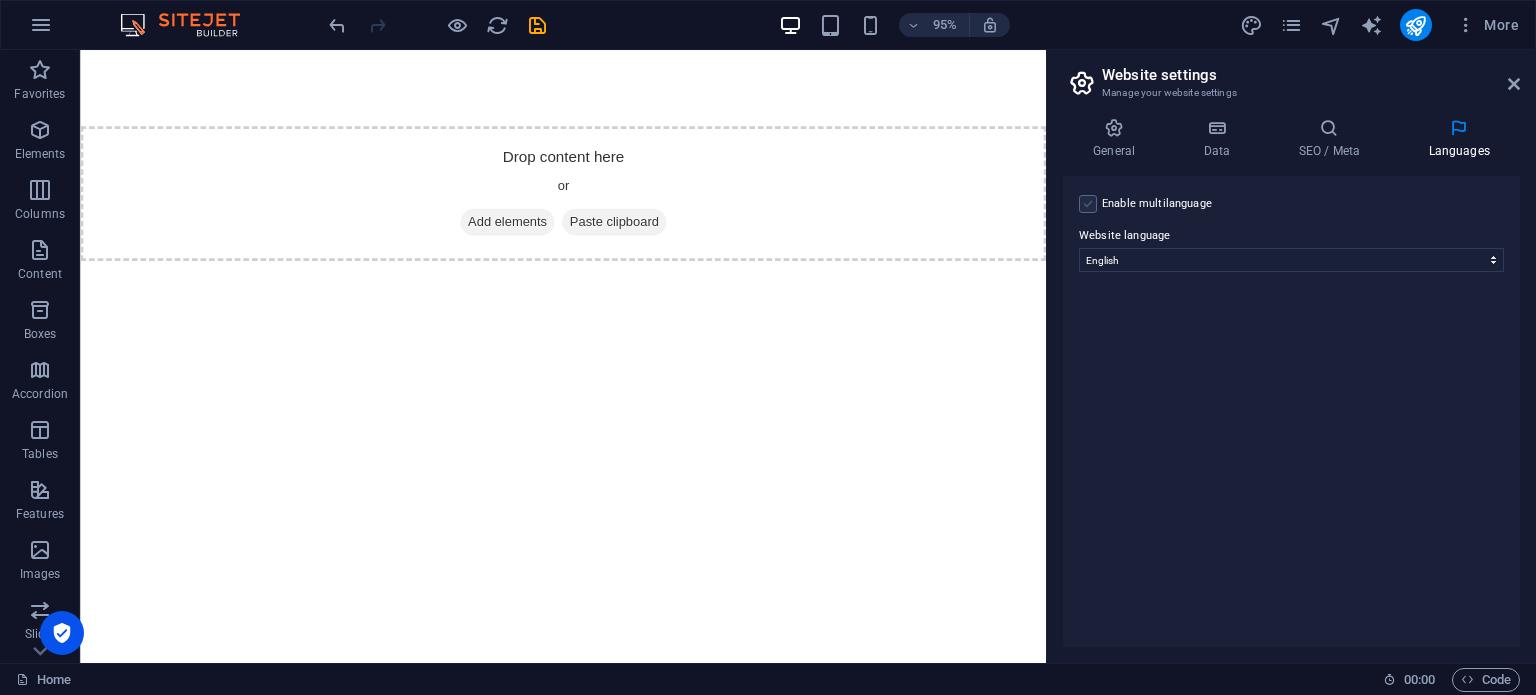 click at bounding box center [1088, 204] 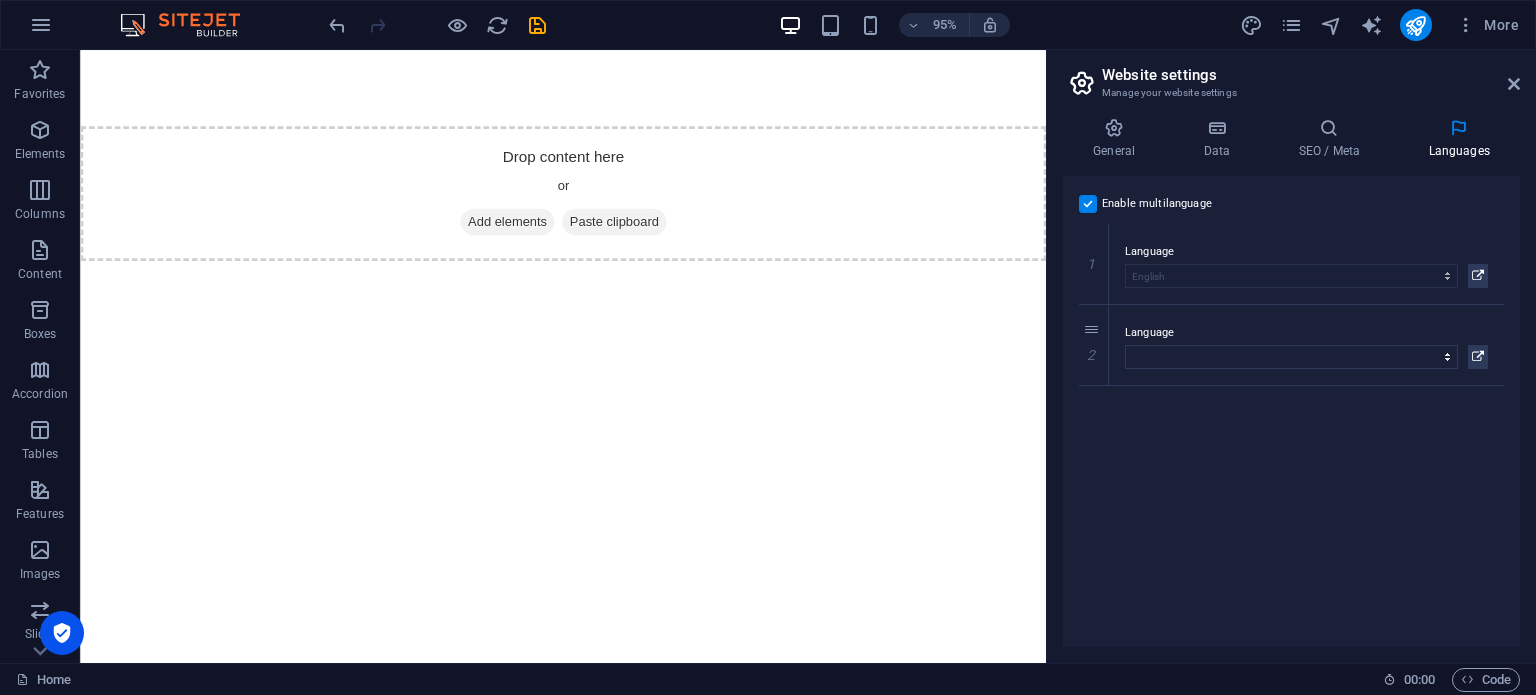 click at bounding box center (1088, 204) 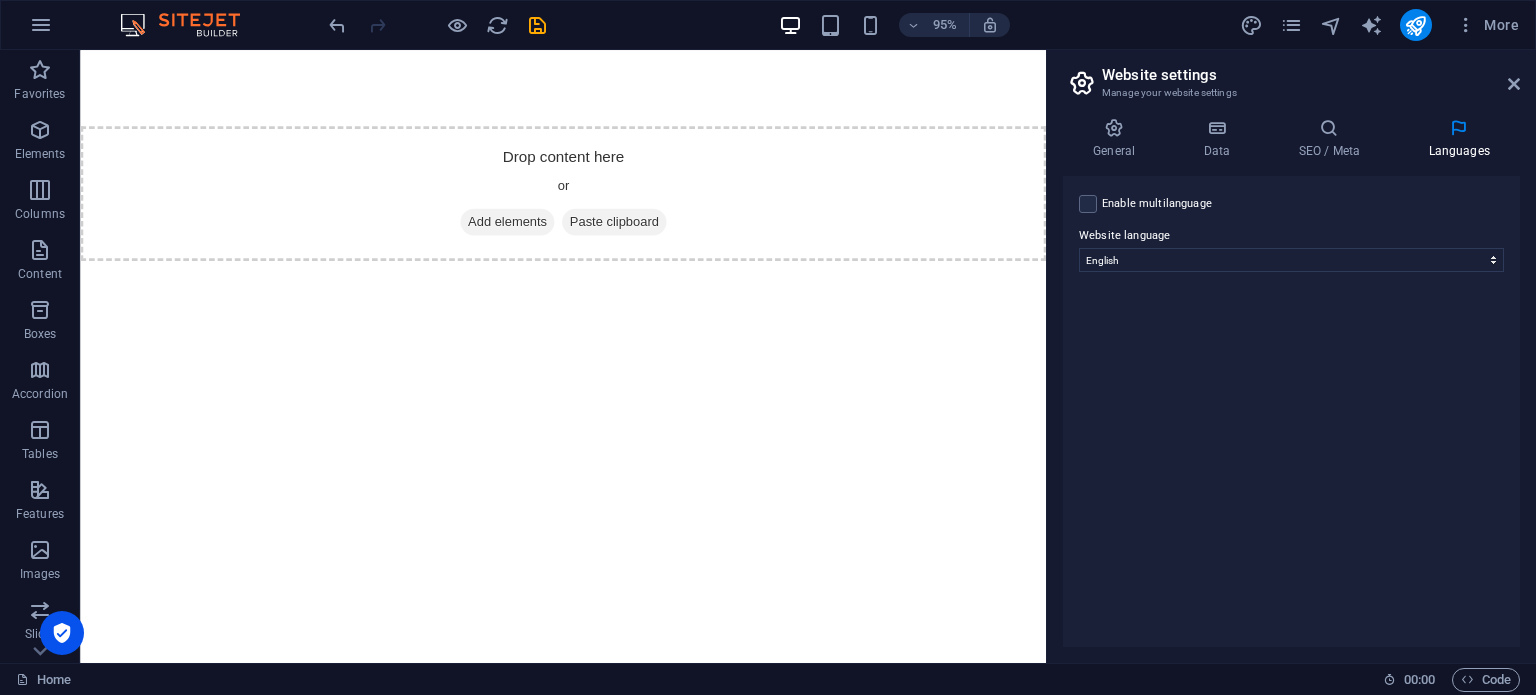 click on "Website settings Manage your website settings" at bounding box center (1293, 76) 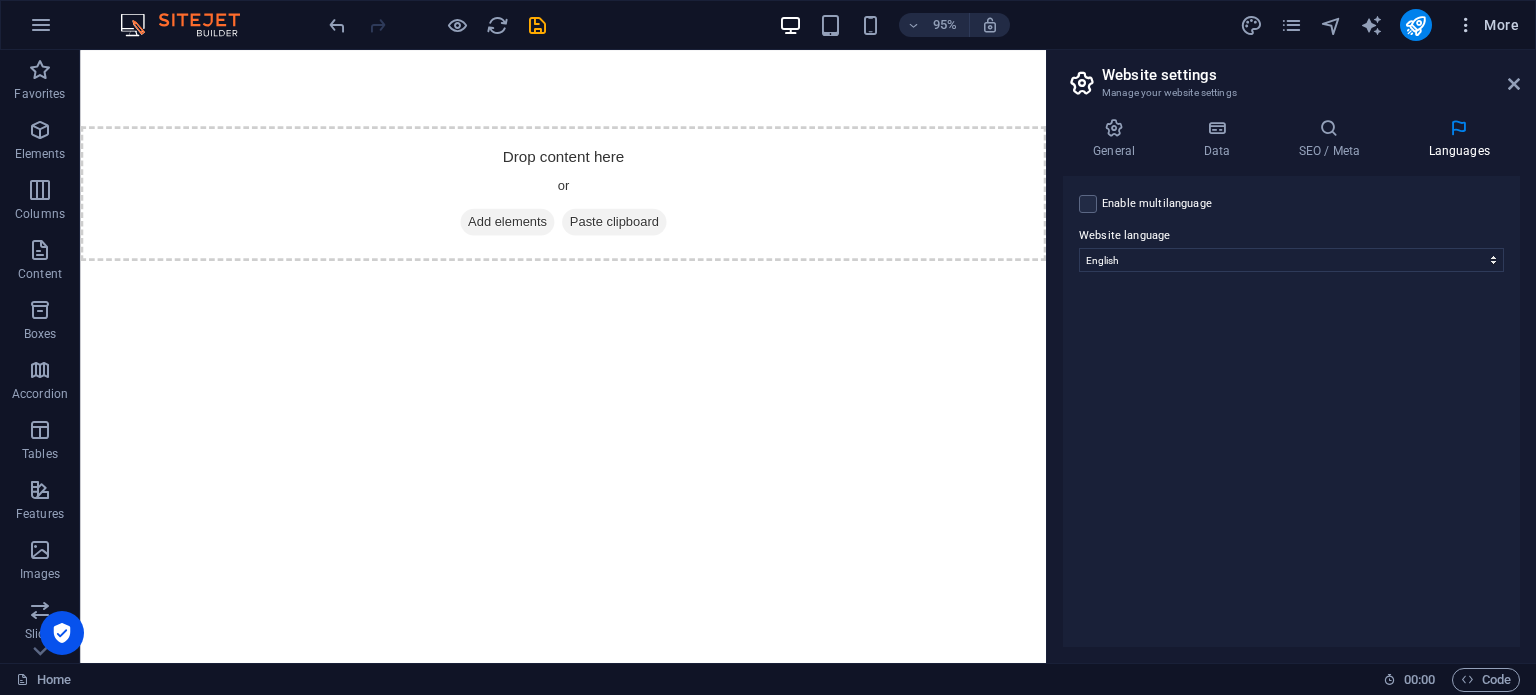 click on "More" at bounding box center [1487, 25] 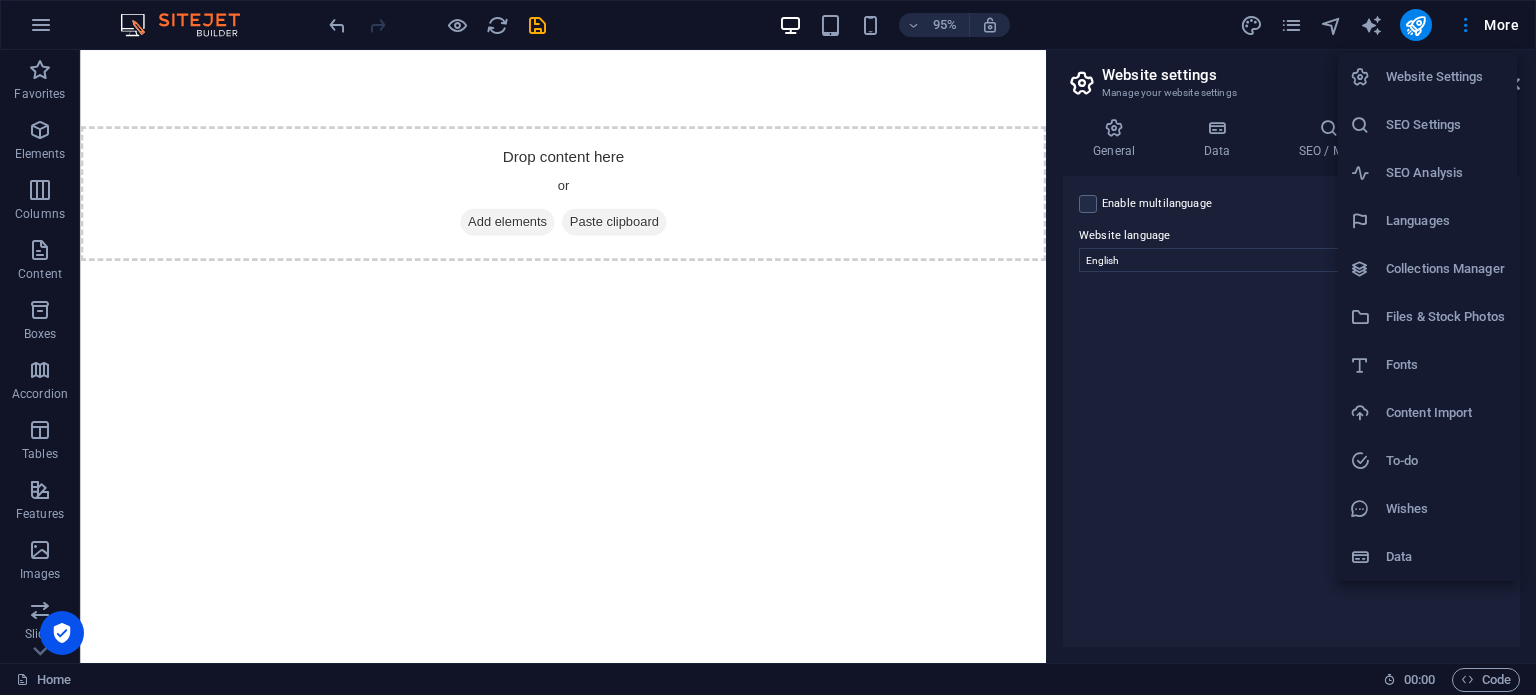 click on "SEO Settings" at bounding box center [1445, 125] 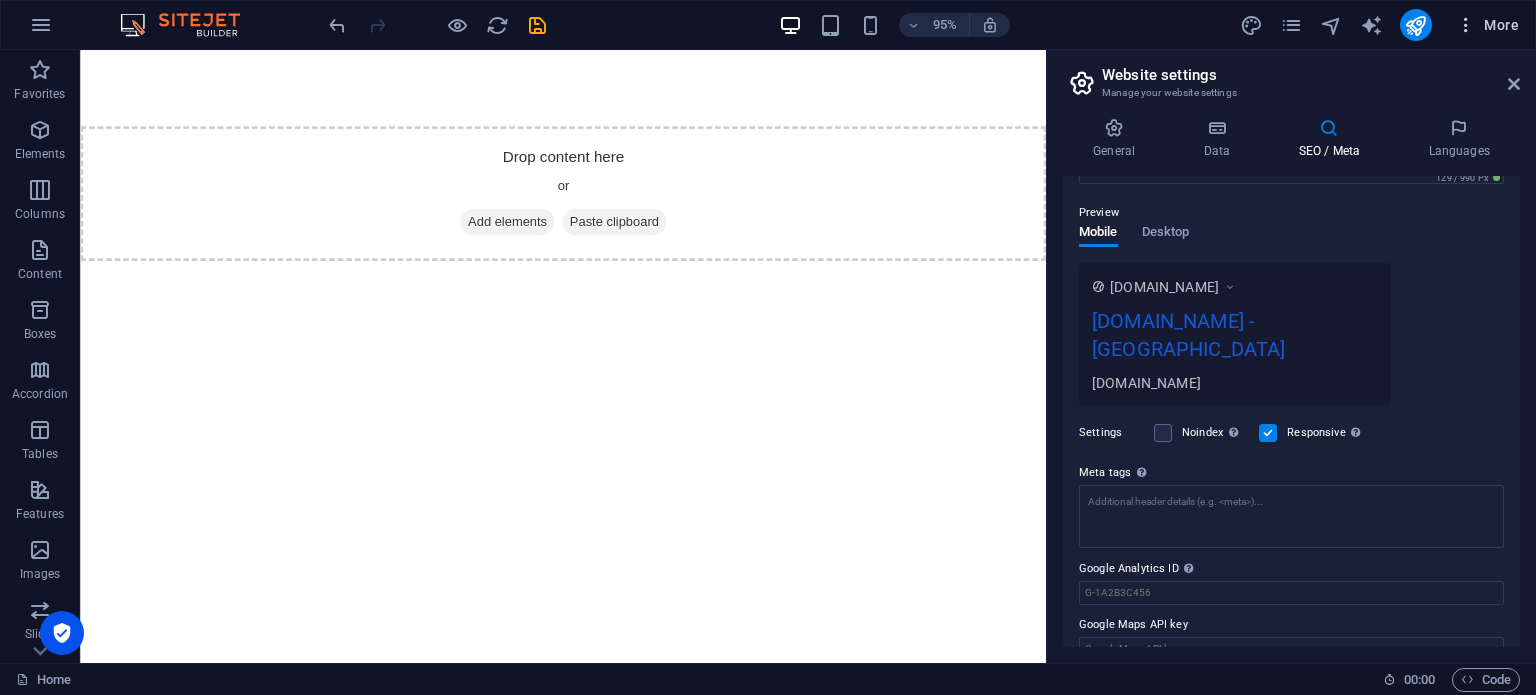 click on "More" at bounding box center [1487, 25] 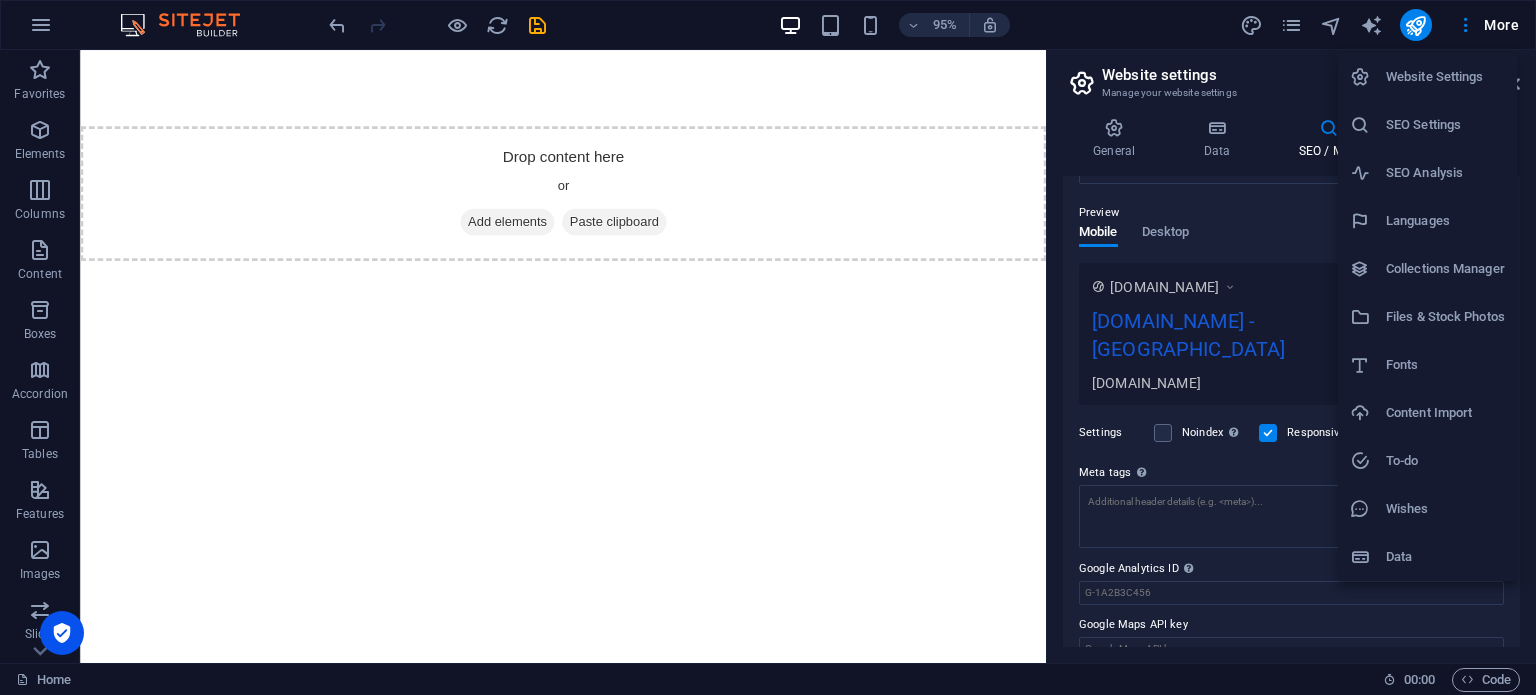 click on "SEO Analysis" at bounding box center (1427, 173) 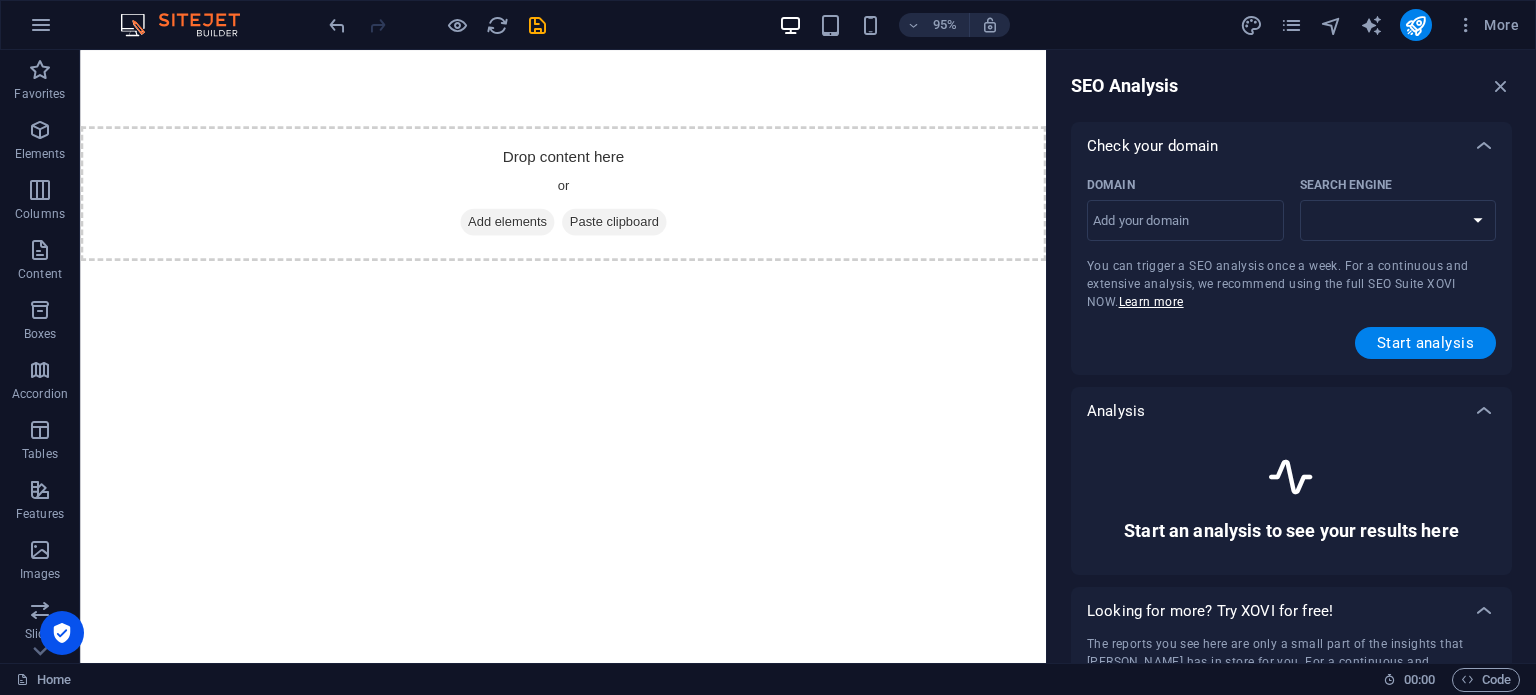 select on "[DOMAIN_NAME]" 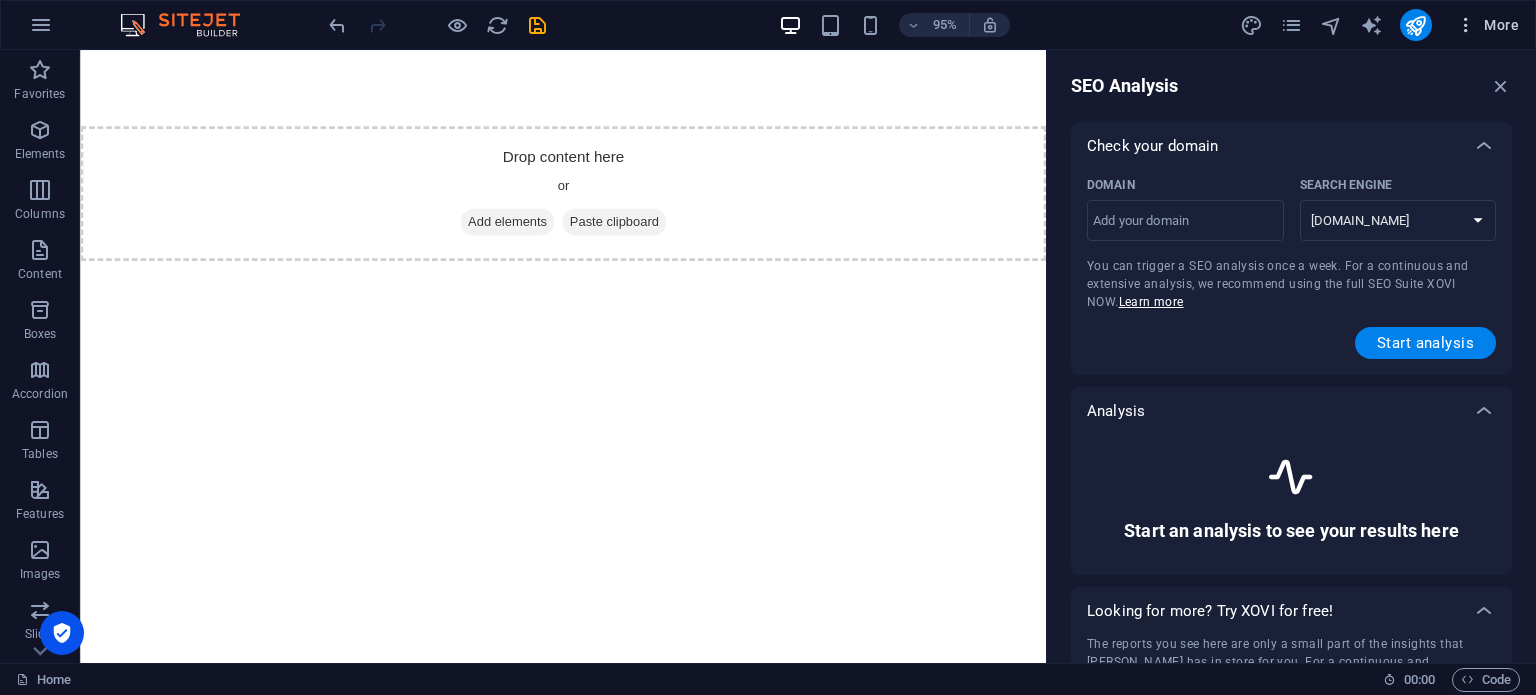 click on "More" at bounding box center (1487, 25) 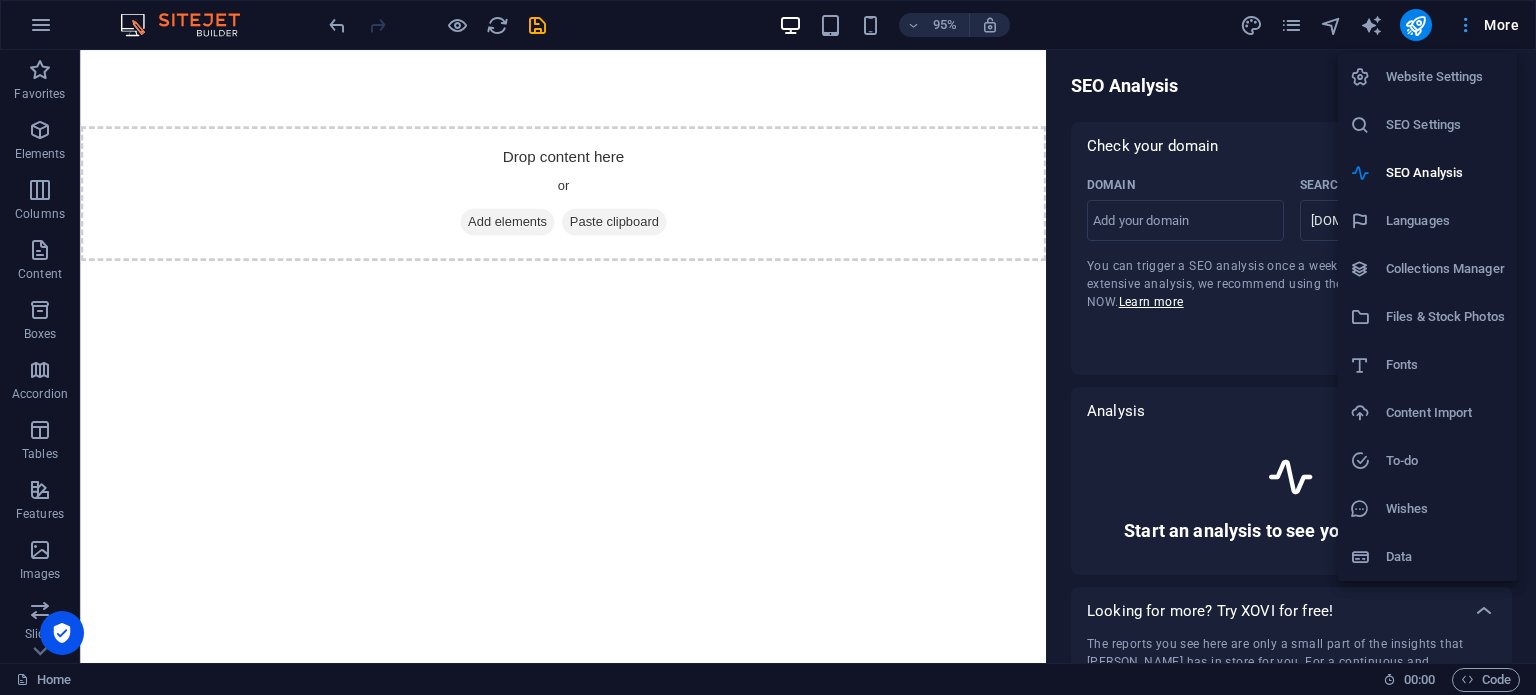 click at bounding box center (768, 347) 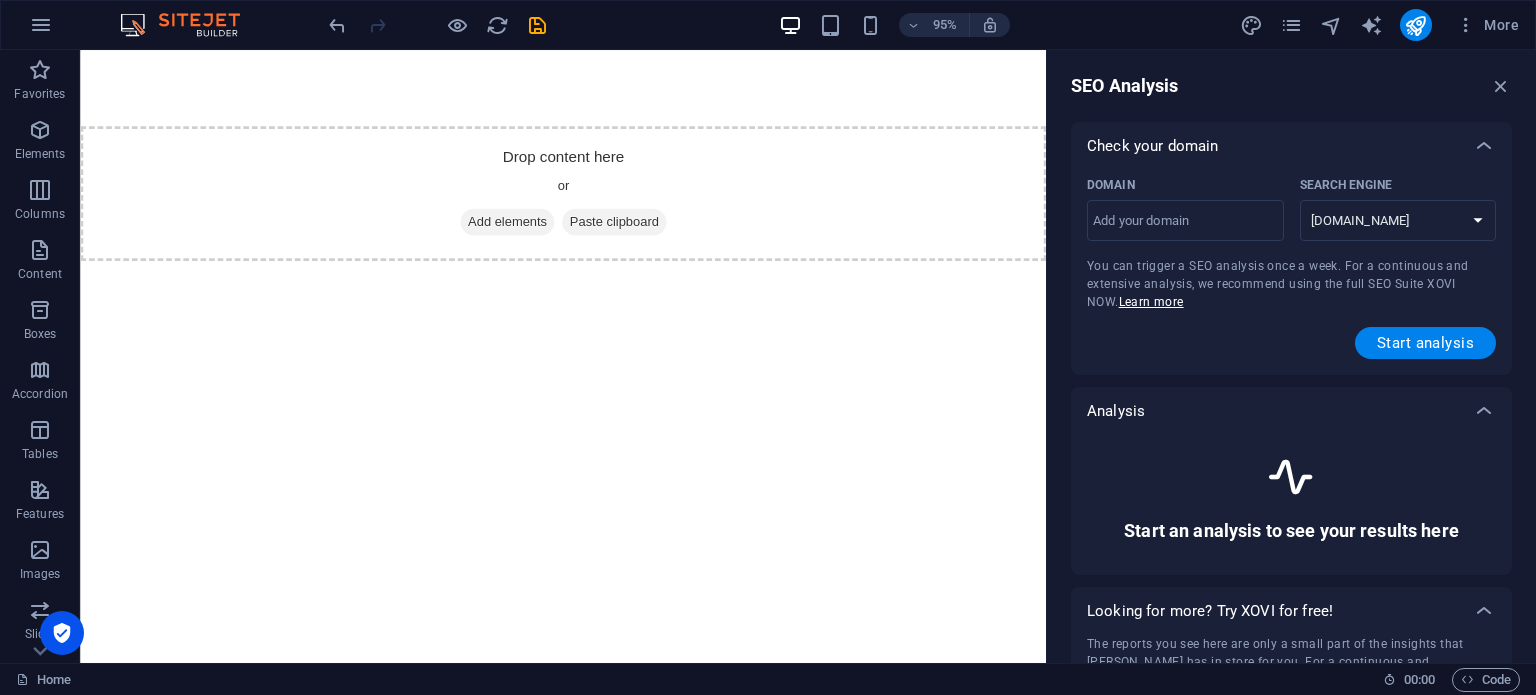 scroll, scrollTop: 116, scrollLeft: 0, axis: vertical 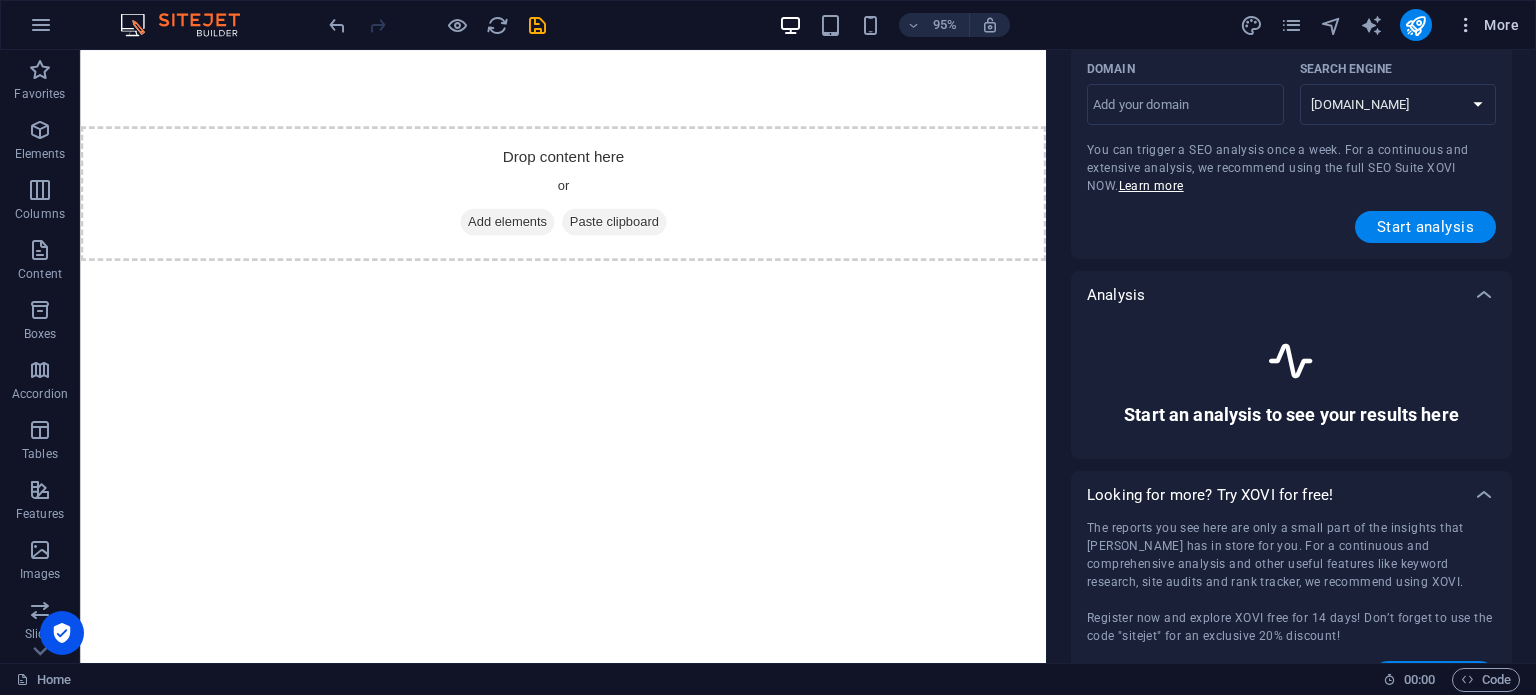 click on "More" at bounding box center [1487, 25] 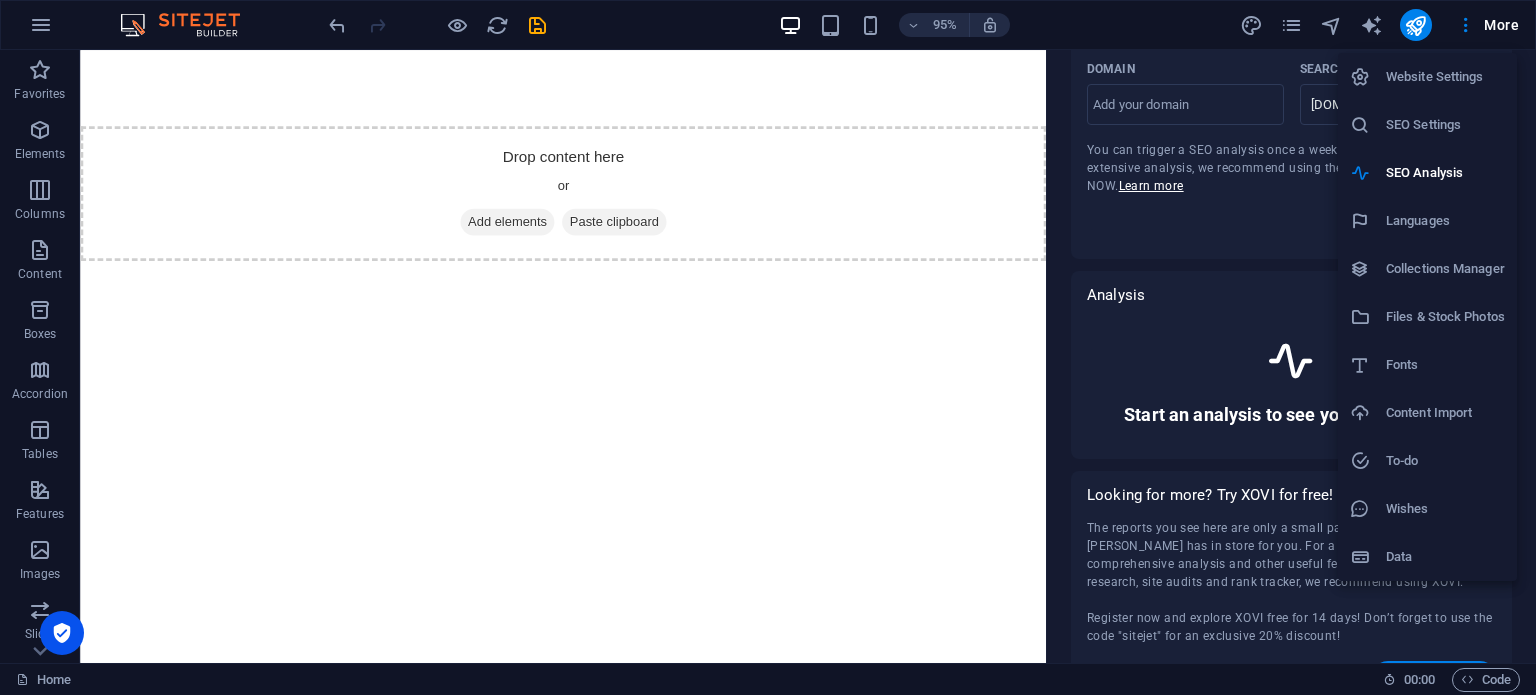 click at bounding box center [768, 347] 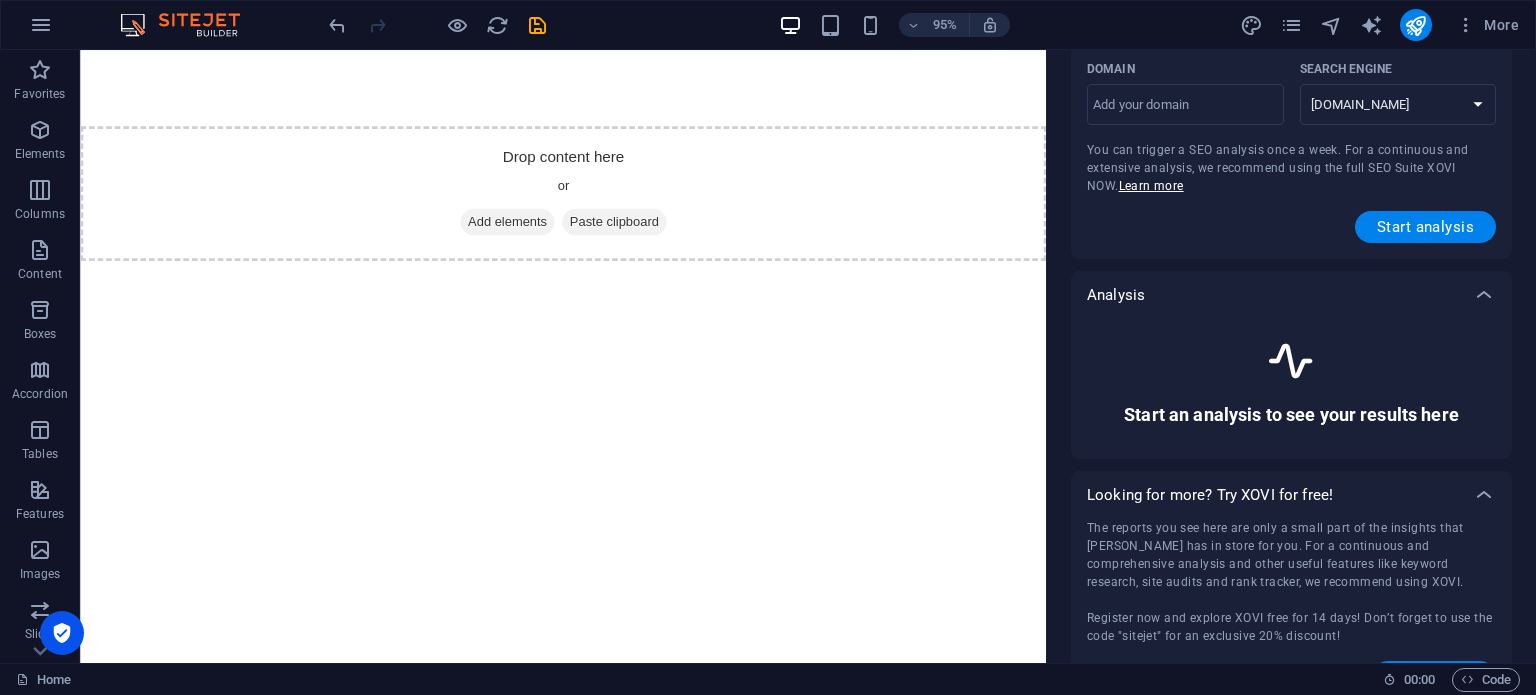 scroll, scrollTop: 0, scrollLeft: 0, axis: both 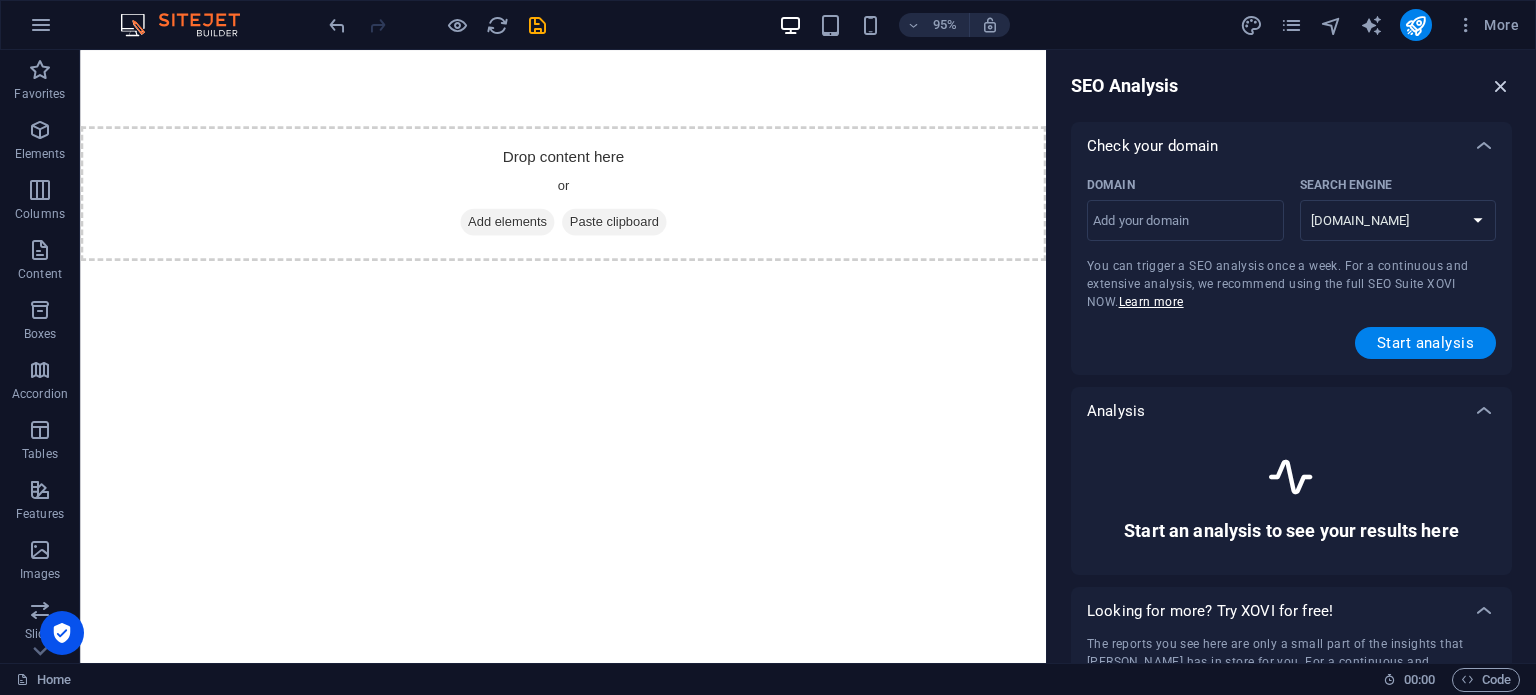 click at bounding box center (1501, 86) 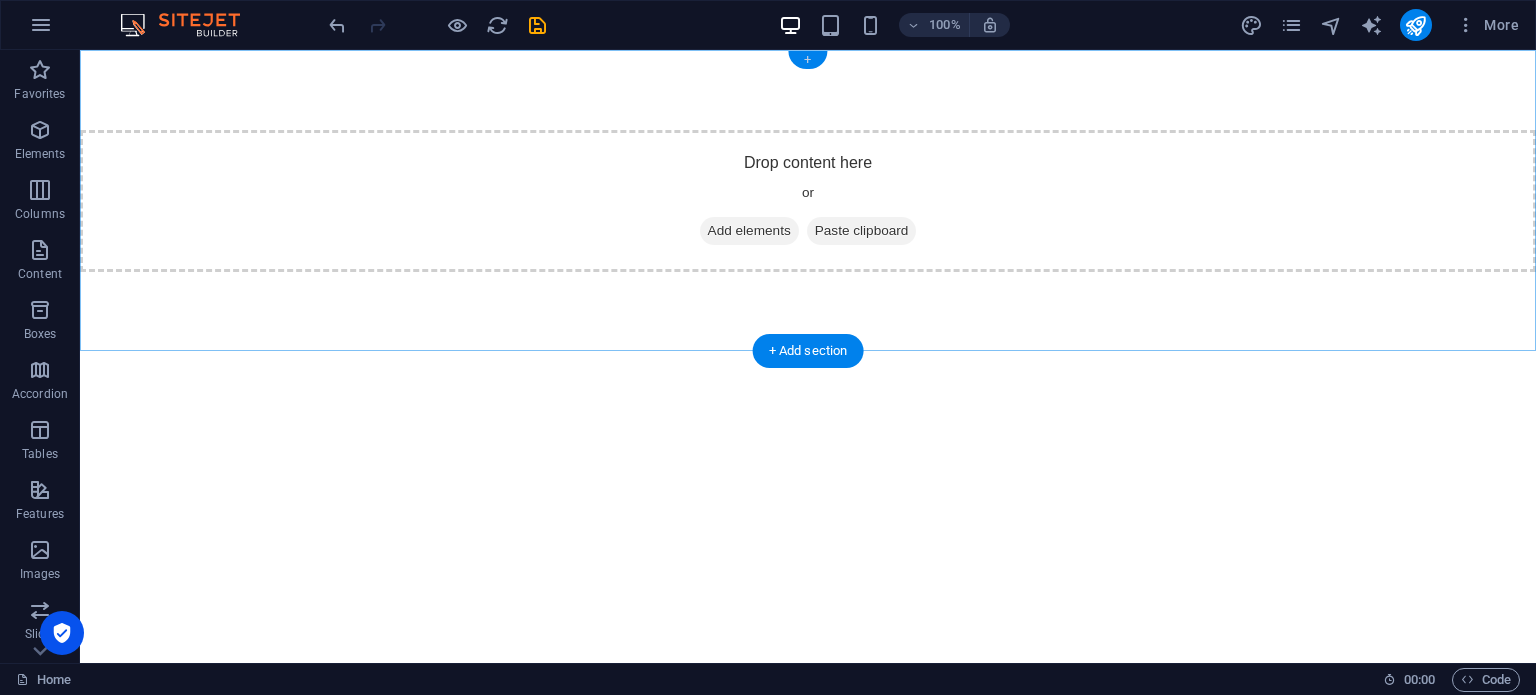 click on "+" at bounding box center [807, 60] 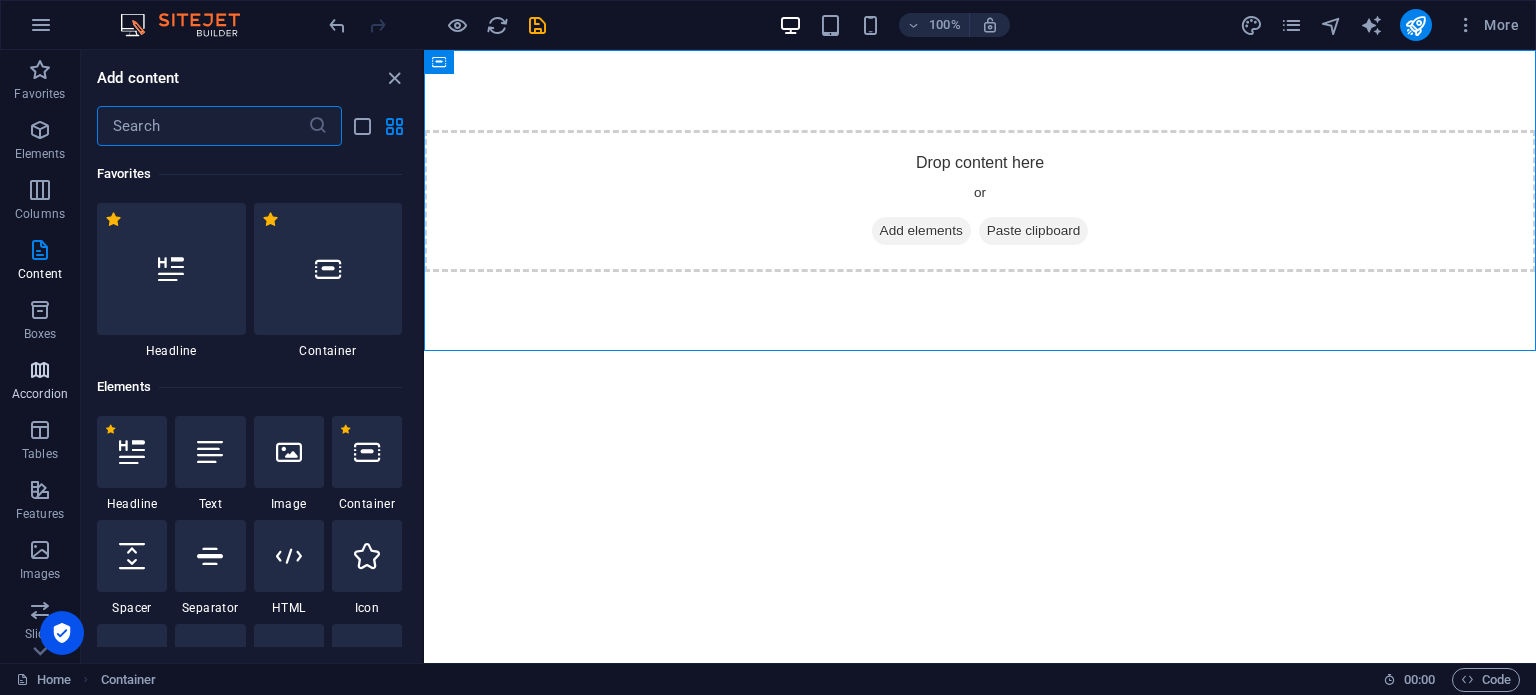 scroll, scrollTop: 286, scrollLeft: 0, axis: vertical 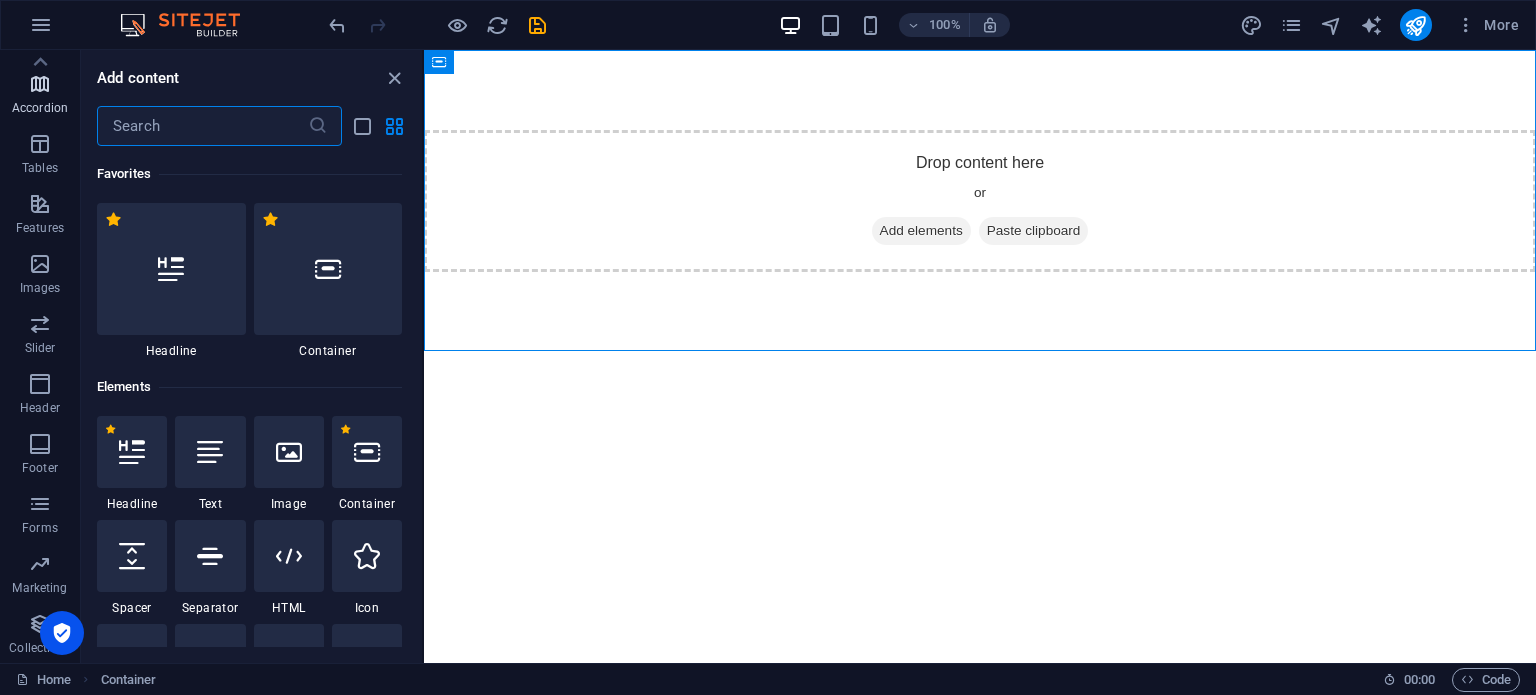 click on "Header" at bounding box center (40, 396) 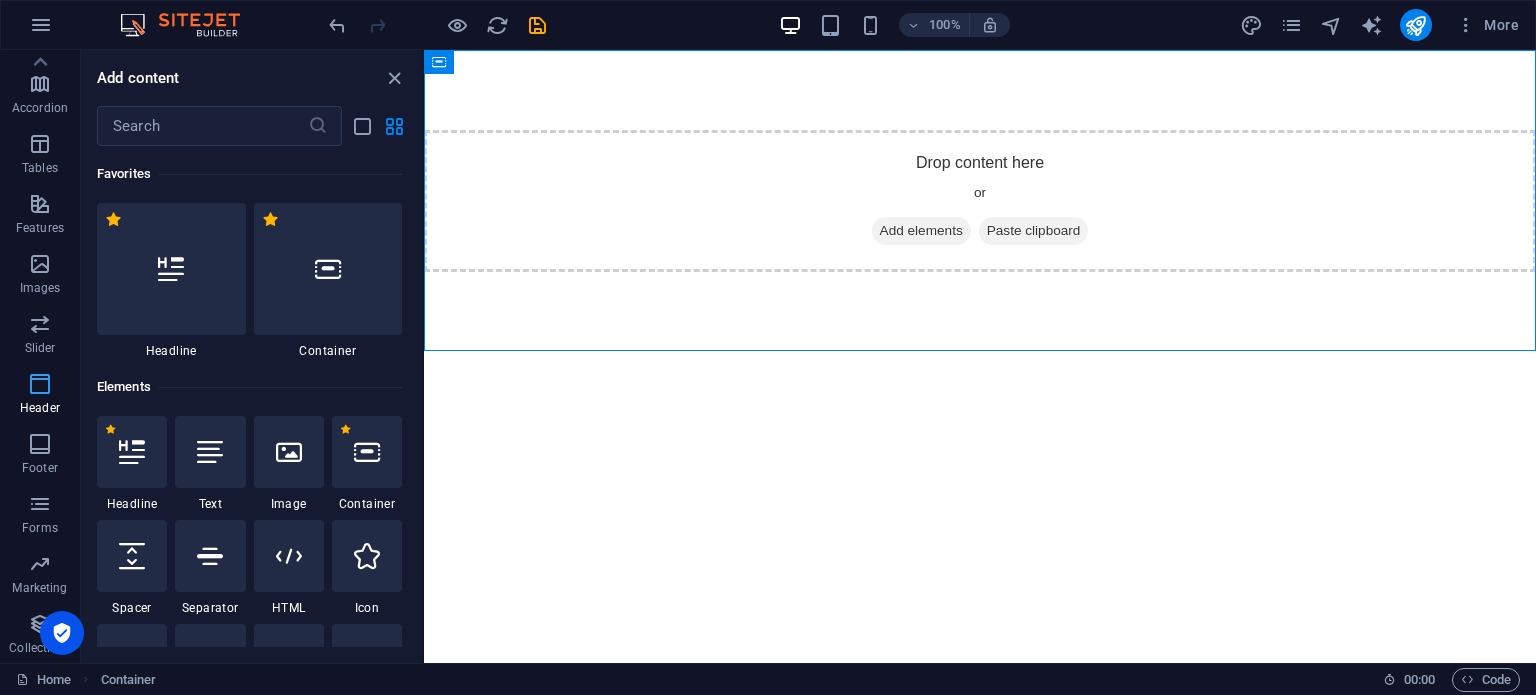 click on "Header" at bounding box center [40, 396] 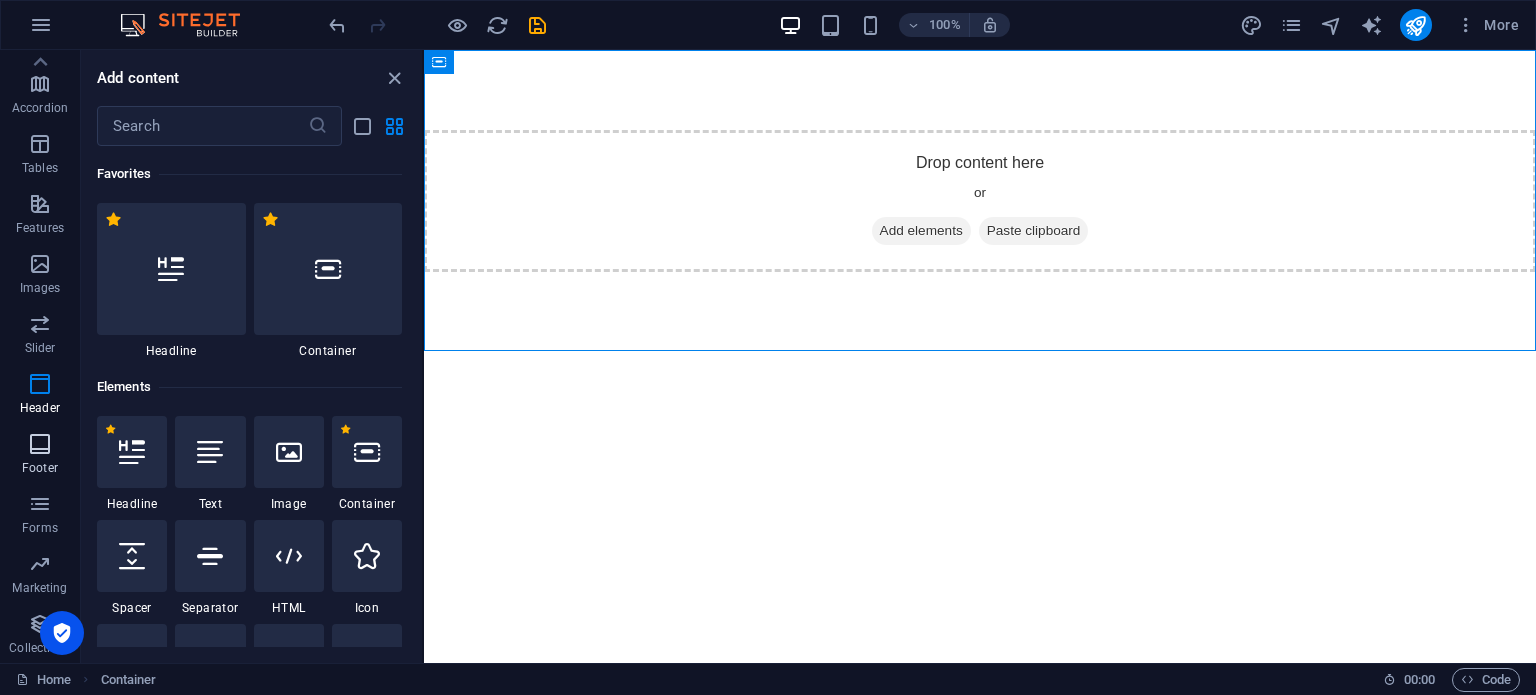 click on "Footer" at bounding box center (40, 454) 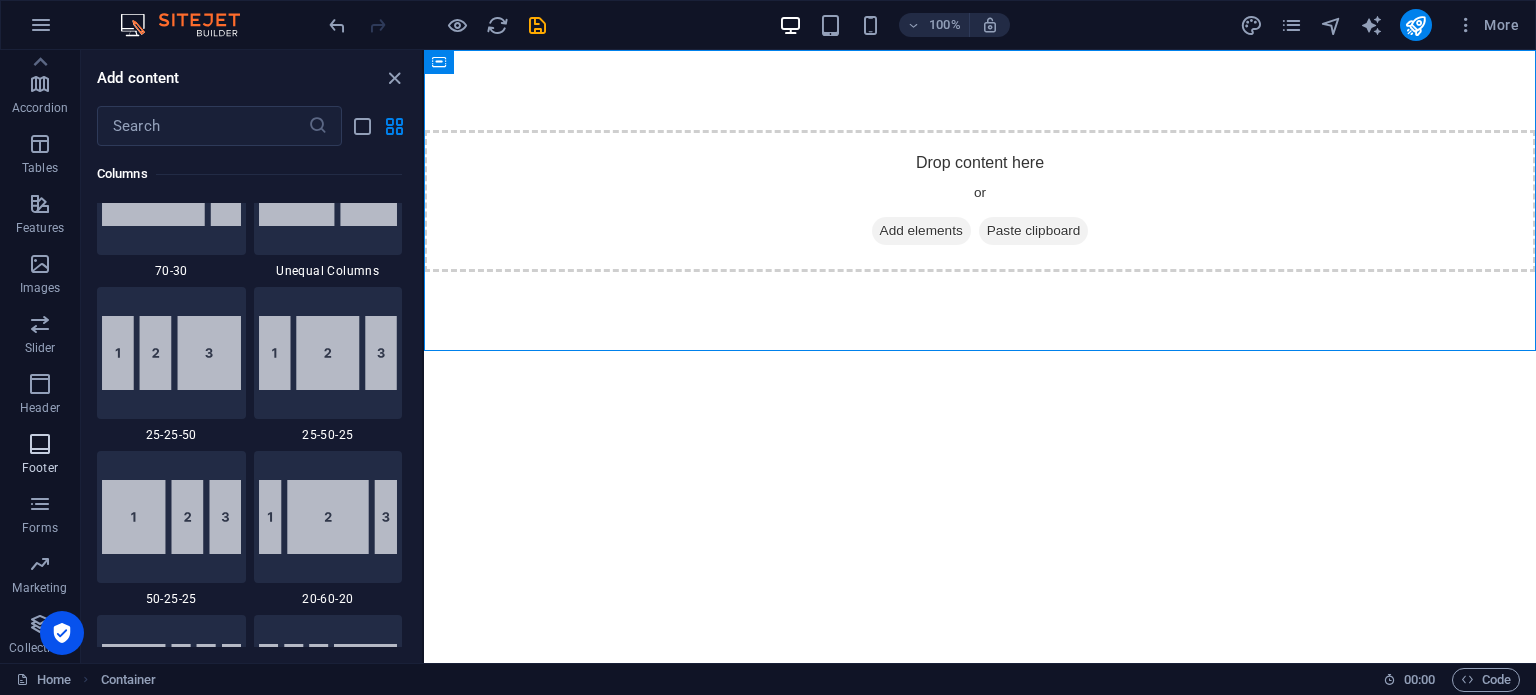 scroll, scrollTop: 13075, scrollLeft: 0, axis: vertical 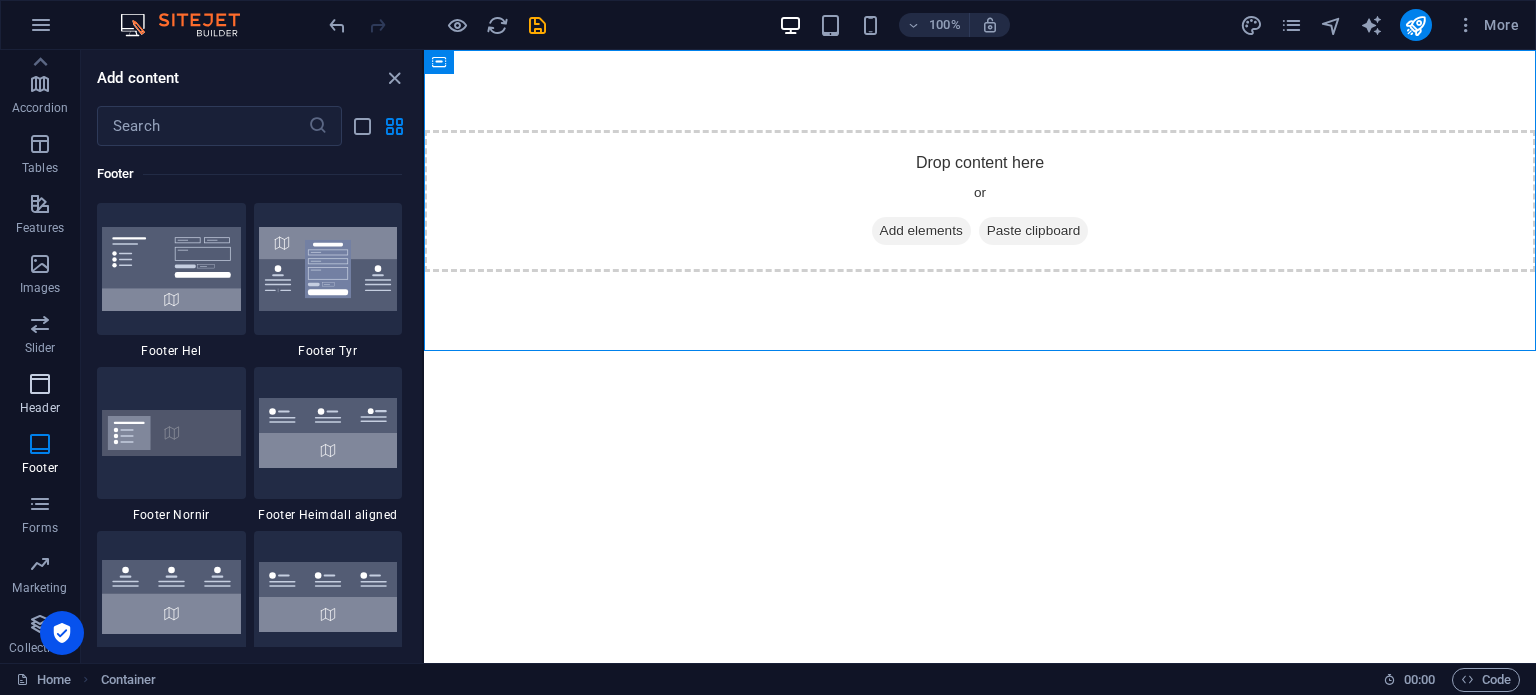 click at bounding box center (40, 384) 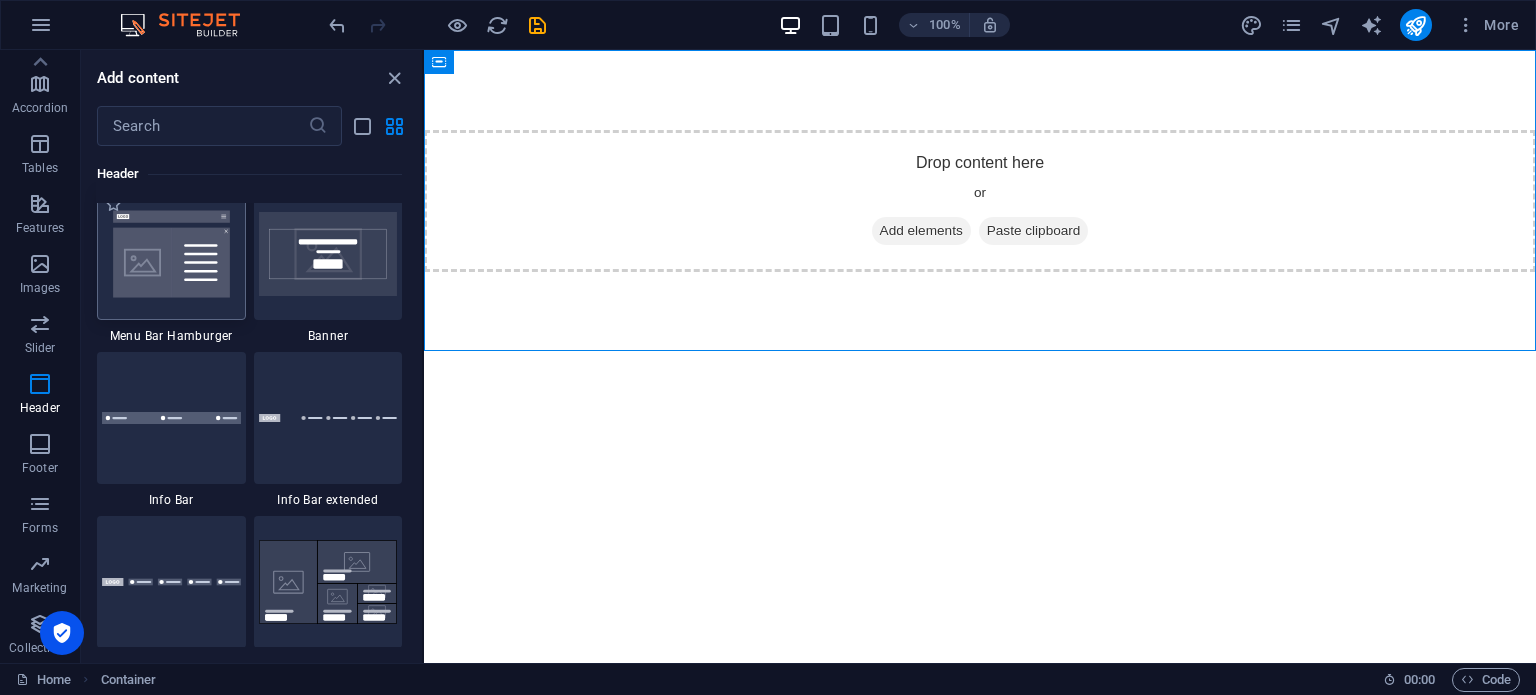 scroll, scrollTop: 12592, scrollLeft: 0, axis: vertical 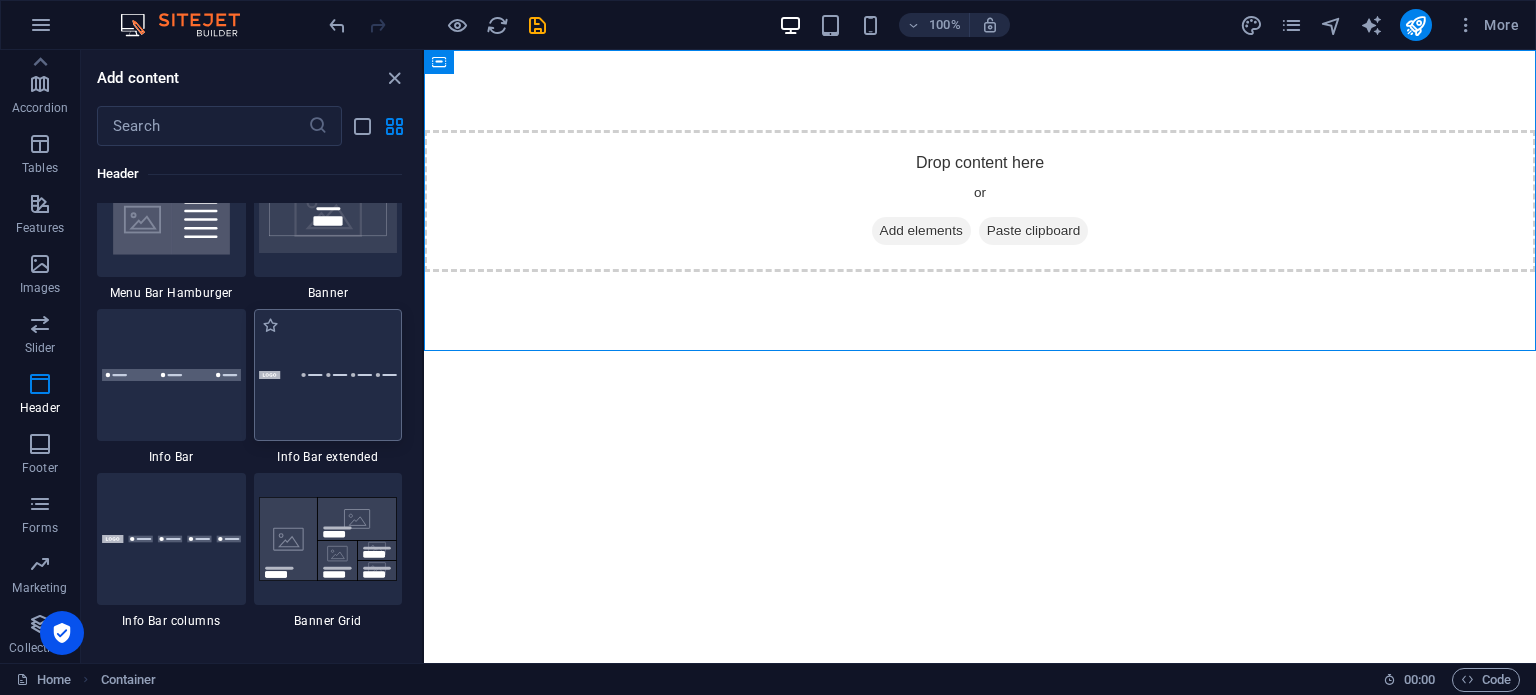 click at bounding box center (328, 375) 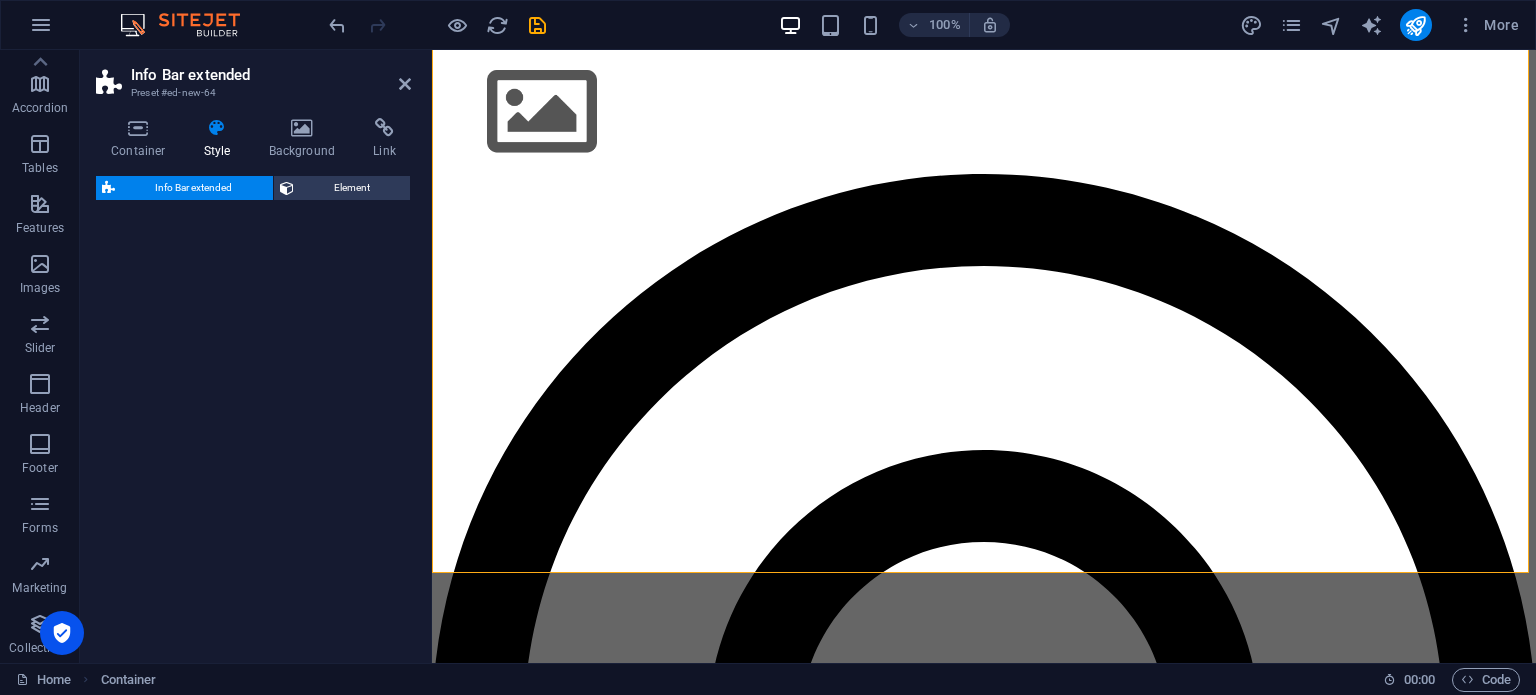 select on "rem" 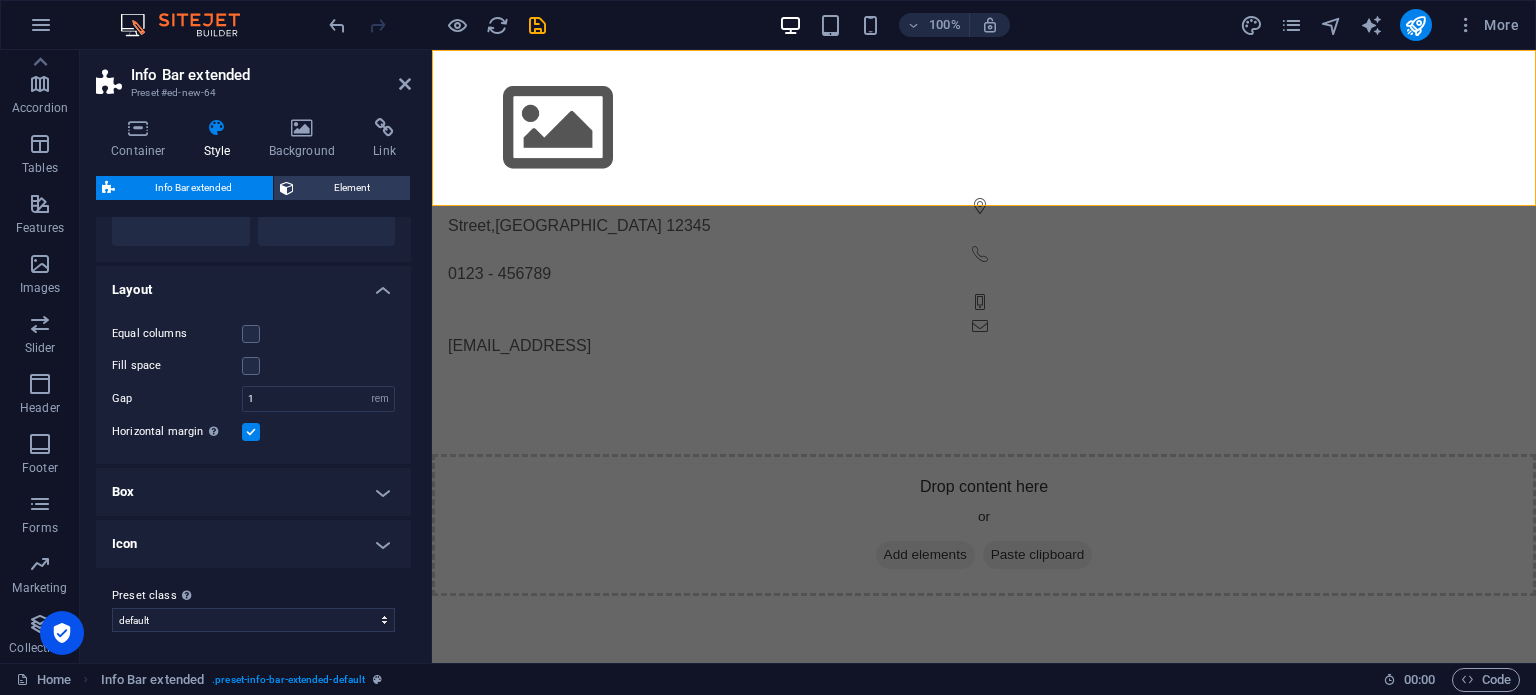 scroll, scrollTop: 0, scrollLeft: 0, axis: both 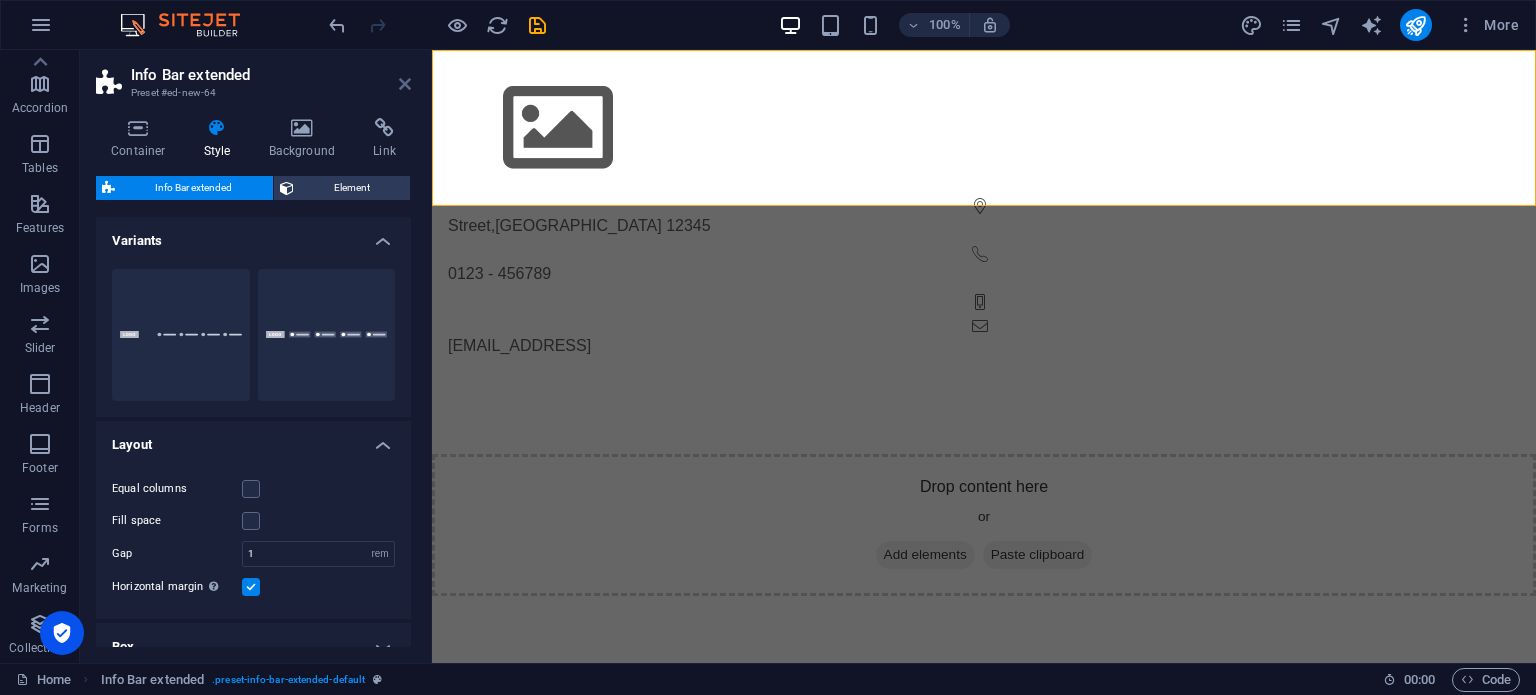 click at bounding box center [405, 84] 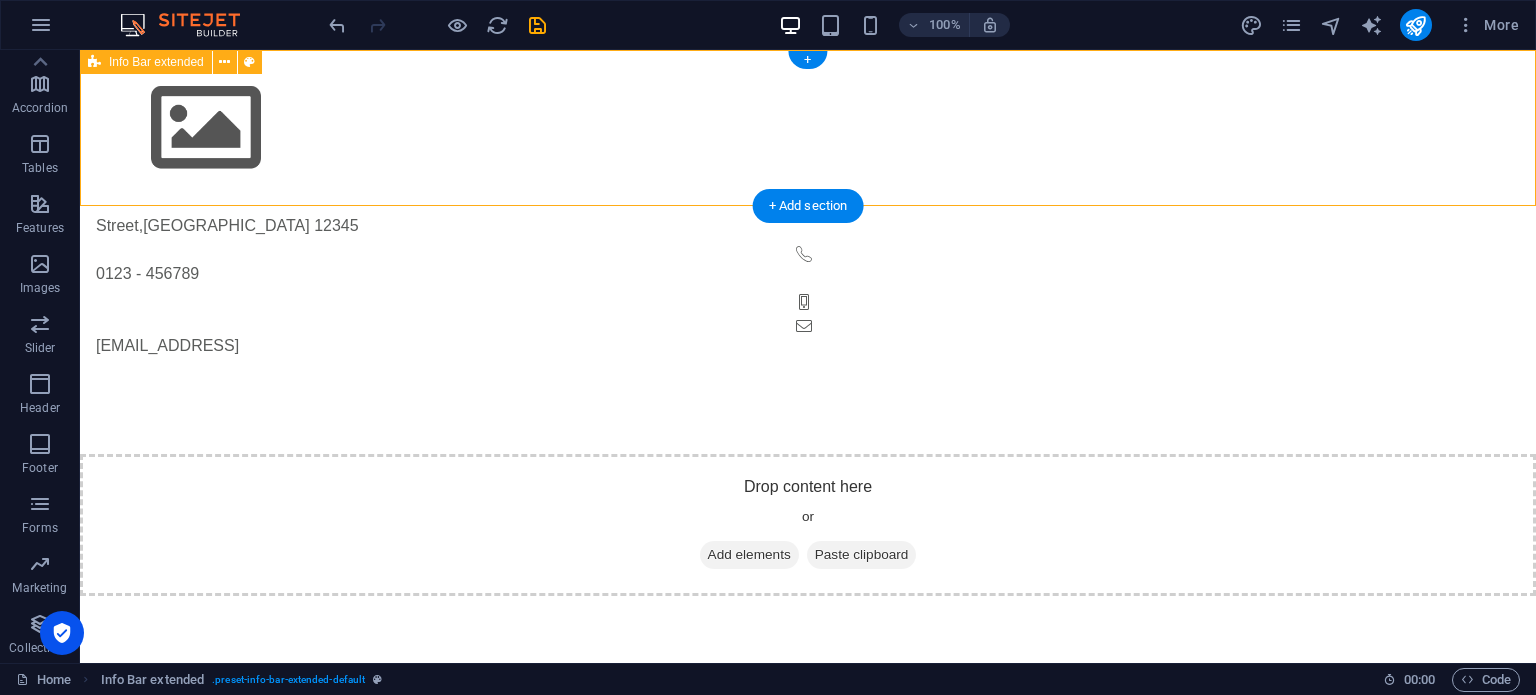 click on "[GEOGRAPHIC_DATA] 0123 - 456789 [EMAIL_ADDRESS]" at bounding box center [808, 212] 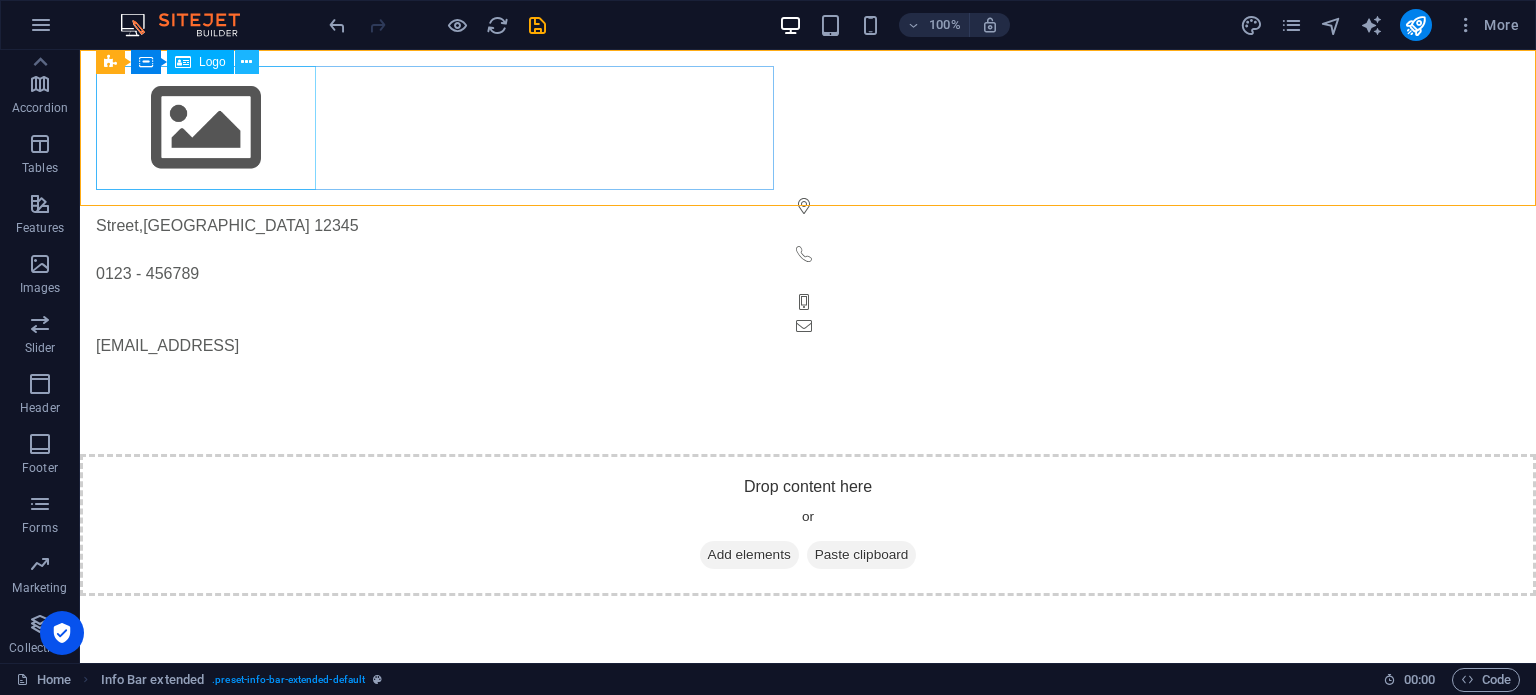 click at bounding box center [246, 62] 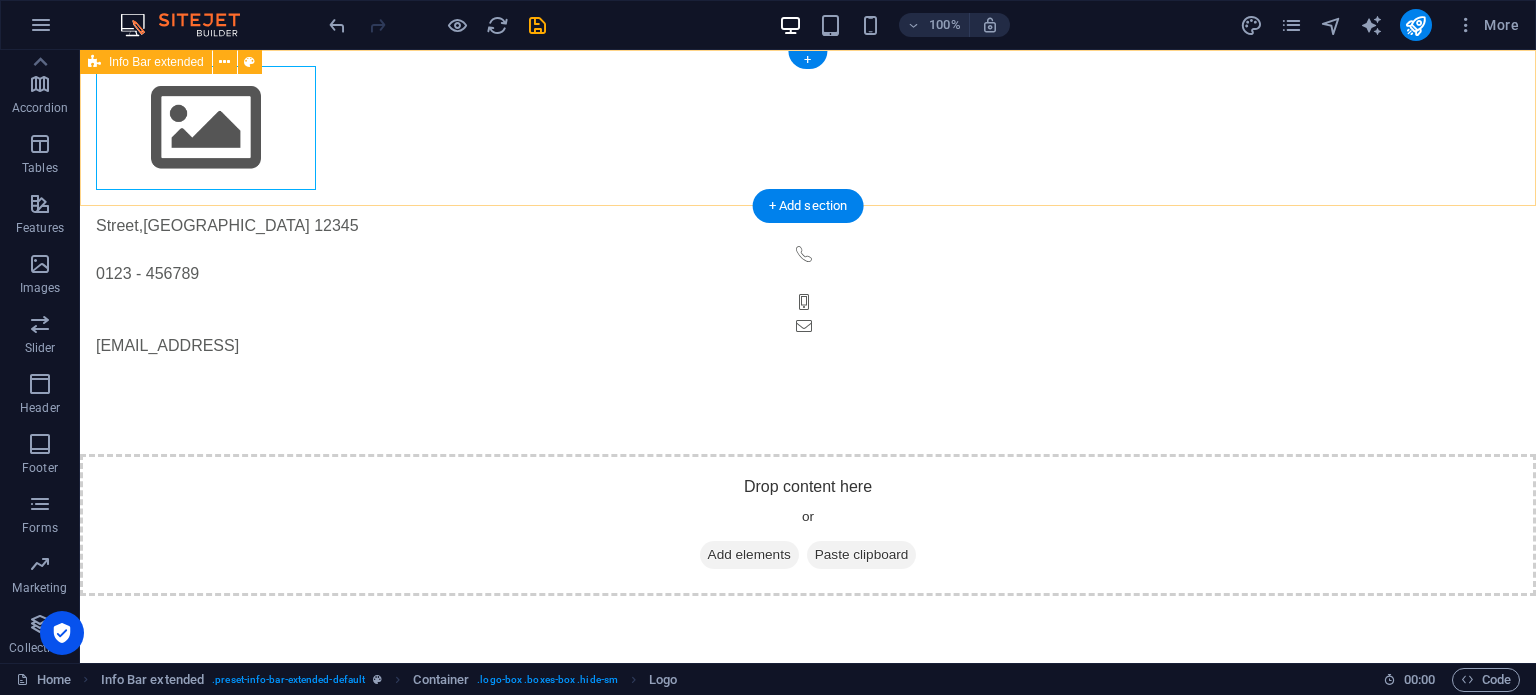 click on "[GEOGRAPHIC_DATA] 0123 - 456789 [EMAIL_ADDRESS]" at bounding box center (808, 212) 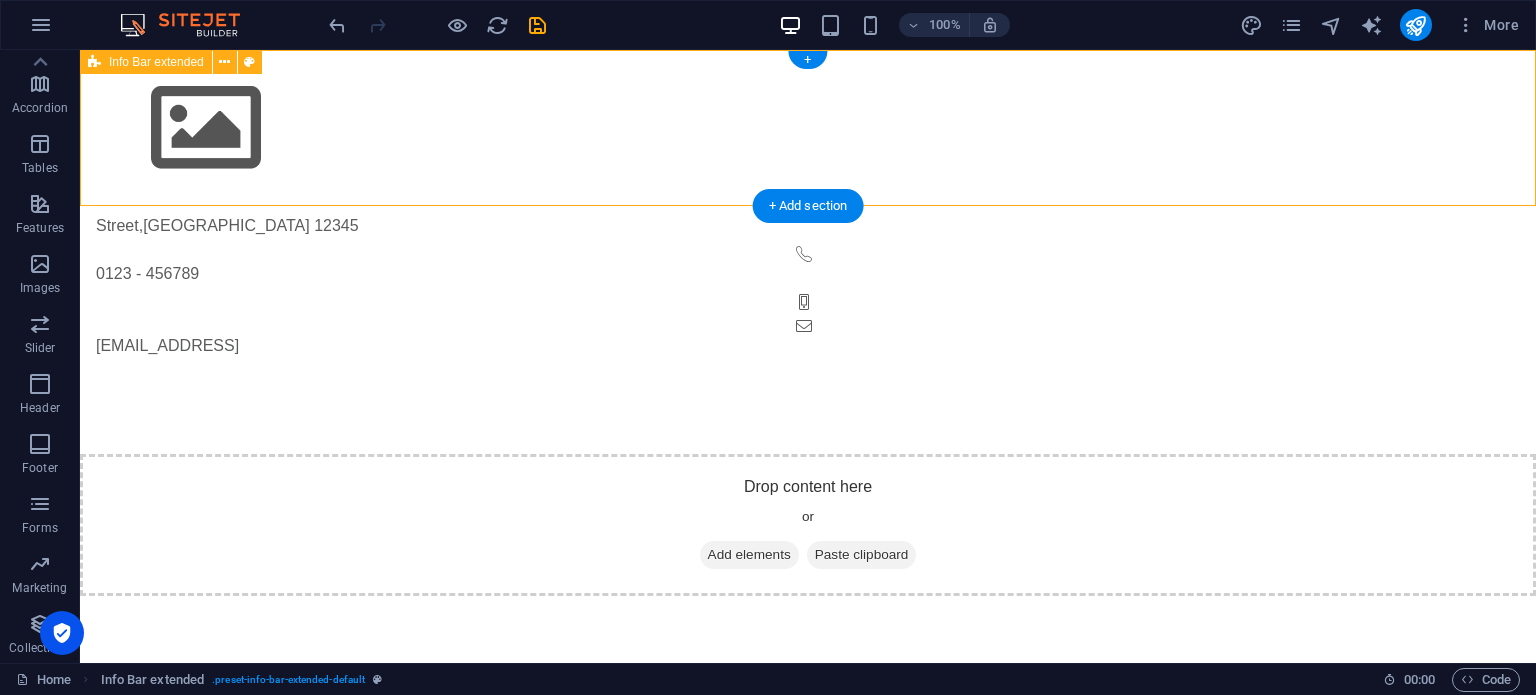 click on "[GEOGRAPHIC_DATA] 0123 - 456789 [EMAIL_ADDRESS]" at bounding box center [808, 212] 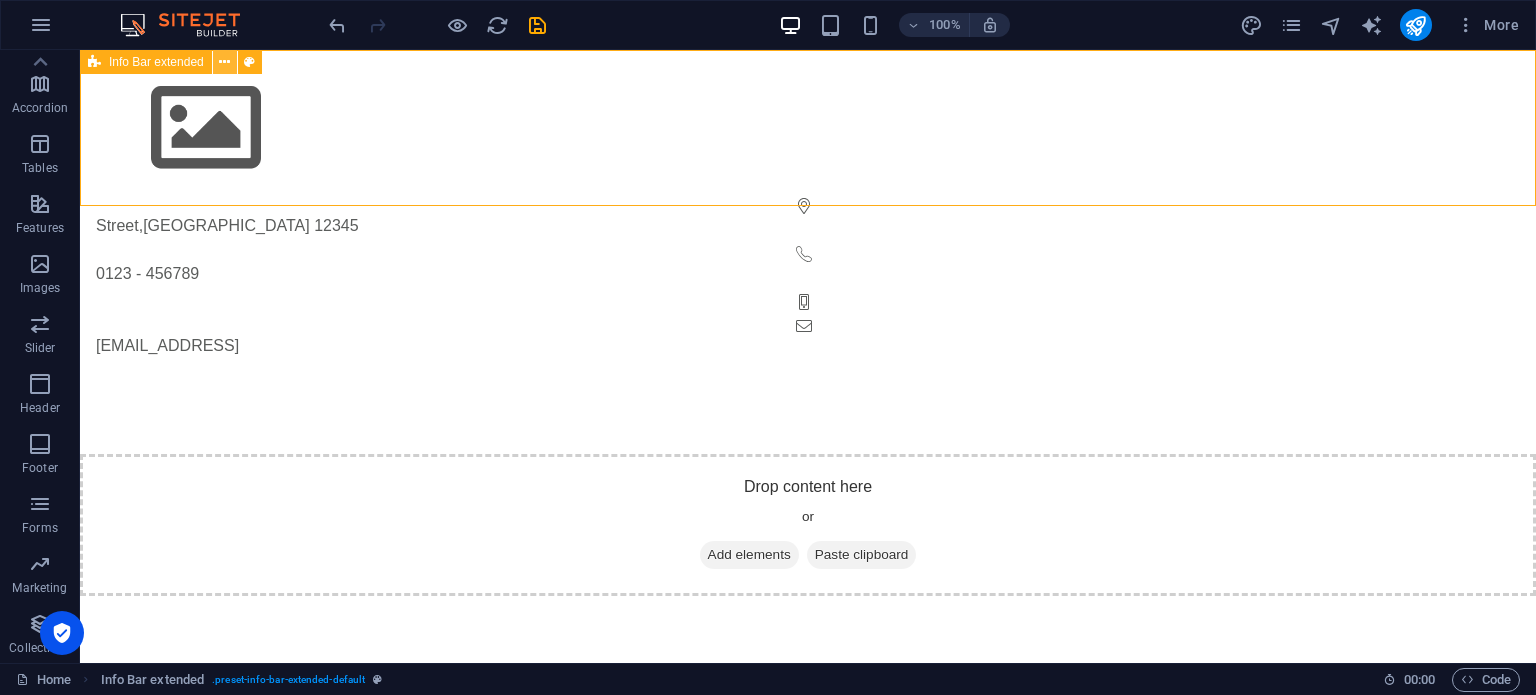 click at bounding box center [224, 62] 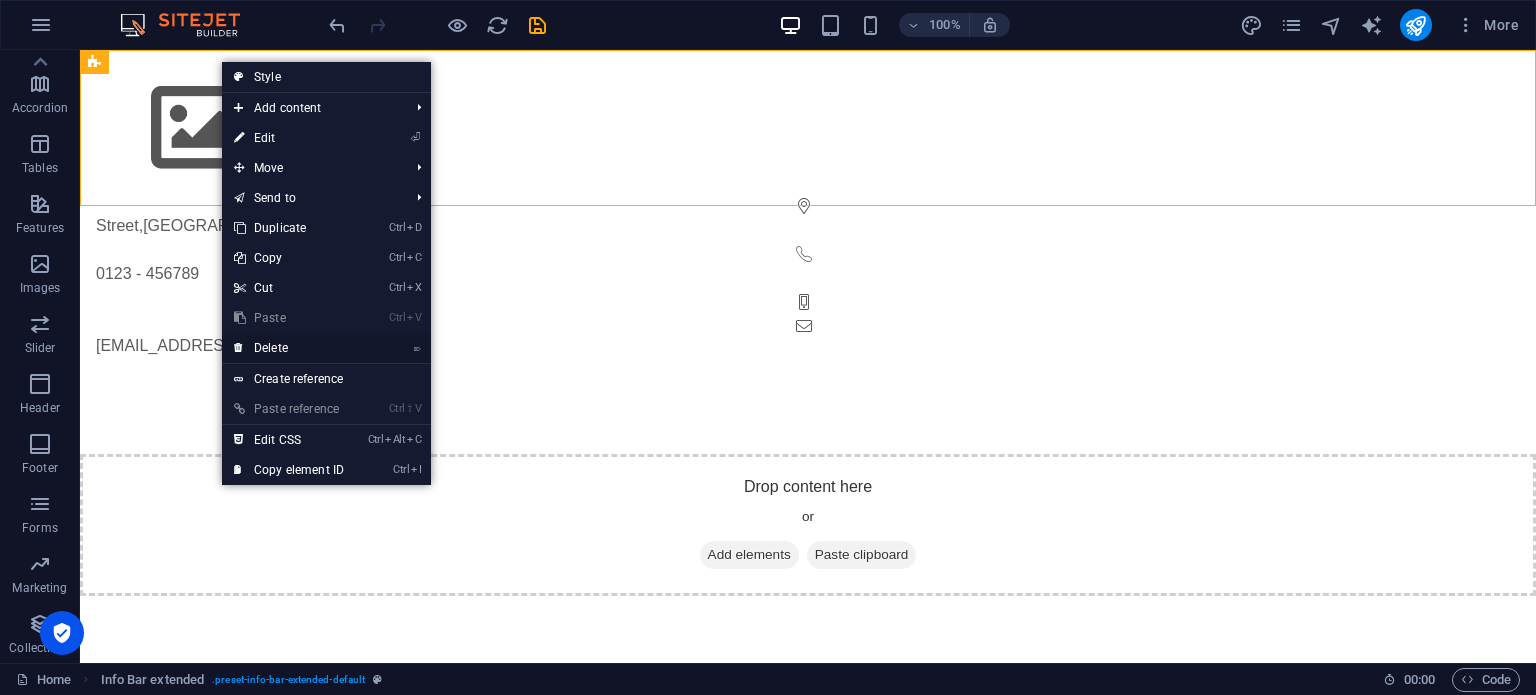 click on "⌦  Delete" at bounding box center (289, 348) 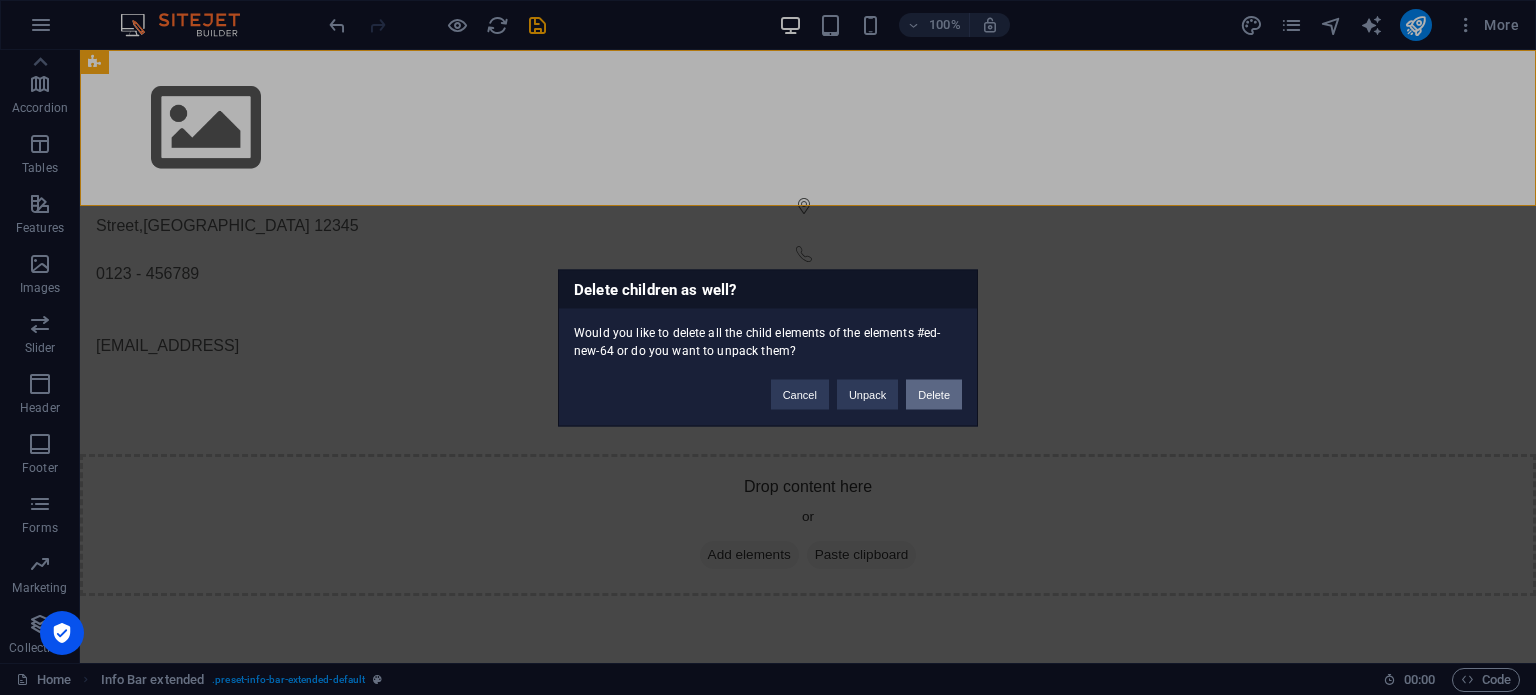 click on "Delete" at bounding box center (934, 394) 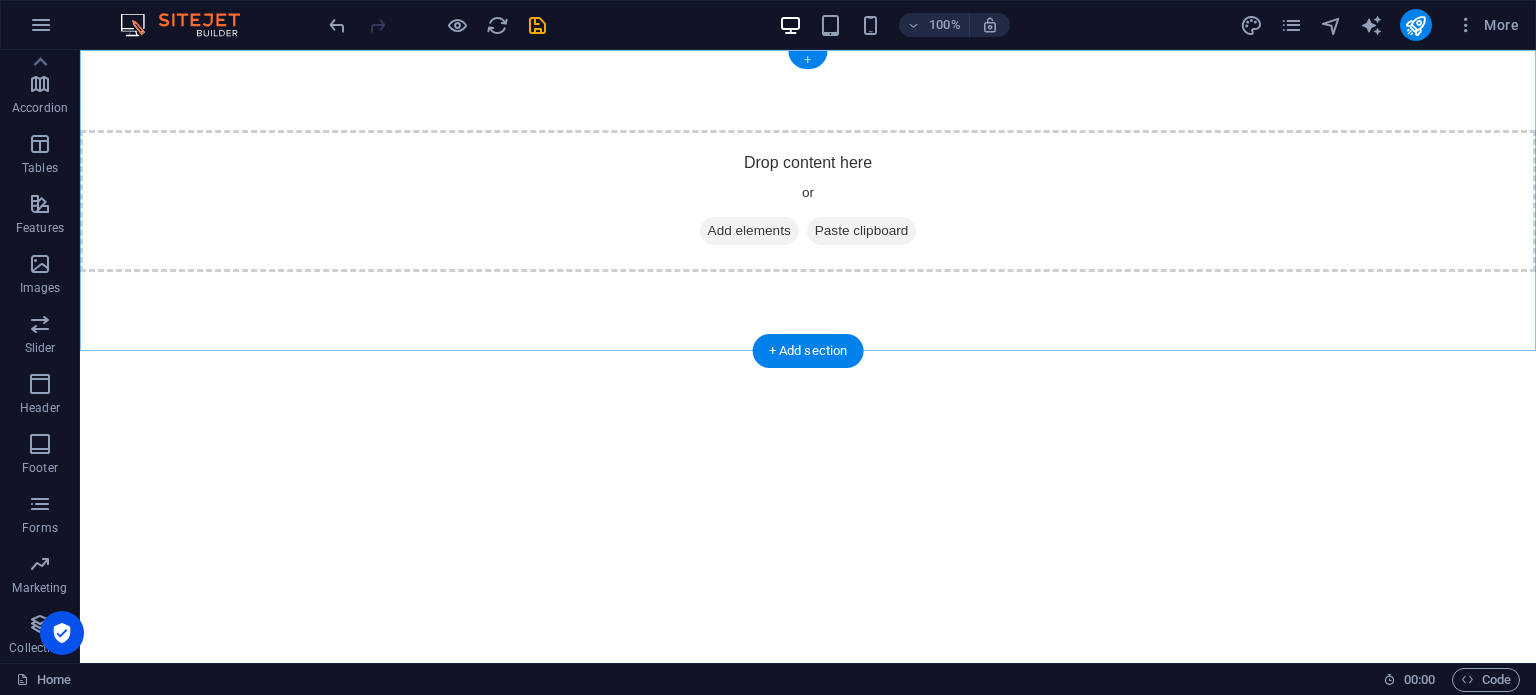 click on "+" at bounding box center (807, 60) 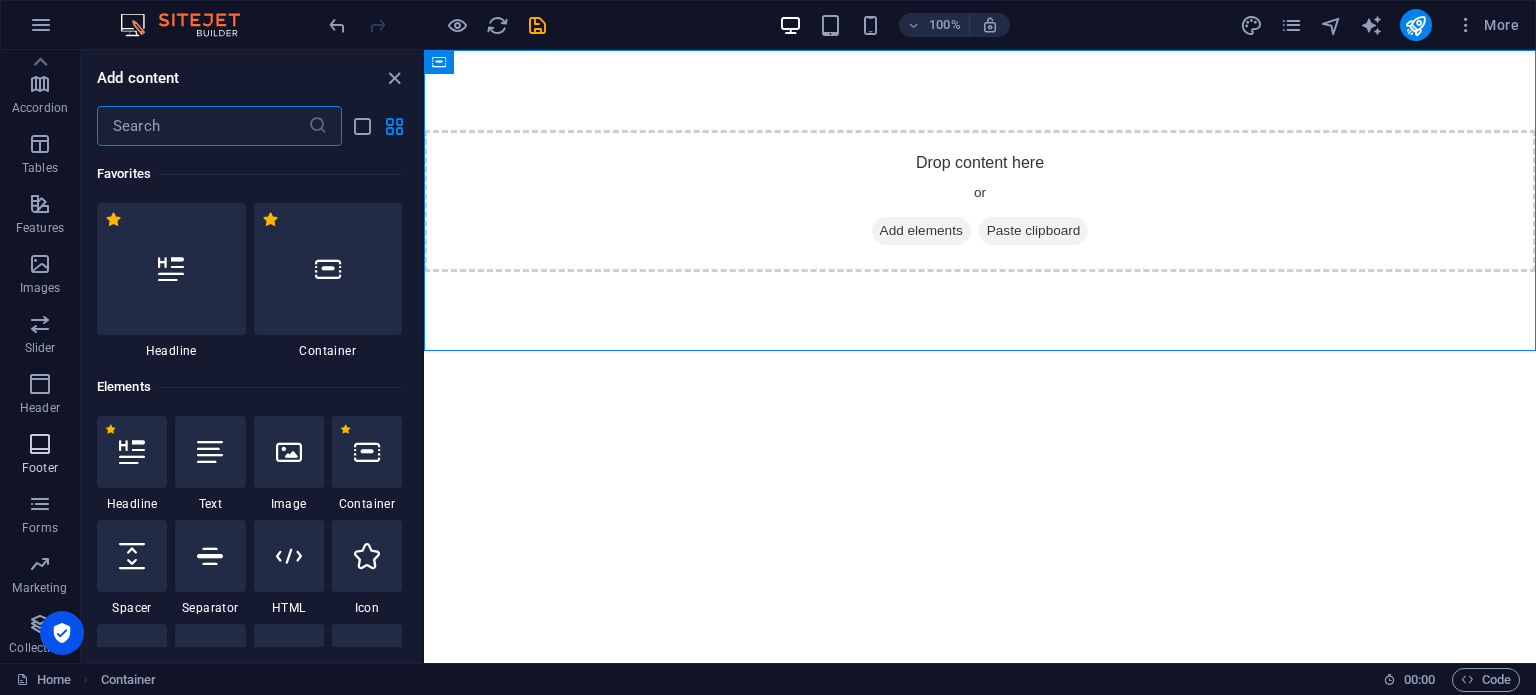 scroll, scrollTop: 3499, scrollLeft: 0, axis: vertical 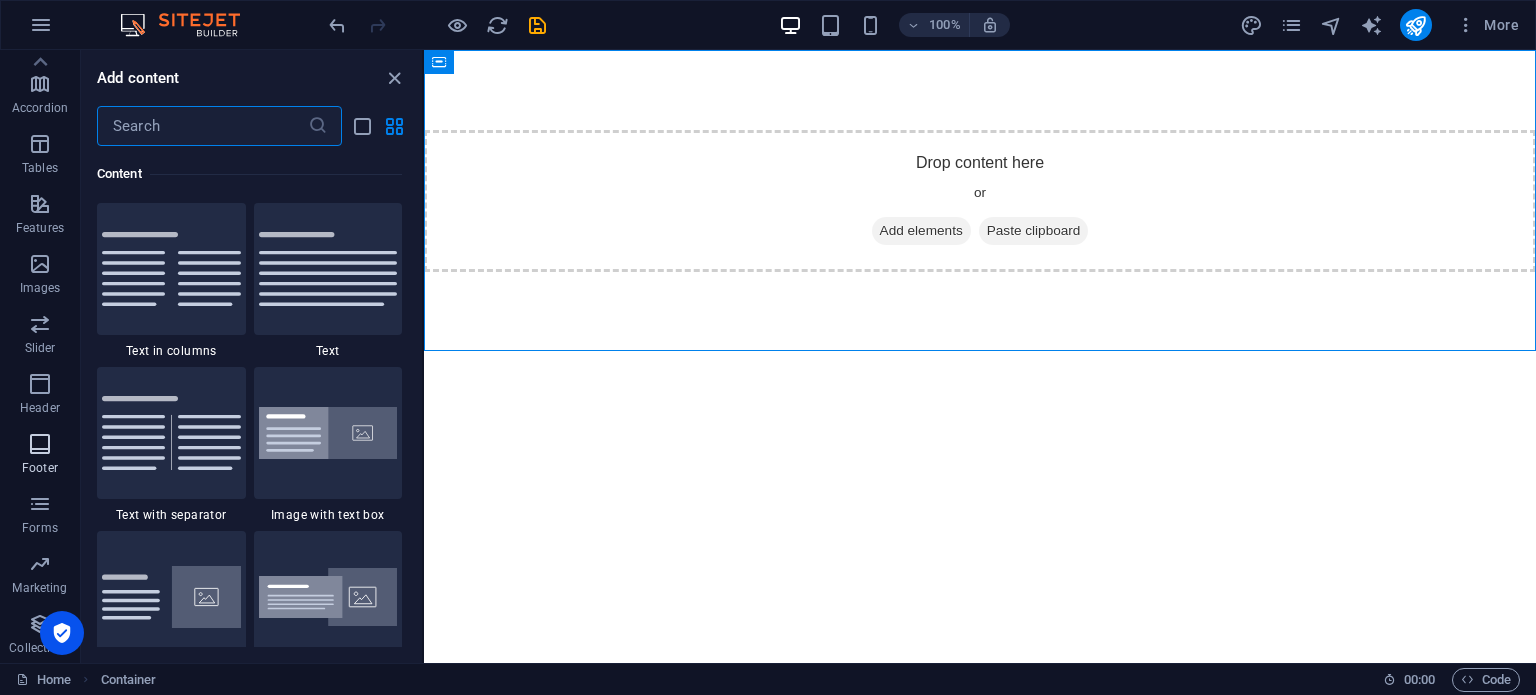 click at bounding box center (40, 444) 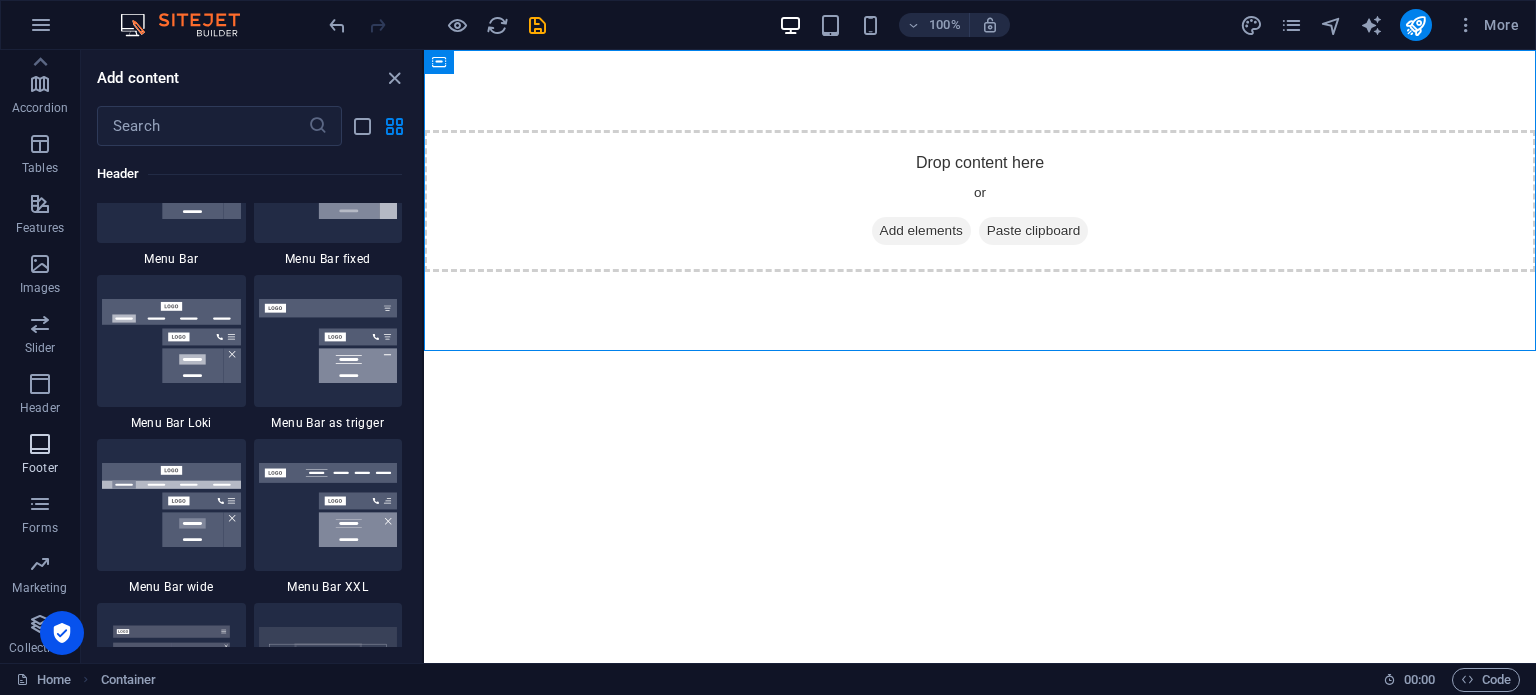 scroll, scrollTop: 13075, scrollLeft: 0, axis: vertical 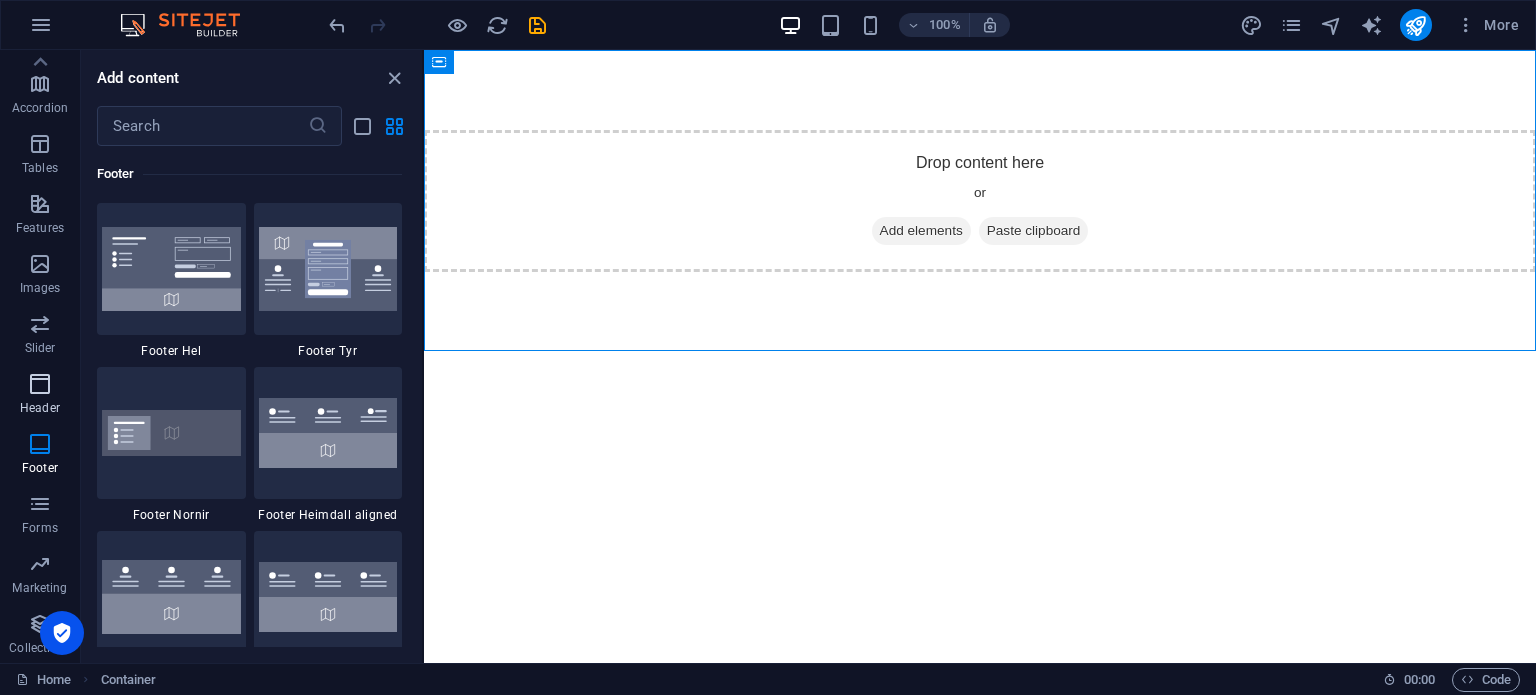 click at bounding box center [40, 384] 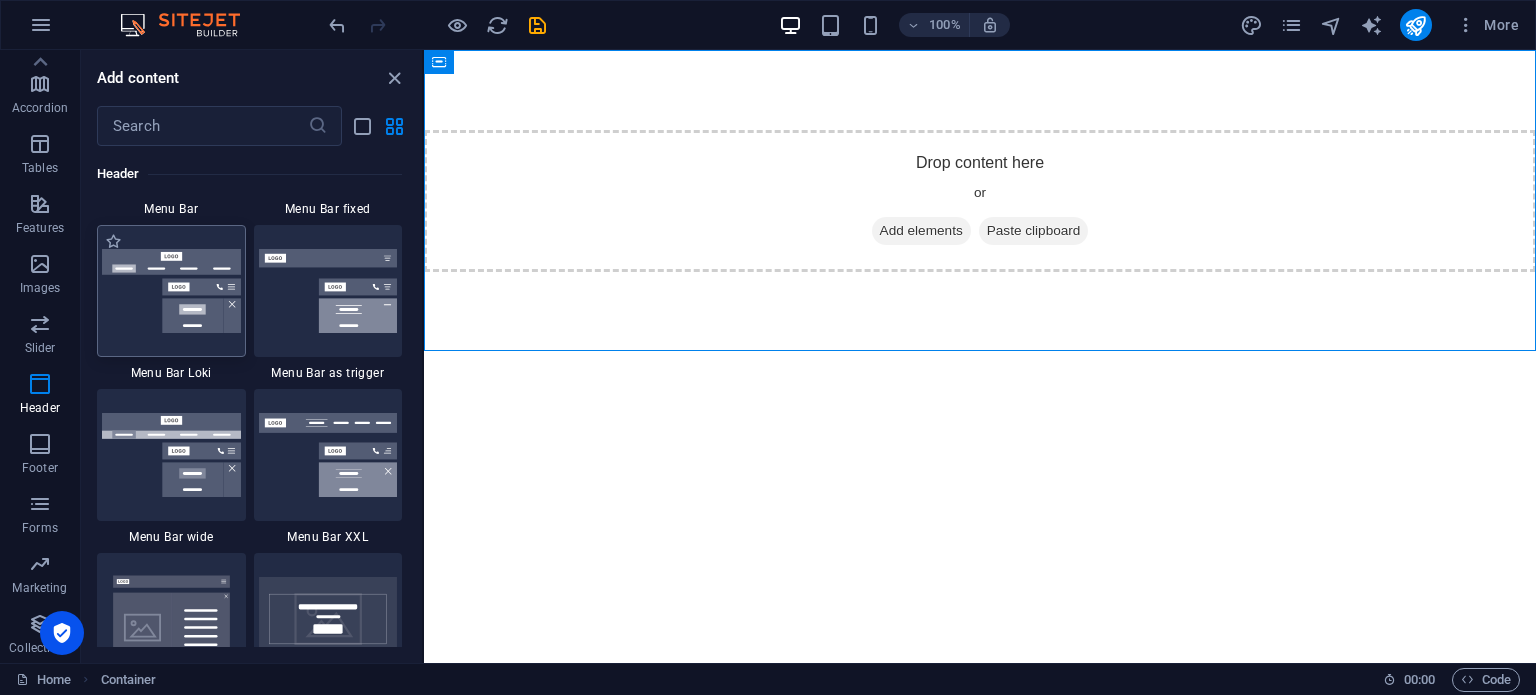 scroll, scrollTop: 12189, scrollLeft: 0, axis: vertical 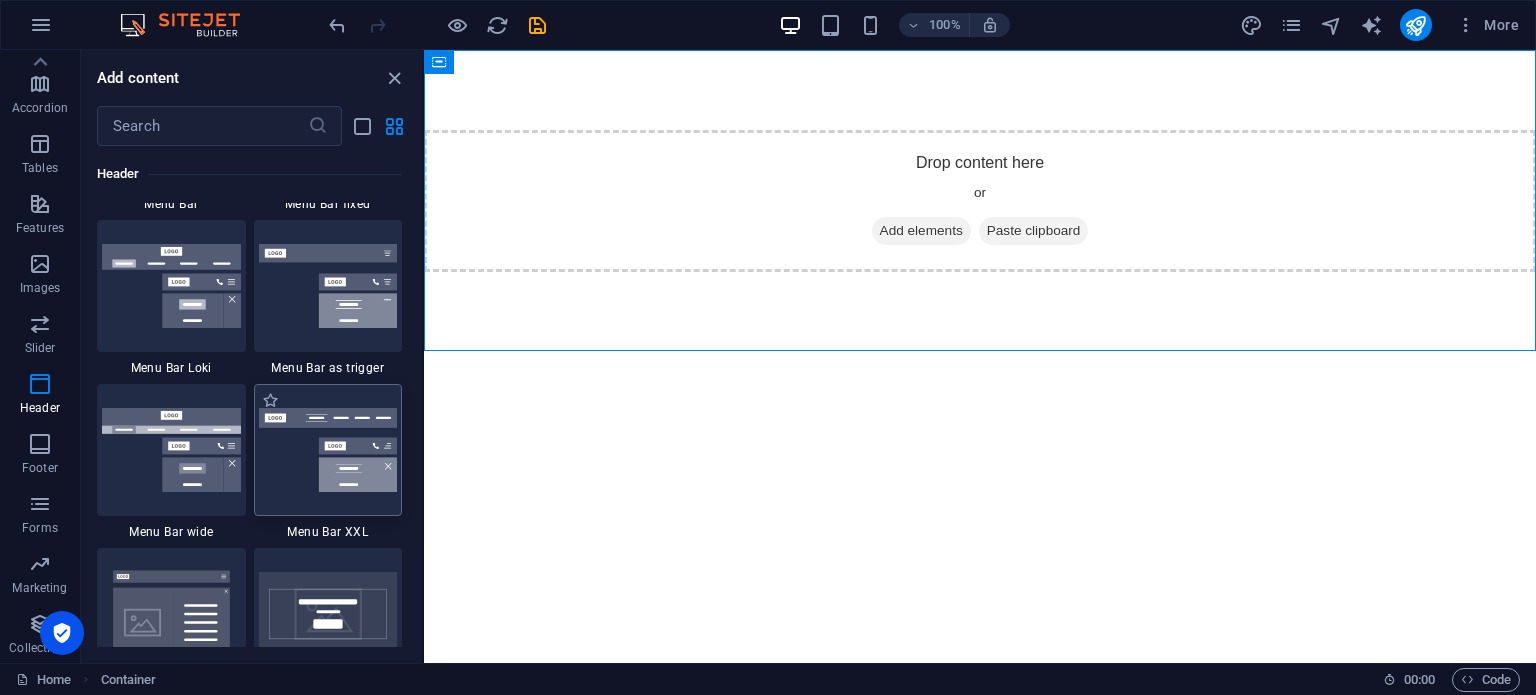 click at bounding box center (328, 450) 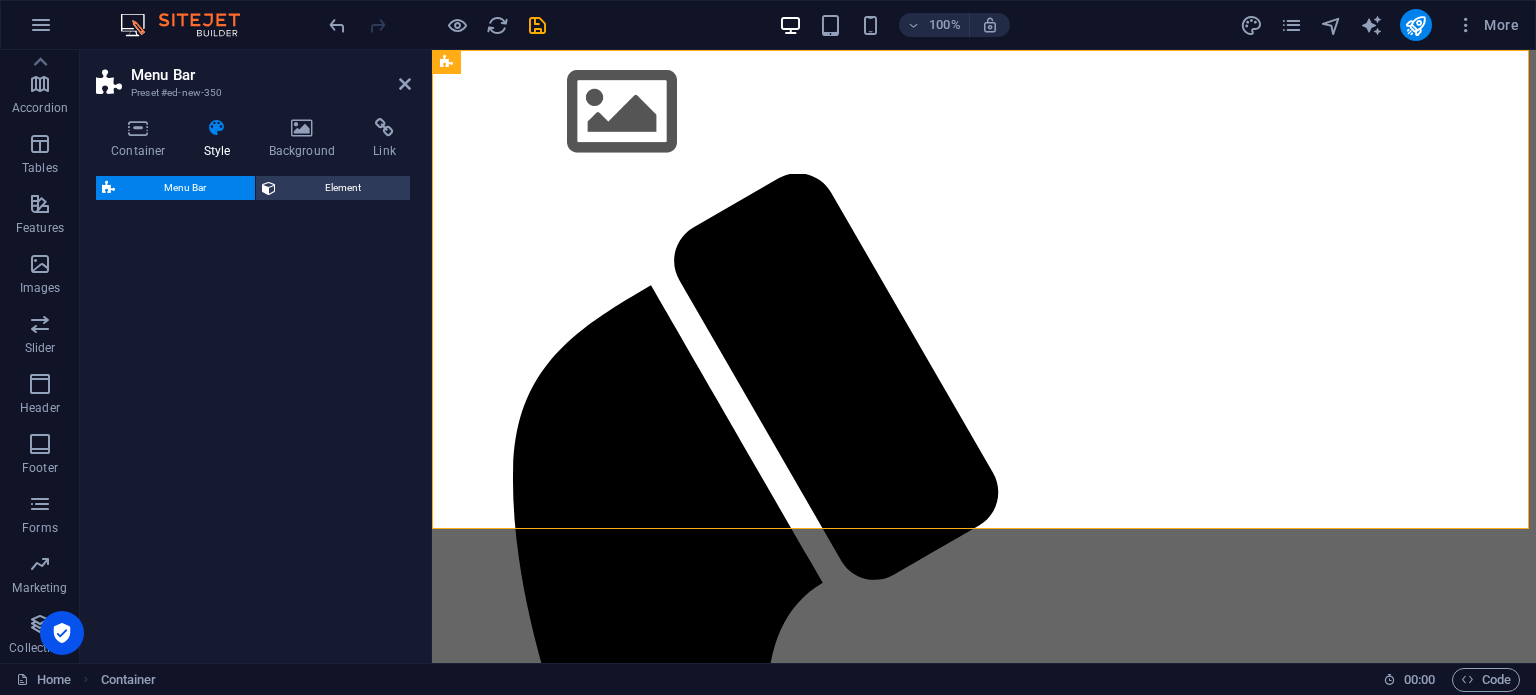 select on "rem" 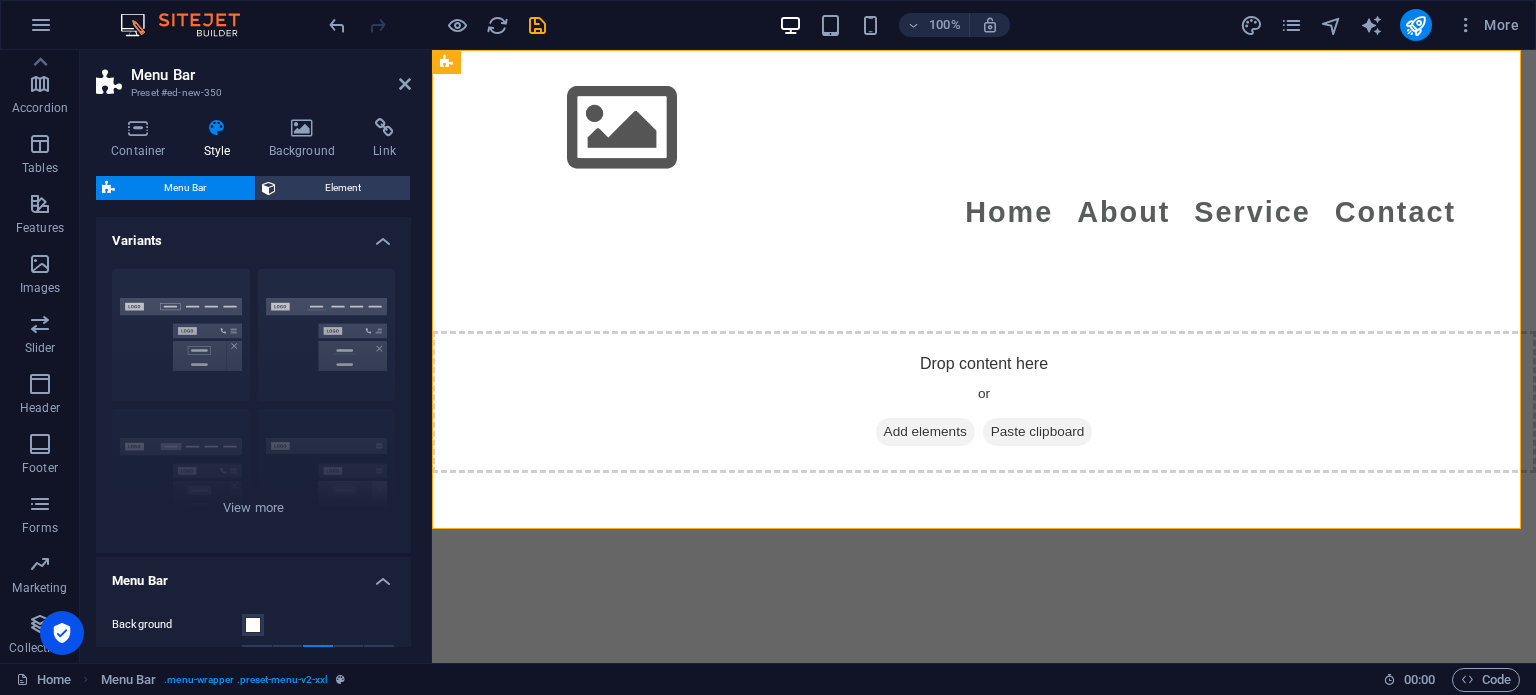 click on "Border Centered Default Fixed Loki Trigger Wide XXL" at bounding box center [253, 403] 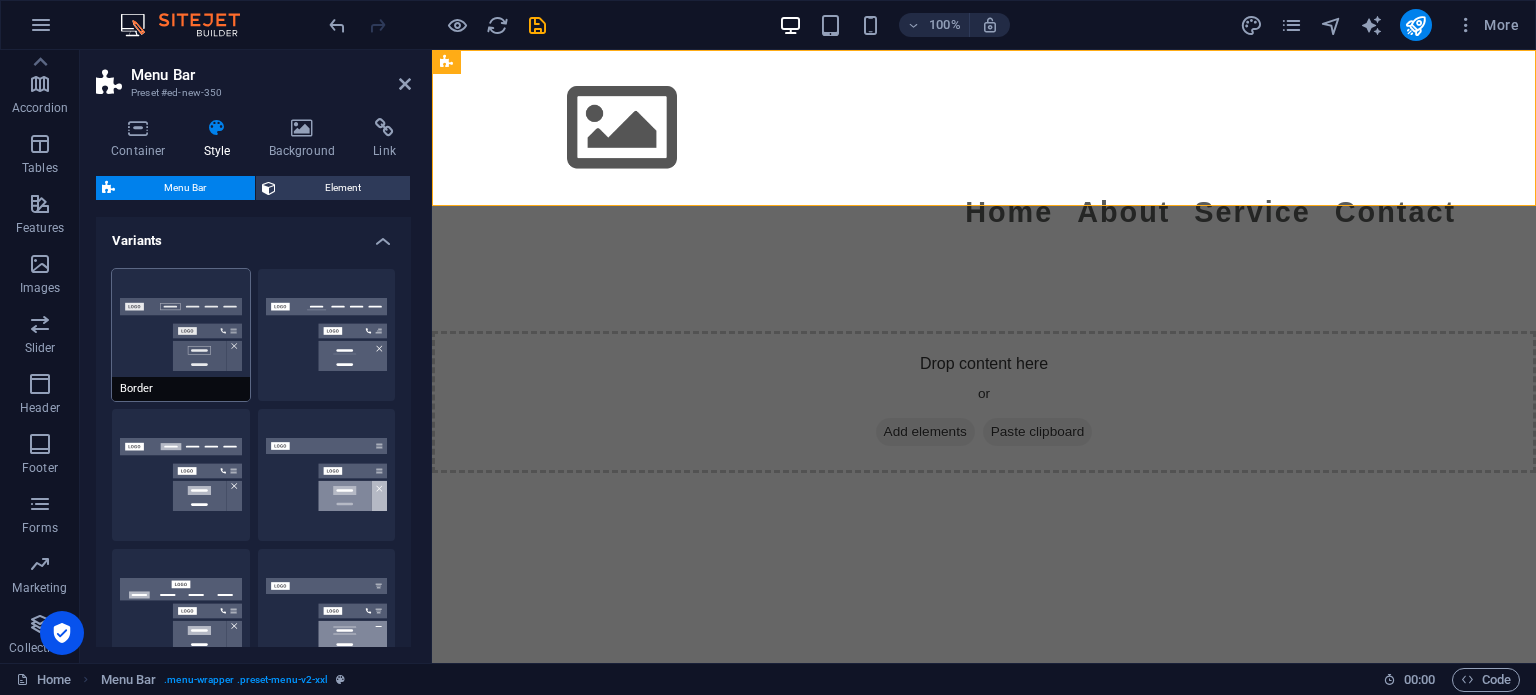 click on "Border" at bounding box center (181, 335) 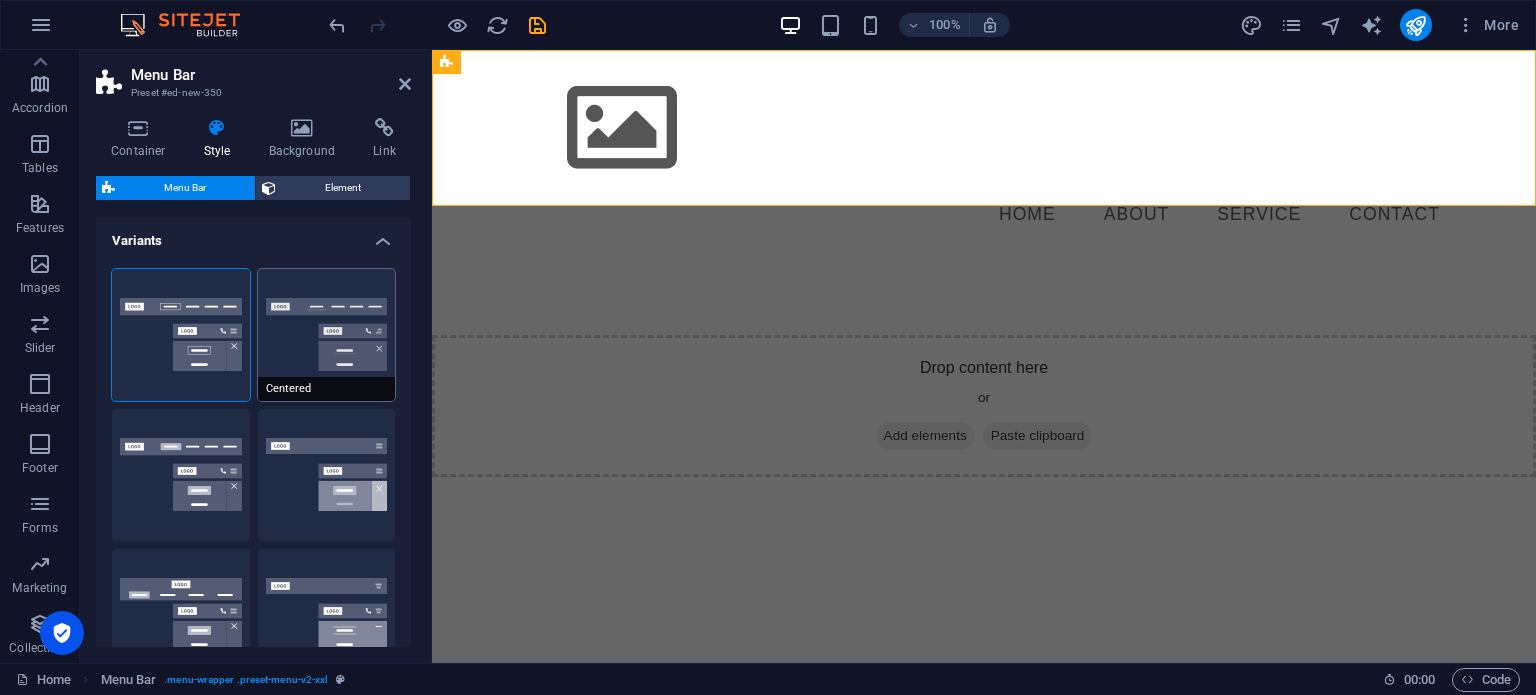 click on "Centered" at bounding box center [327, 335] 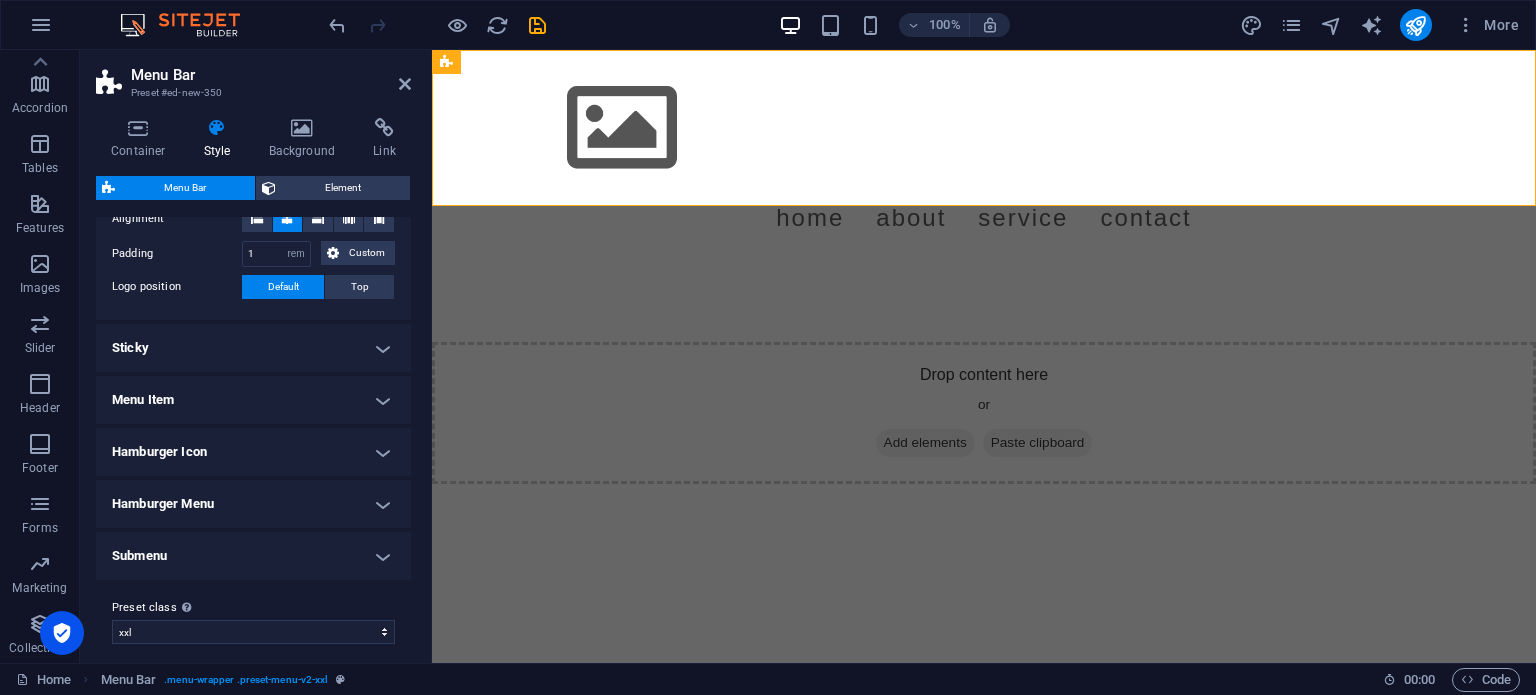 scroll, scrollTop: 732, scrollLeft: 0, axis: vertical 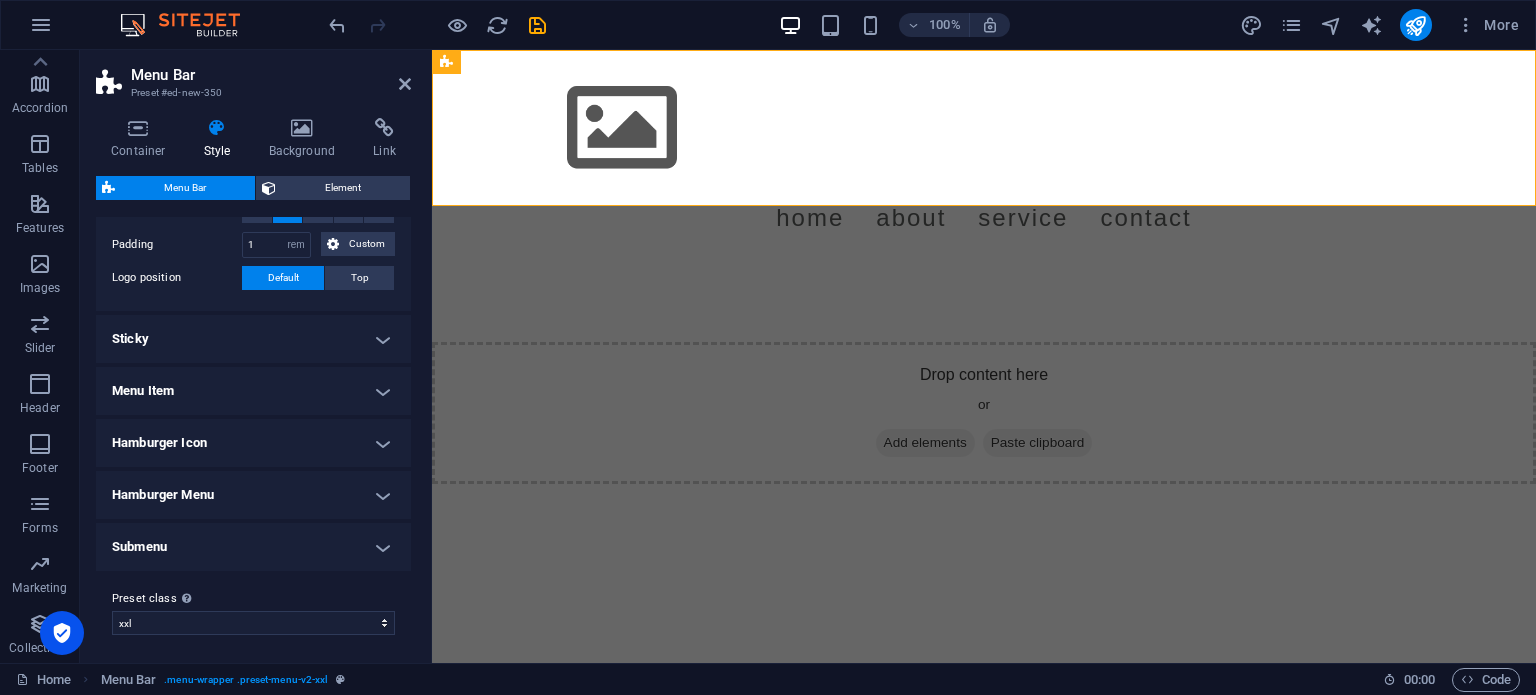 click on "Sticky" at bounding box center [253, 339] 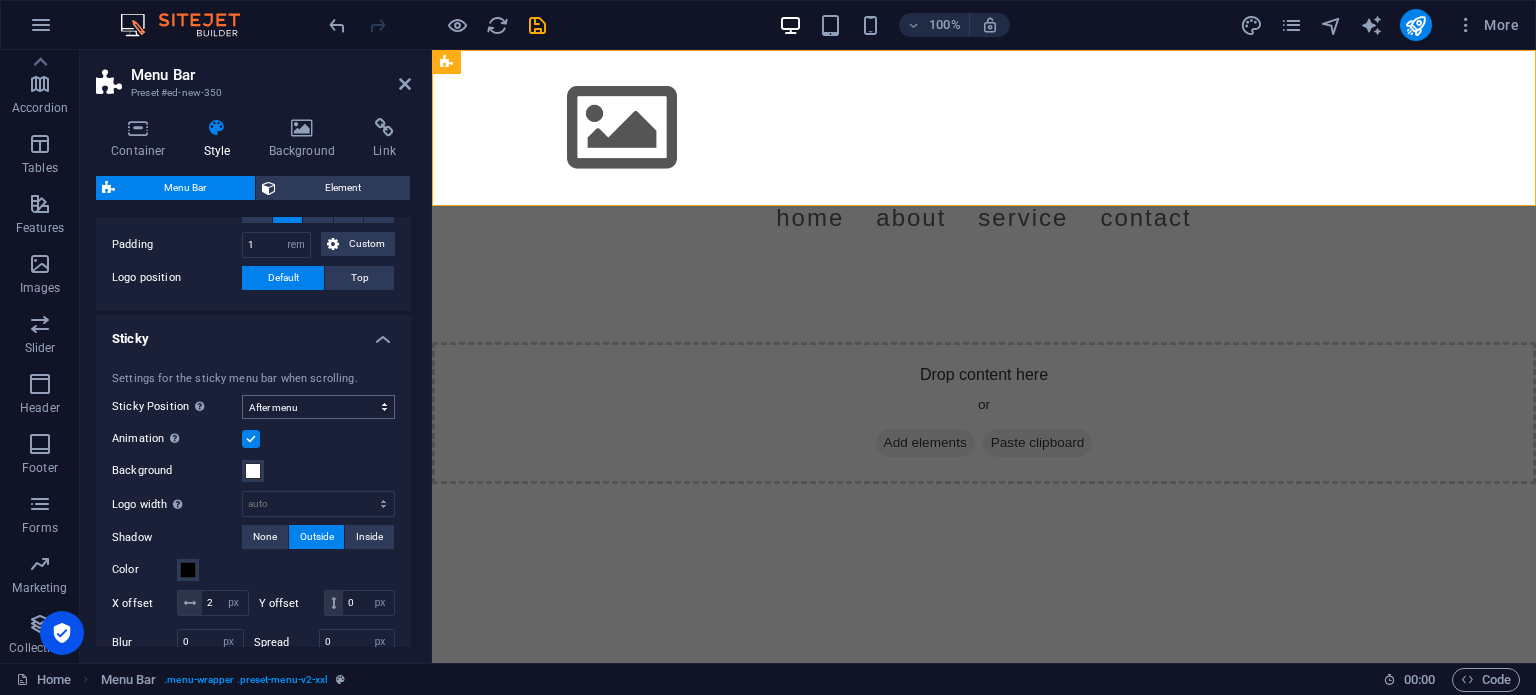 scroll, scrollTop: 1076, scrollLeft: 0, axis: vertical 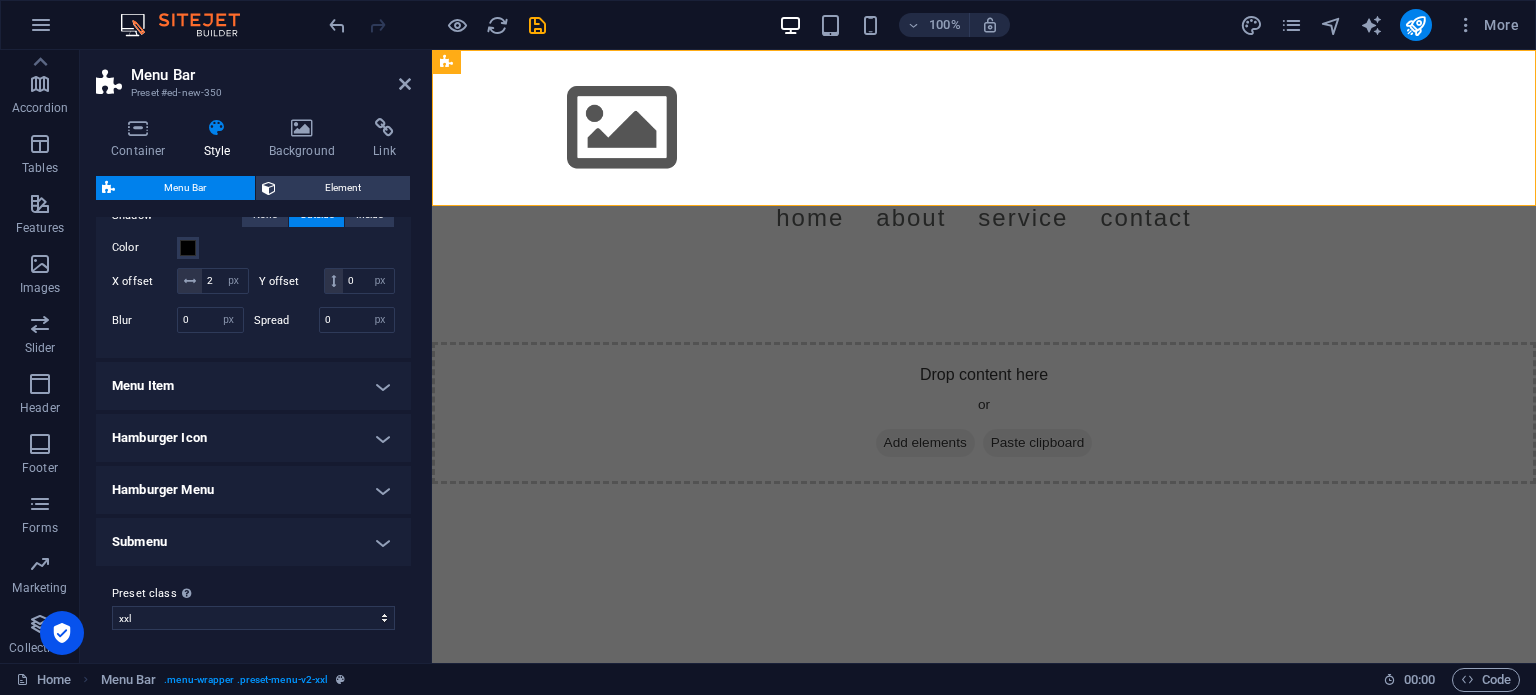click on "Menu Item" at bounding box center [253, 386] 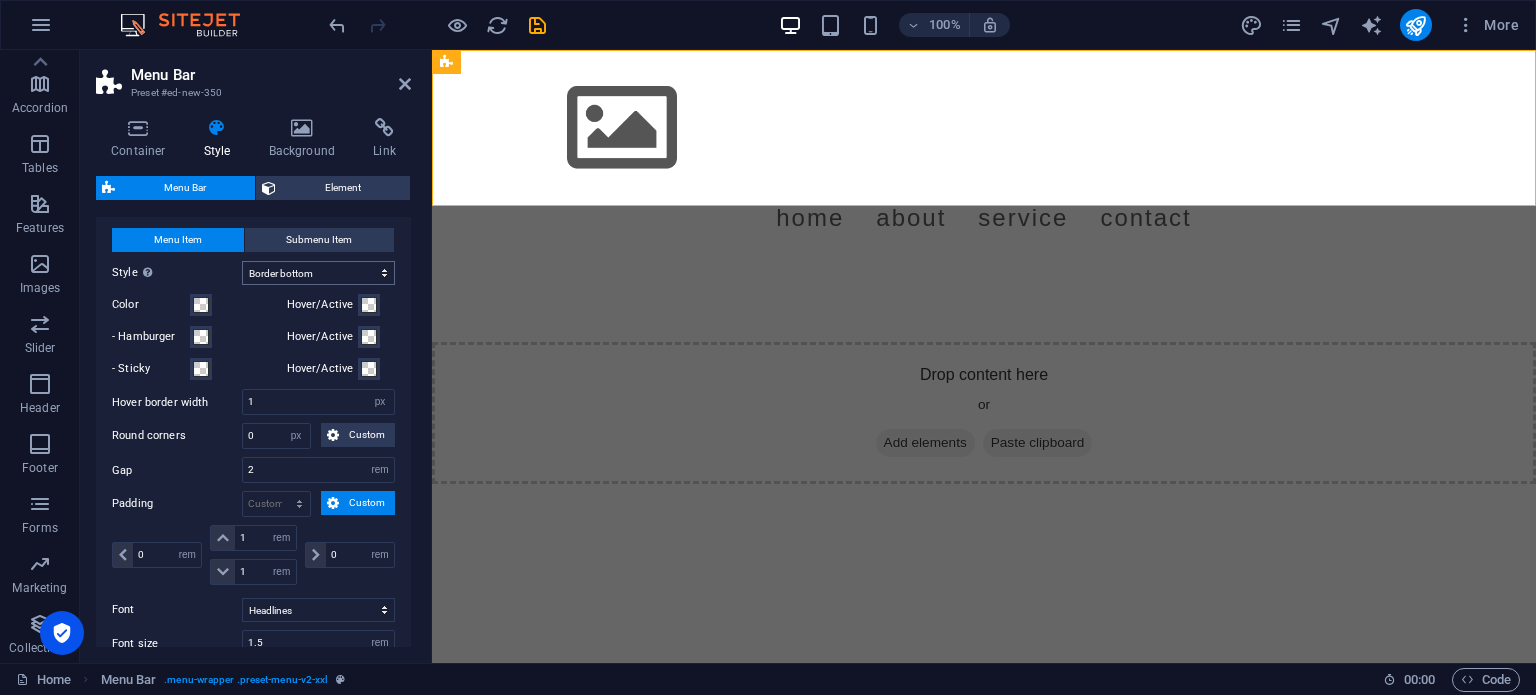 scroll, scrollTop: 1664, scrollLeft: 0, axis: vertical 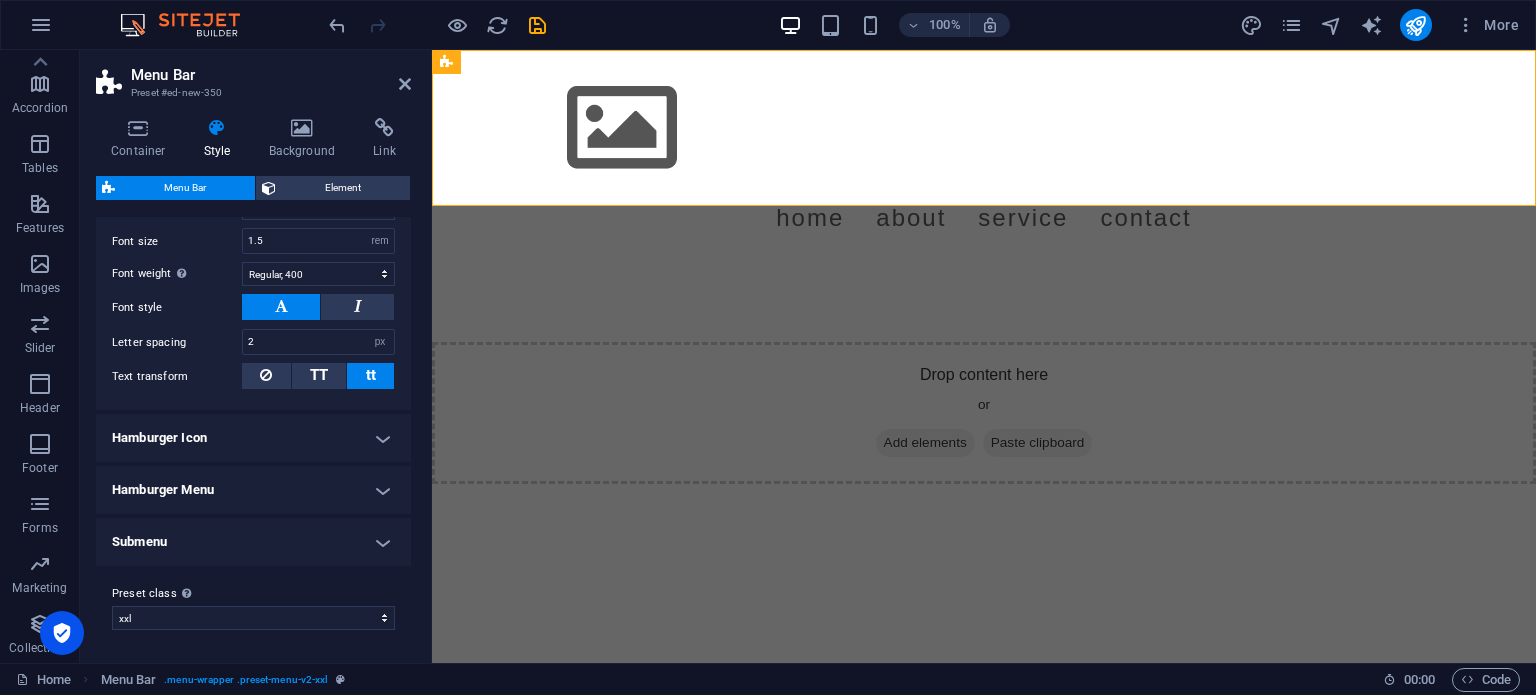 click on "Submenu" at bounding box center (253, 542) 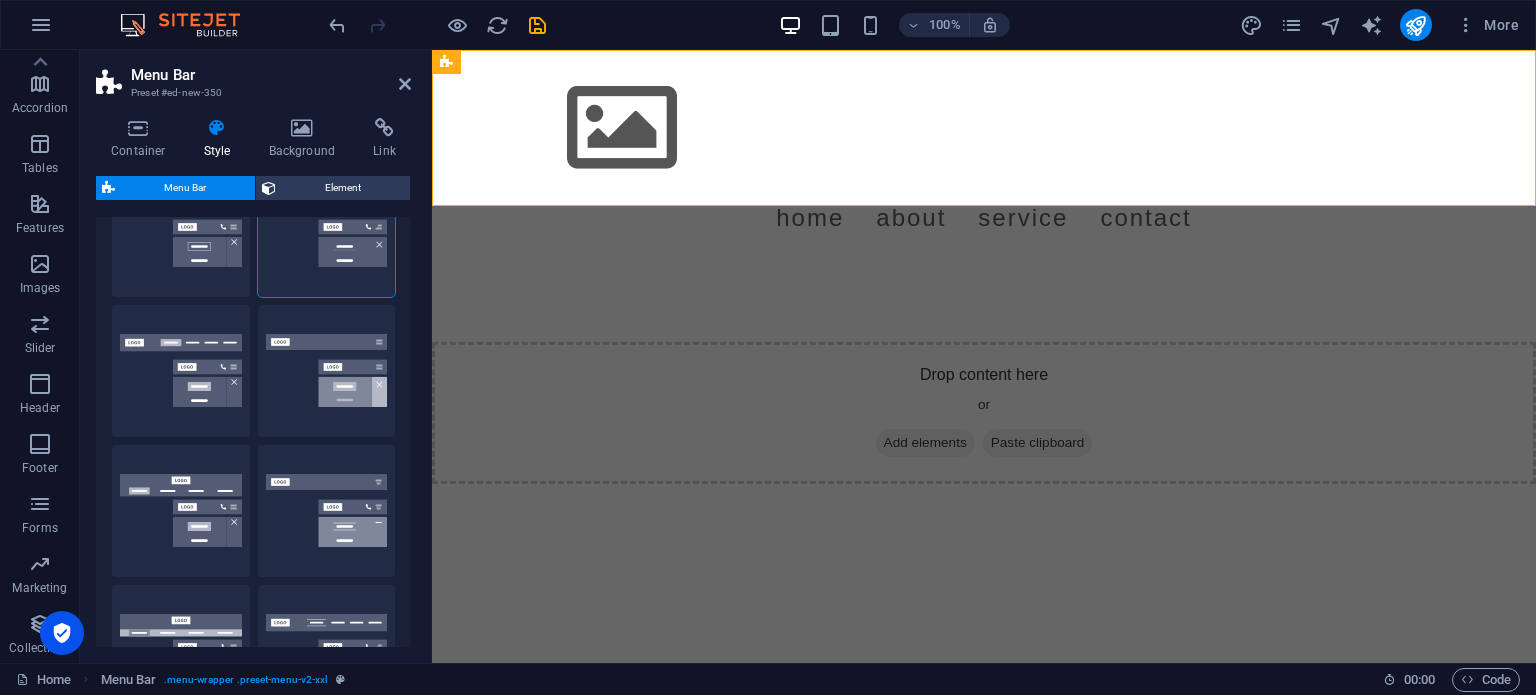 scroll, scrollTop: 0, scrollLeft: 0, axis: both 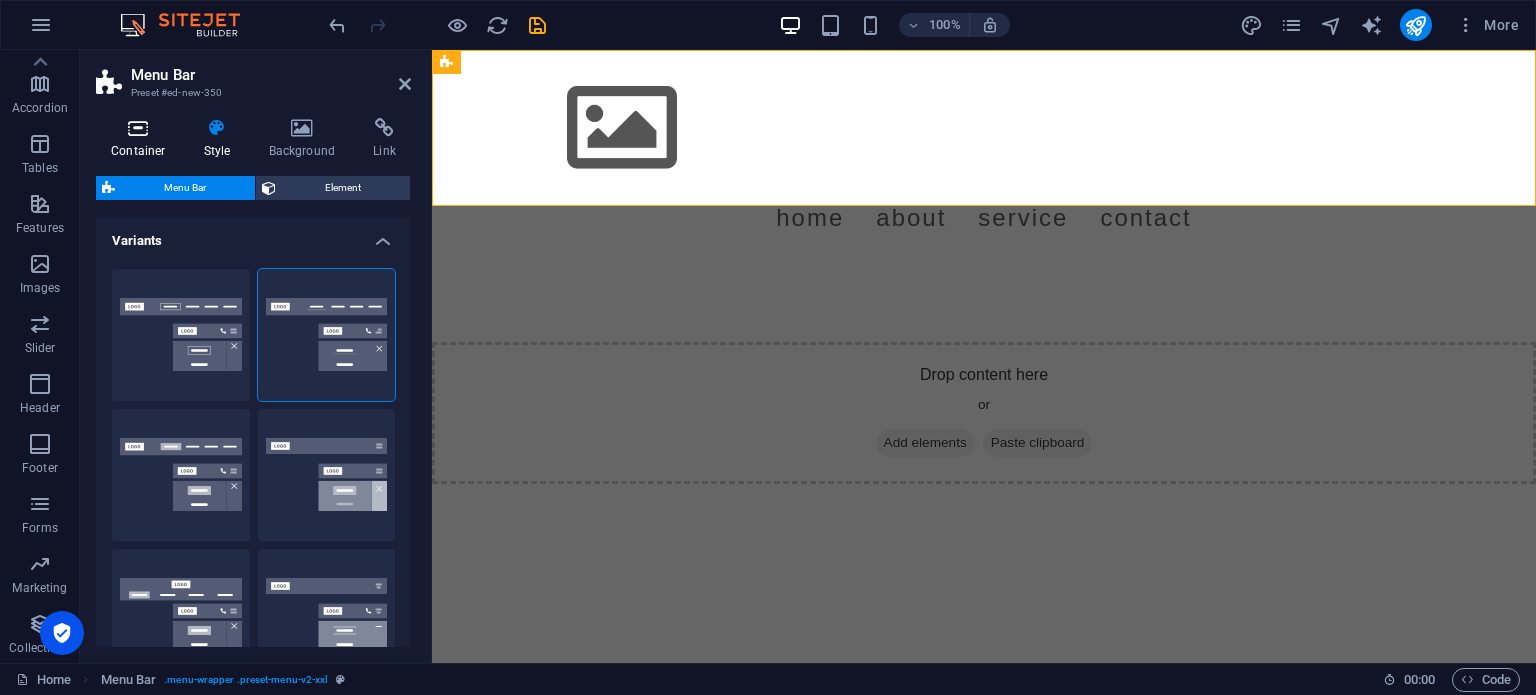 click at bounding box center (138, 128) 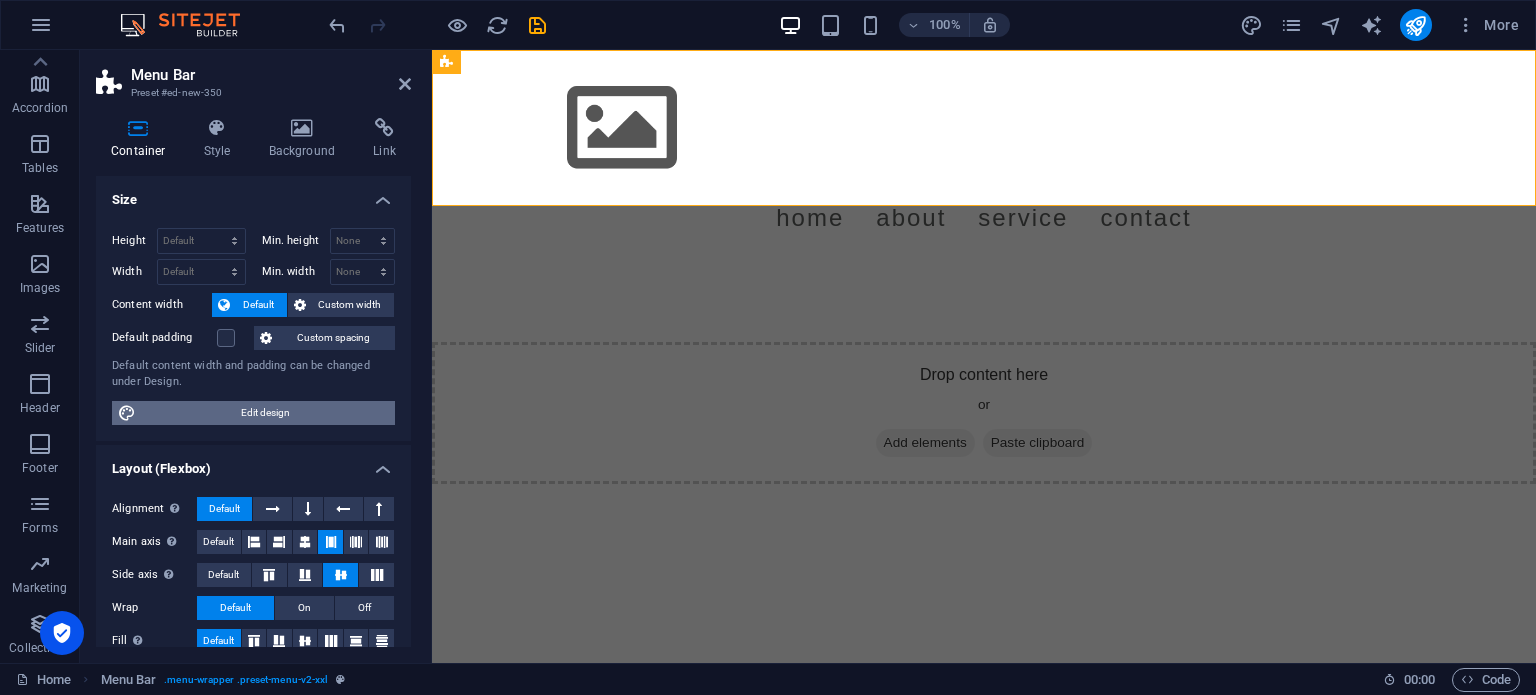 scroll, scrollTop: 302, scrollLeft: 0, axis: vertical 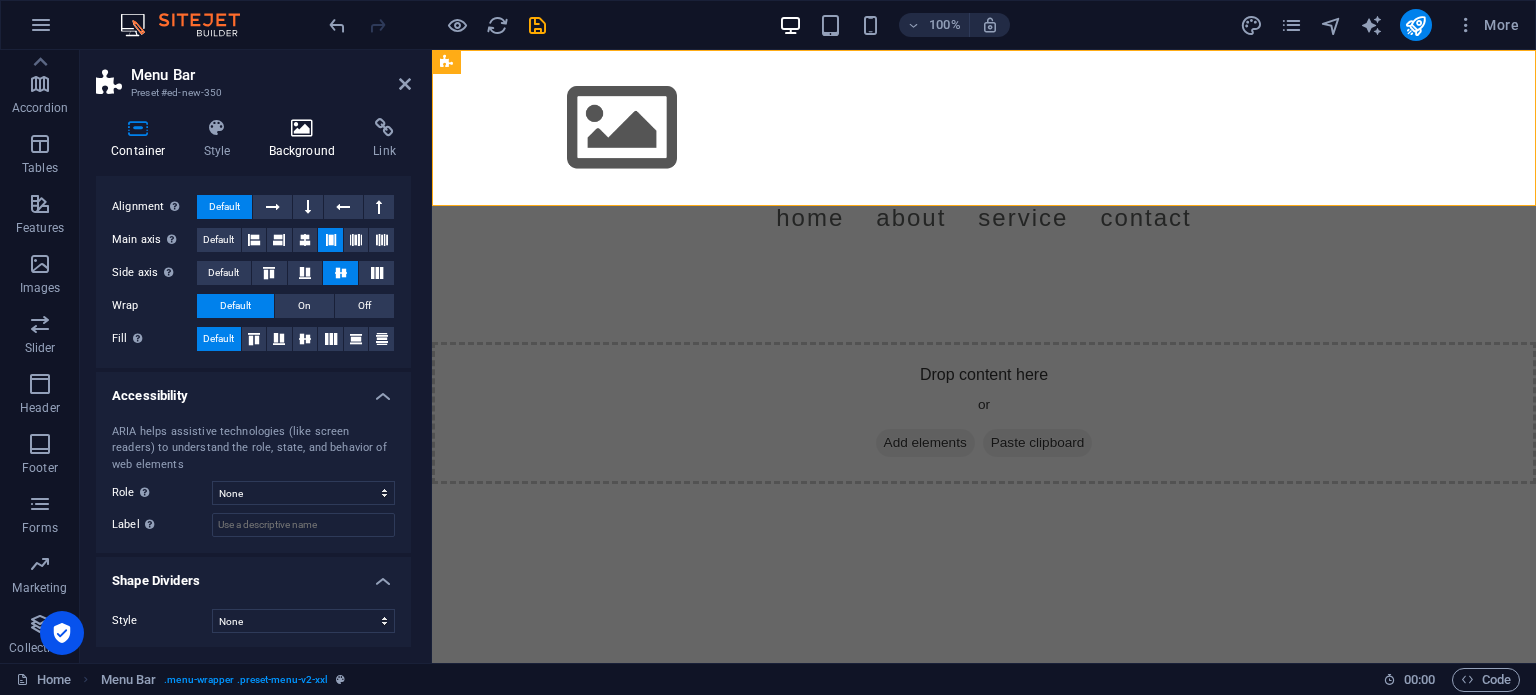 click on "Background" at bounding box center [306, 139] 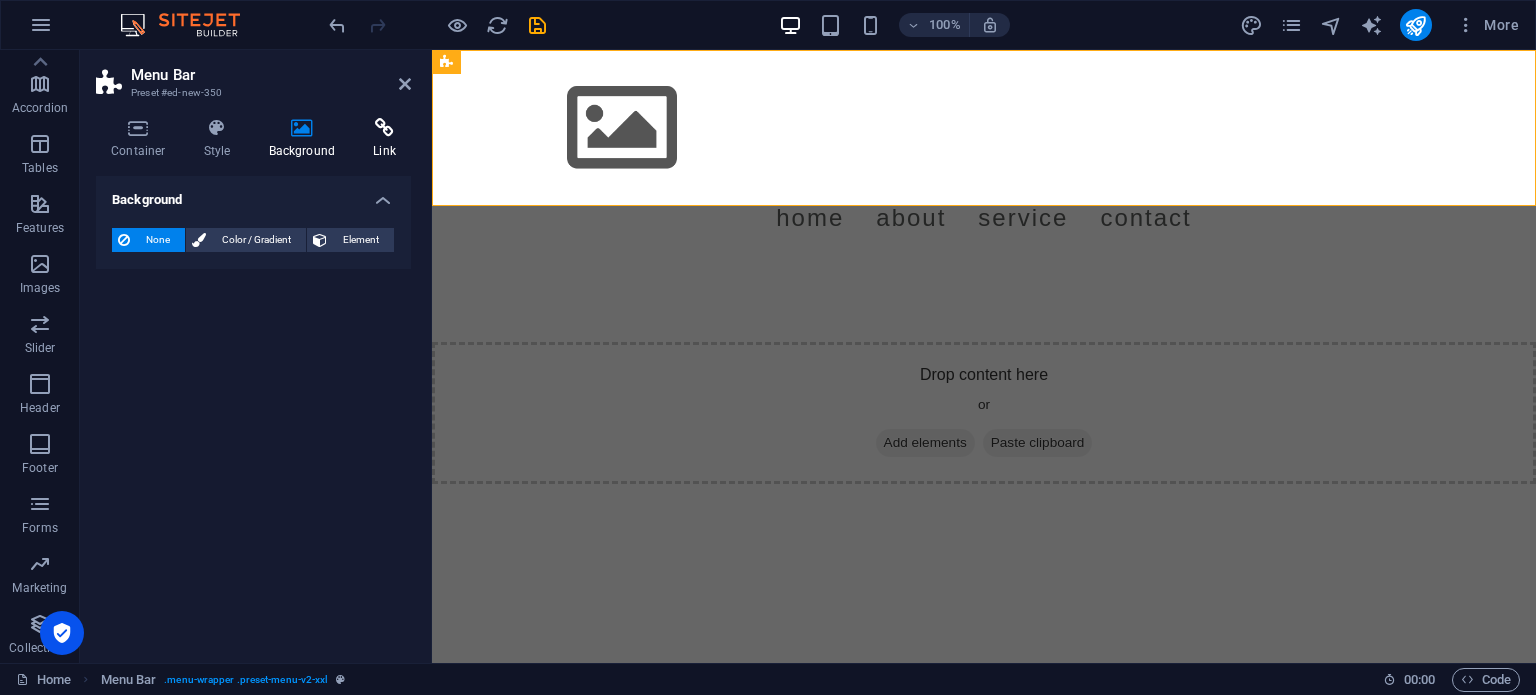 click on "Link" at bounding box center [384, 139] 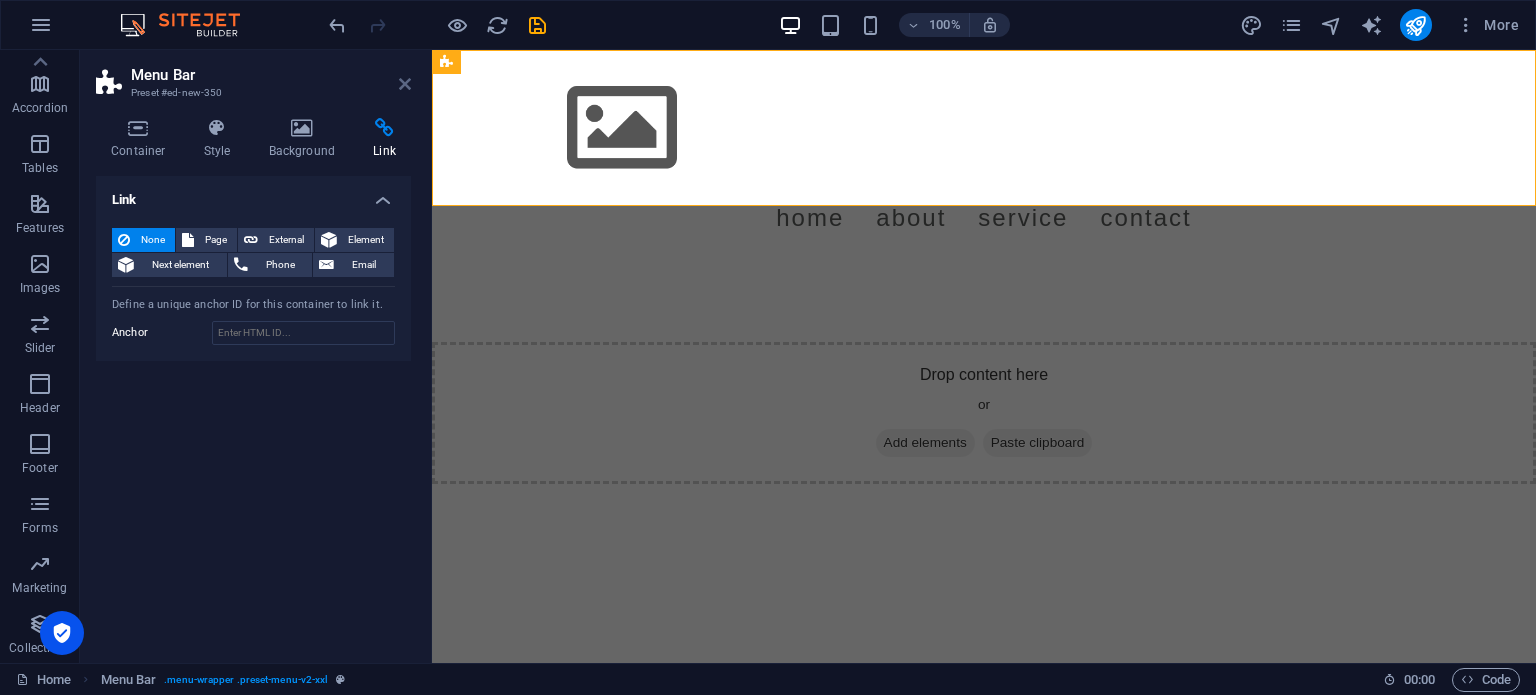 click at bounding box center (405, 84) 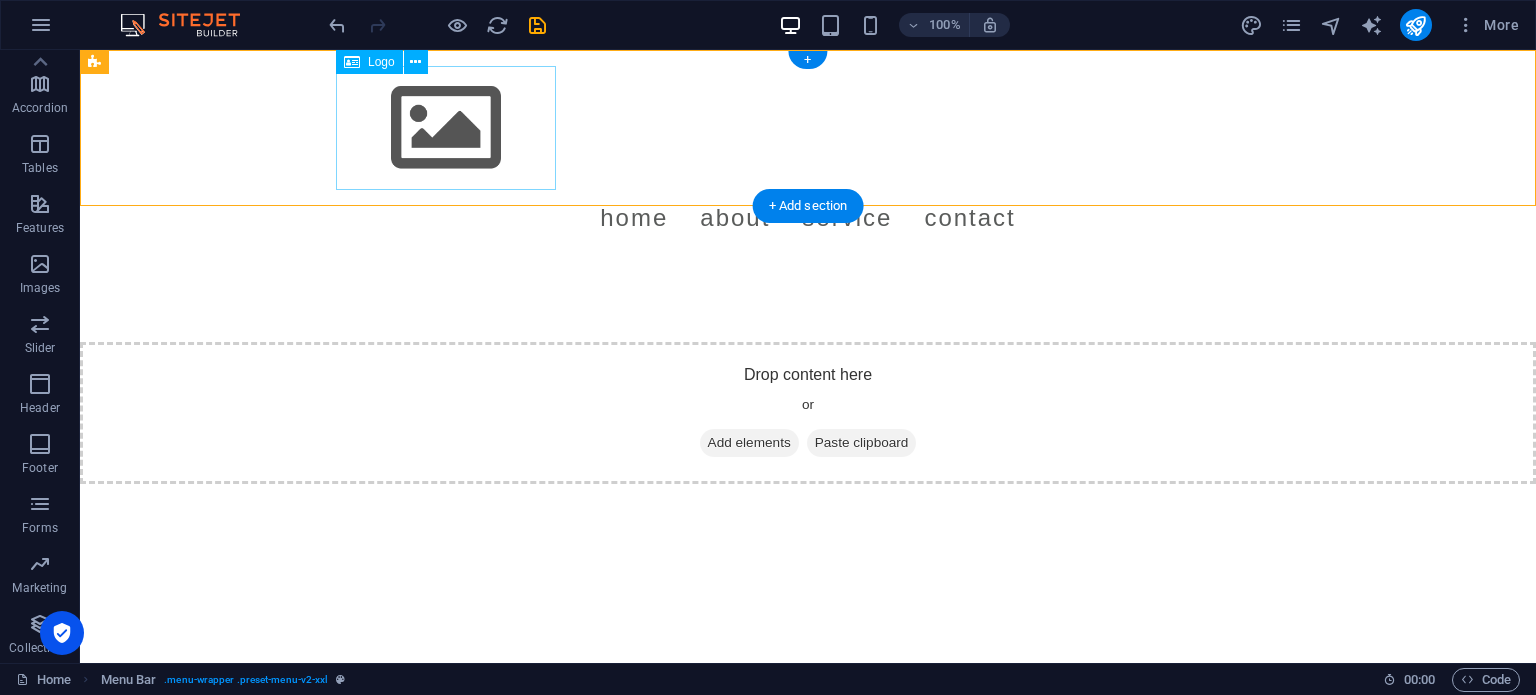 click at bounding box center [808, 128] 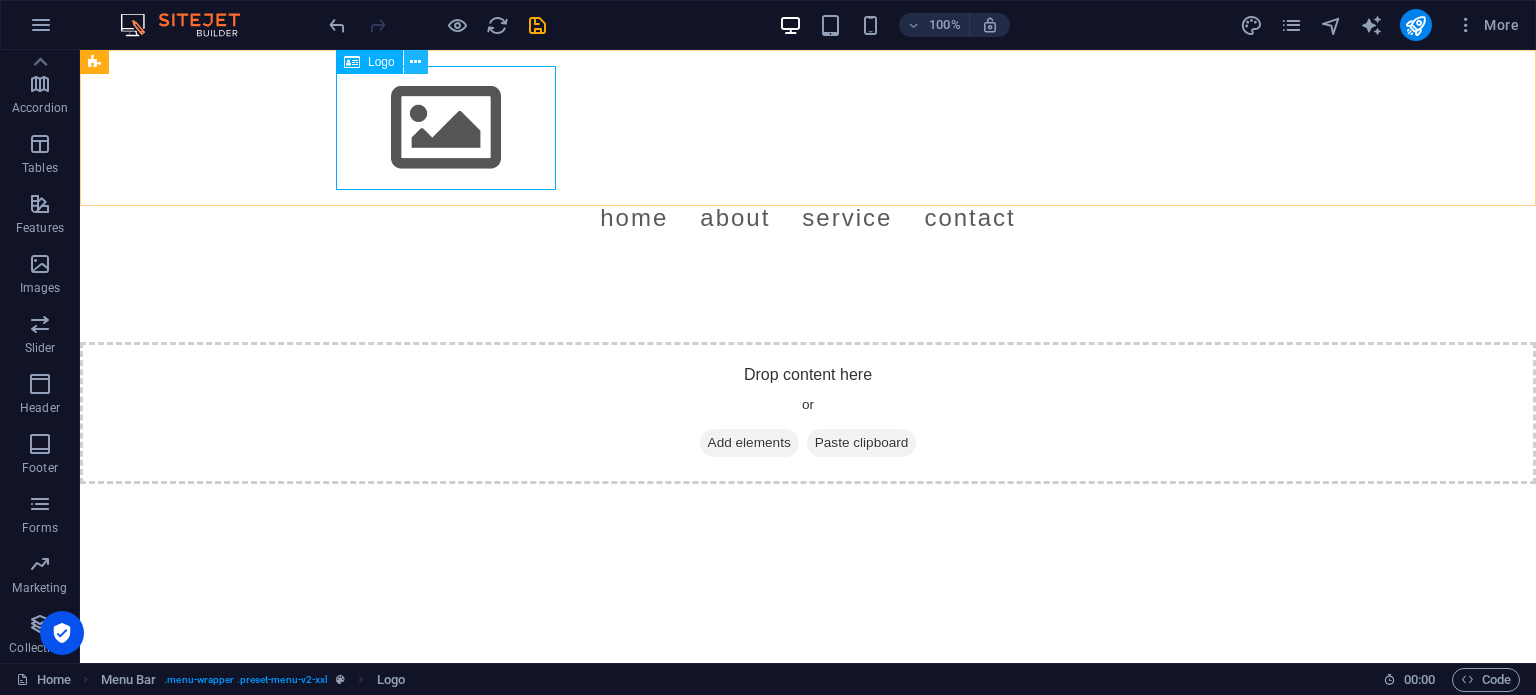 click at bounding box center (415, 62) 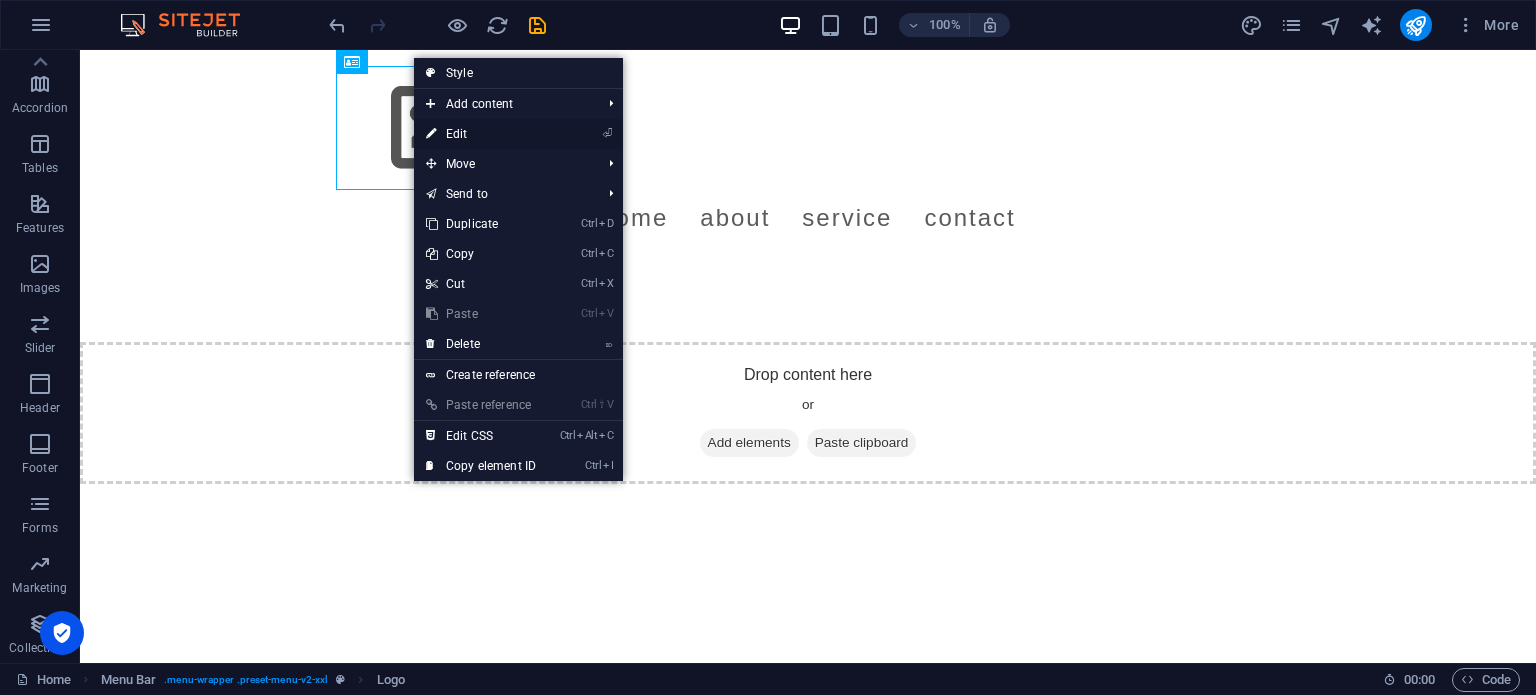 click on "⏎  Edit" at bounding box center [481, 134] 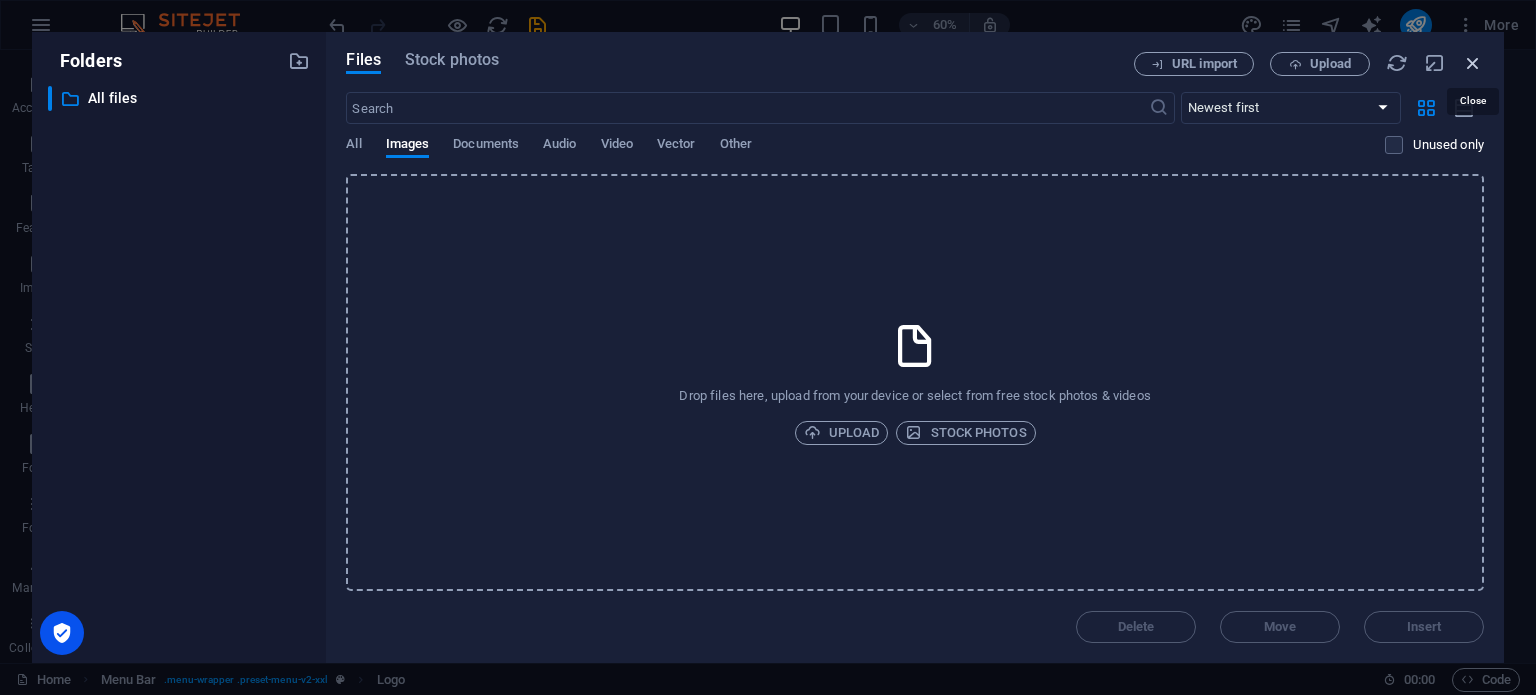 click at bounding box center (1473, 63) 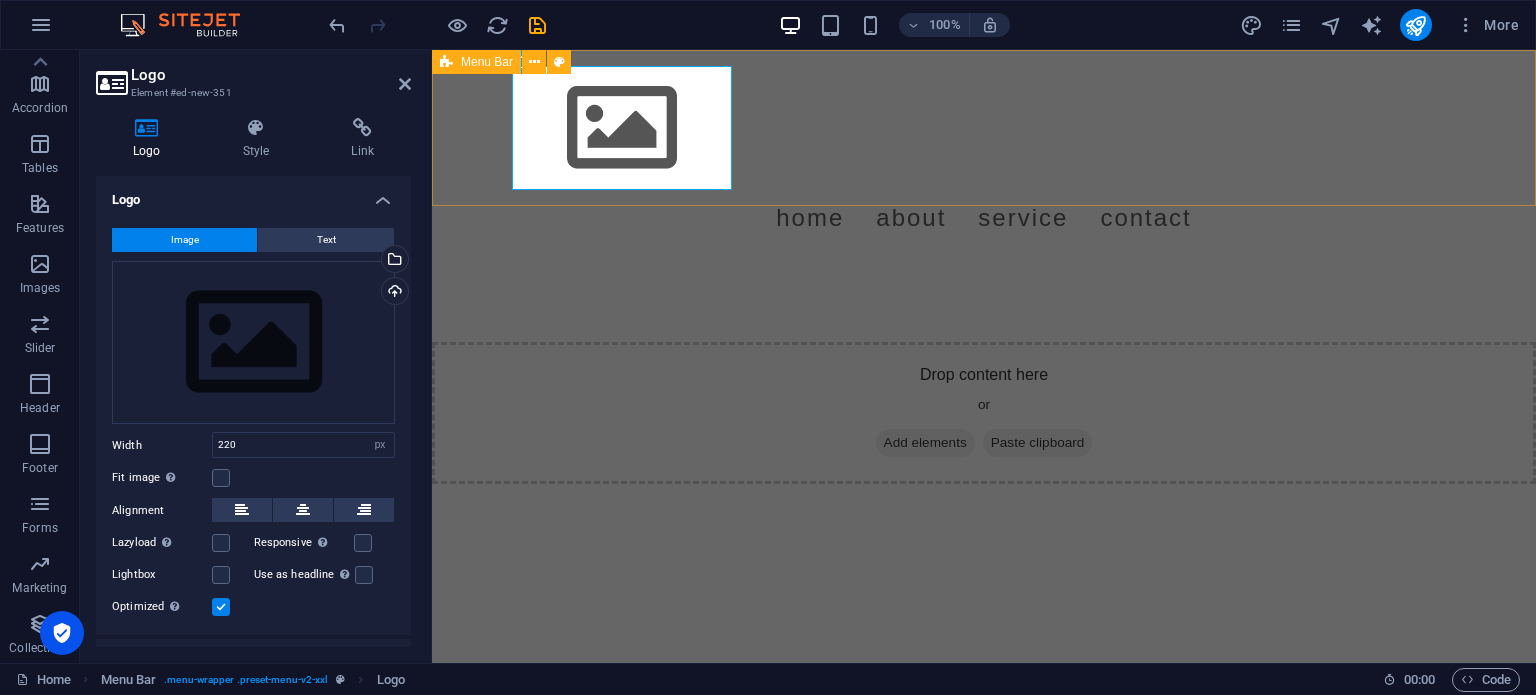 click on "Menu Home About Service Contact" at bounding box center [984, 156] 